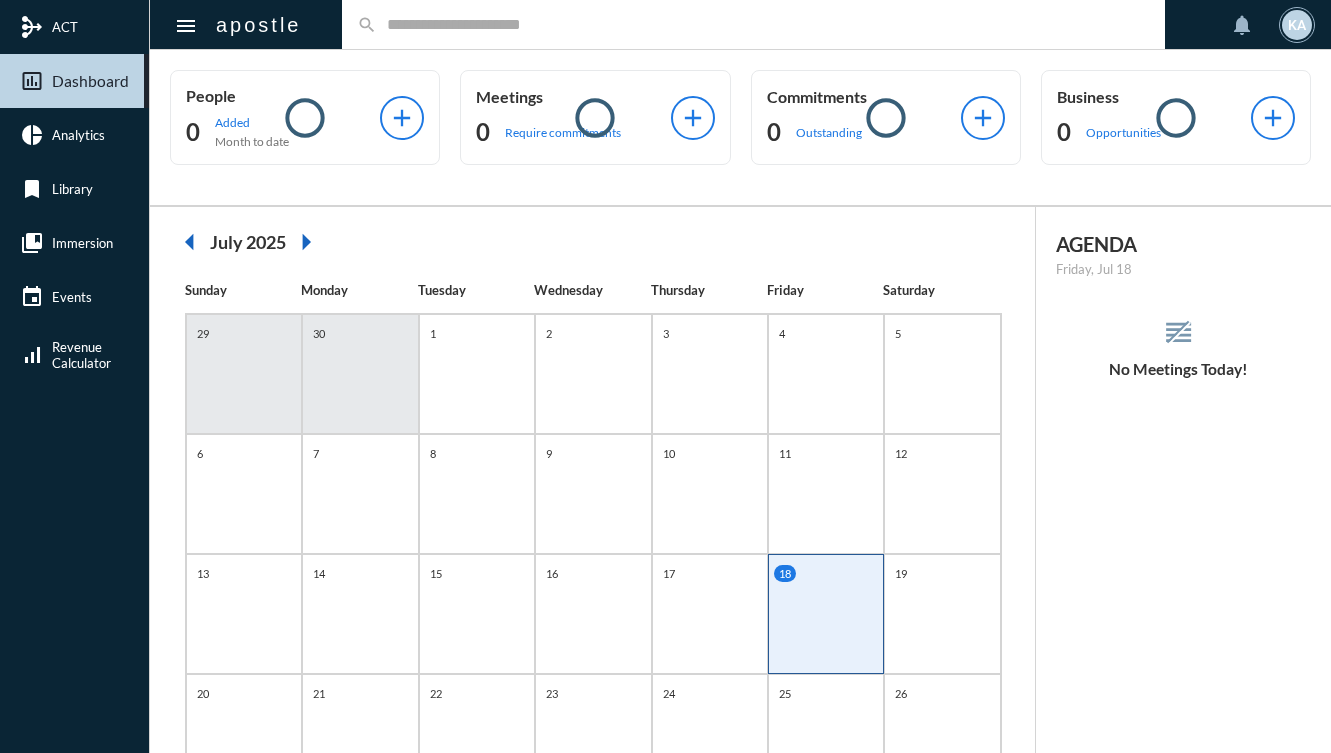 scroll, scrollTop: 0, scrollLeft: 0, axis: both 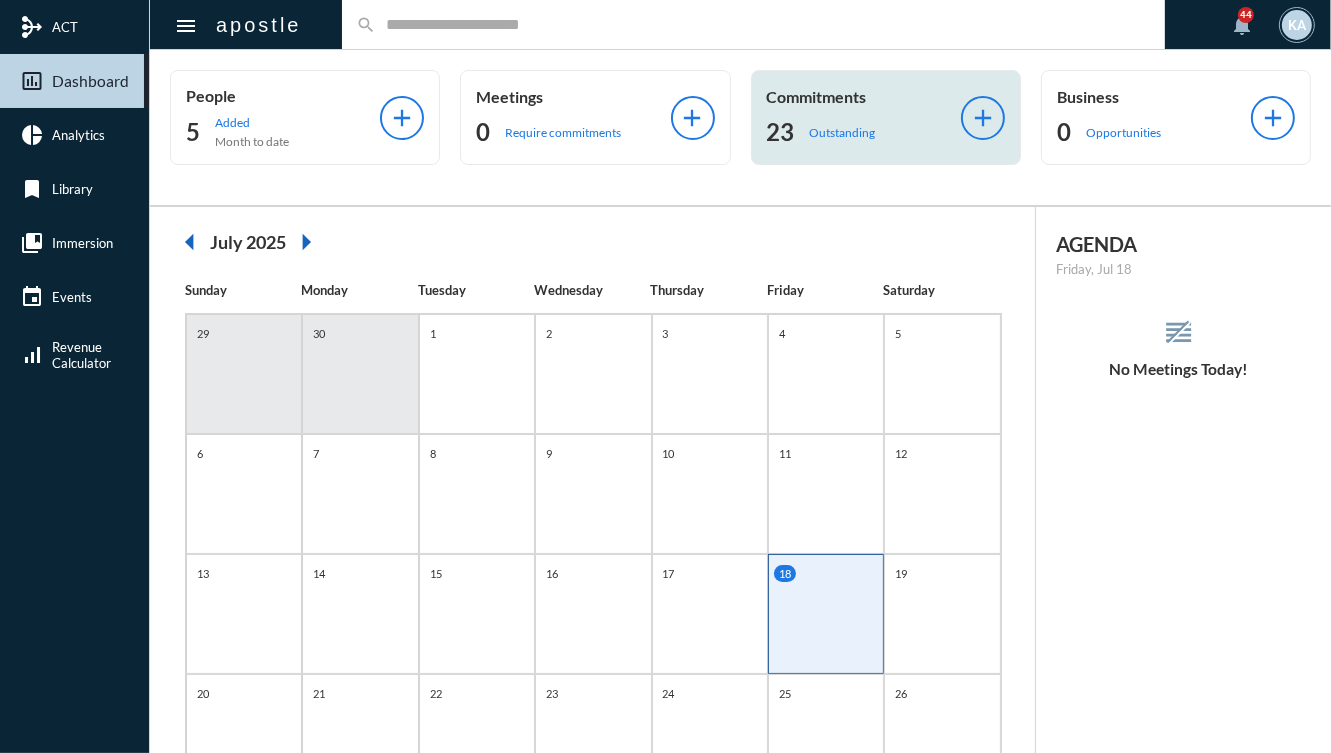 click on "Commitments" 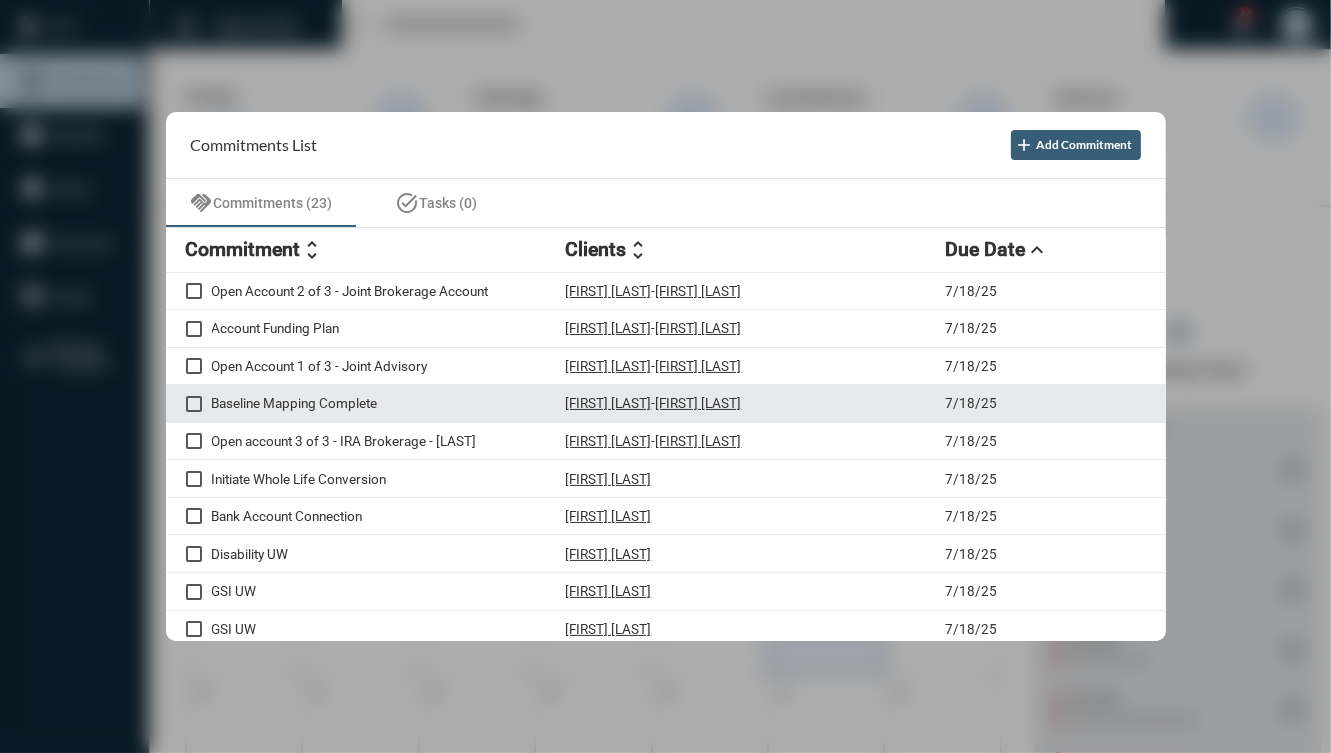 click on "Baseline Mapping Complete" at bounding box center (389, 403) 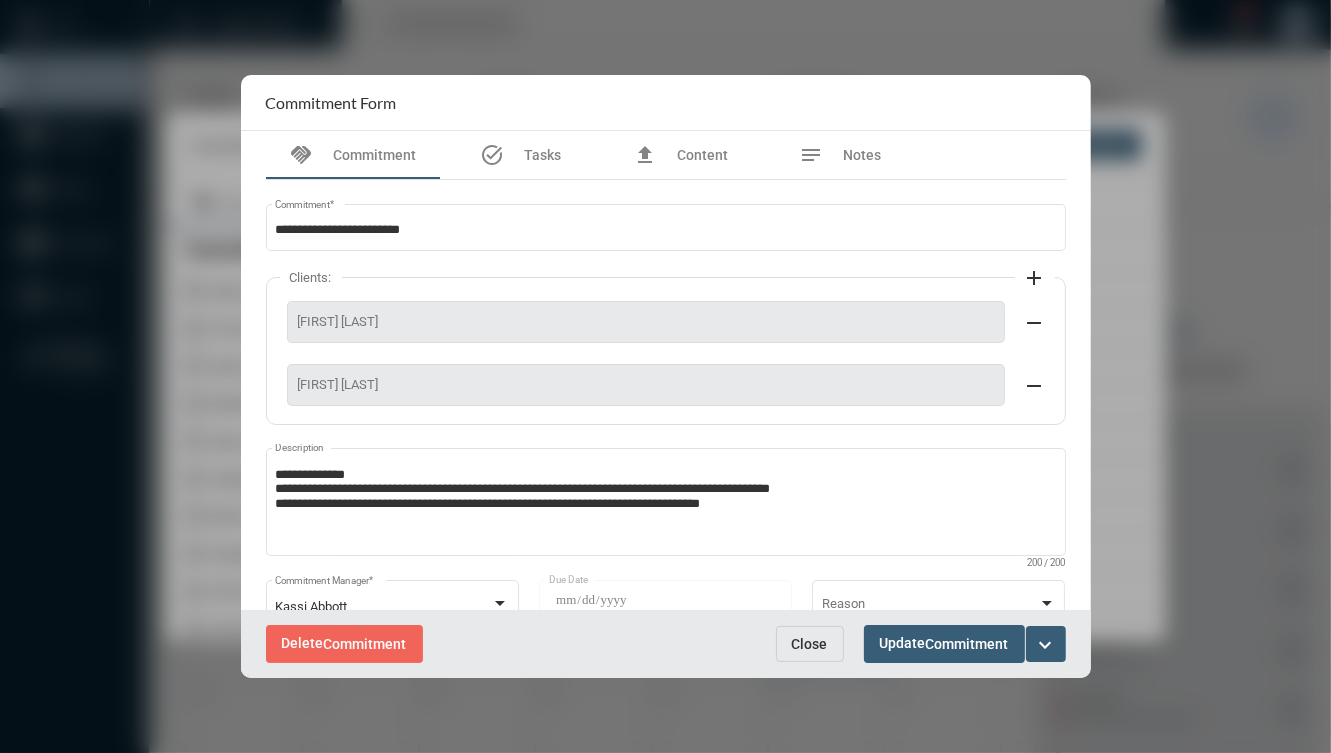 click on "Close" at bounding box center (810, 644) 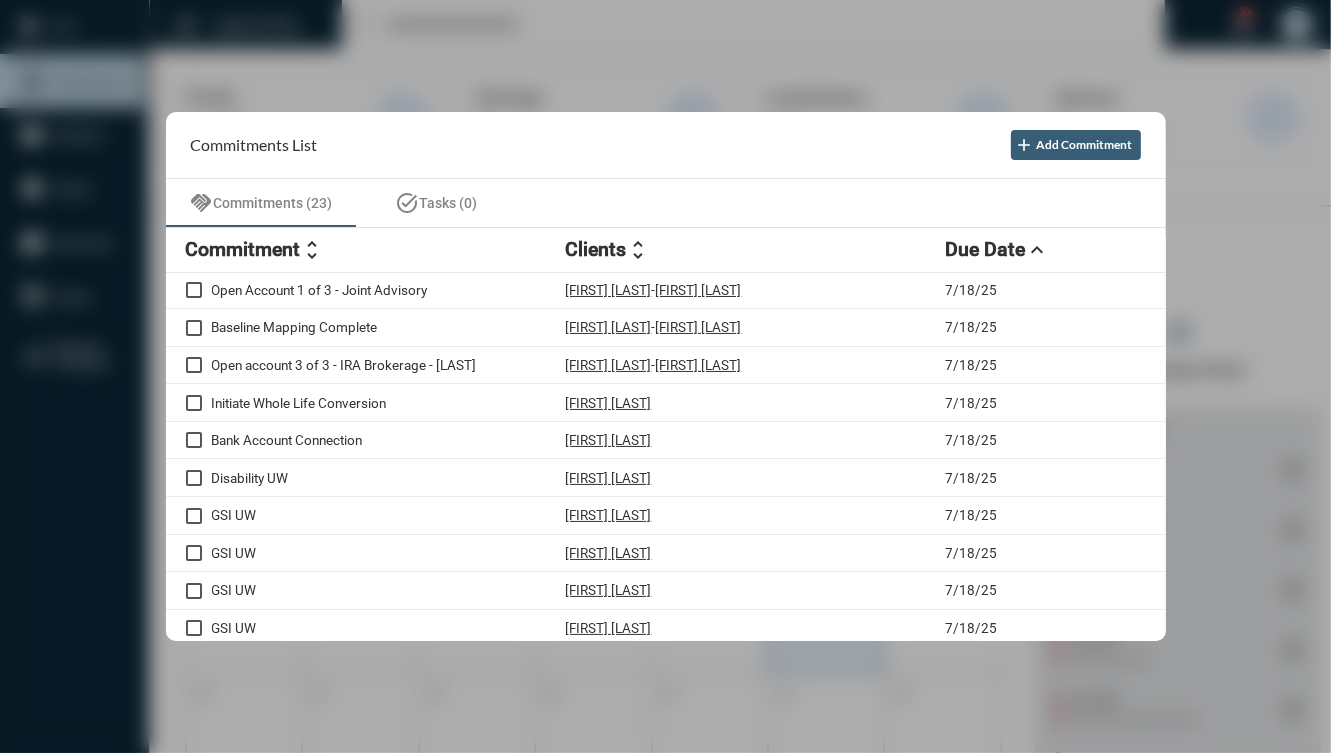 scroll, scrollTop: 76, scrollLeft: 0, axis: vertical 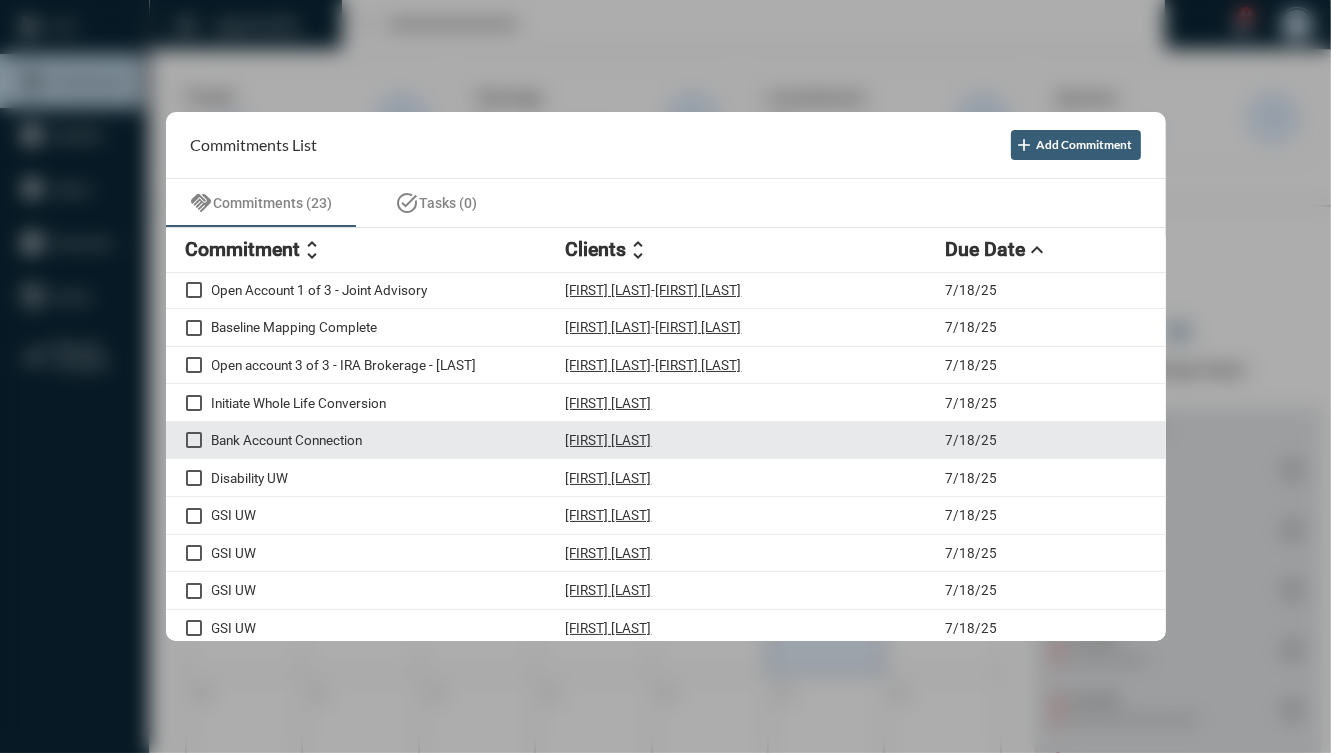 click on "David Foley" at bounding box center [756, 440] 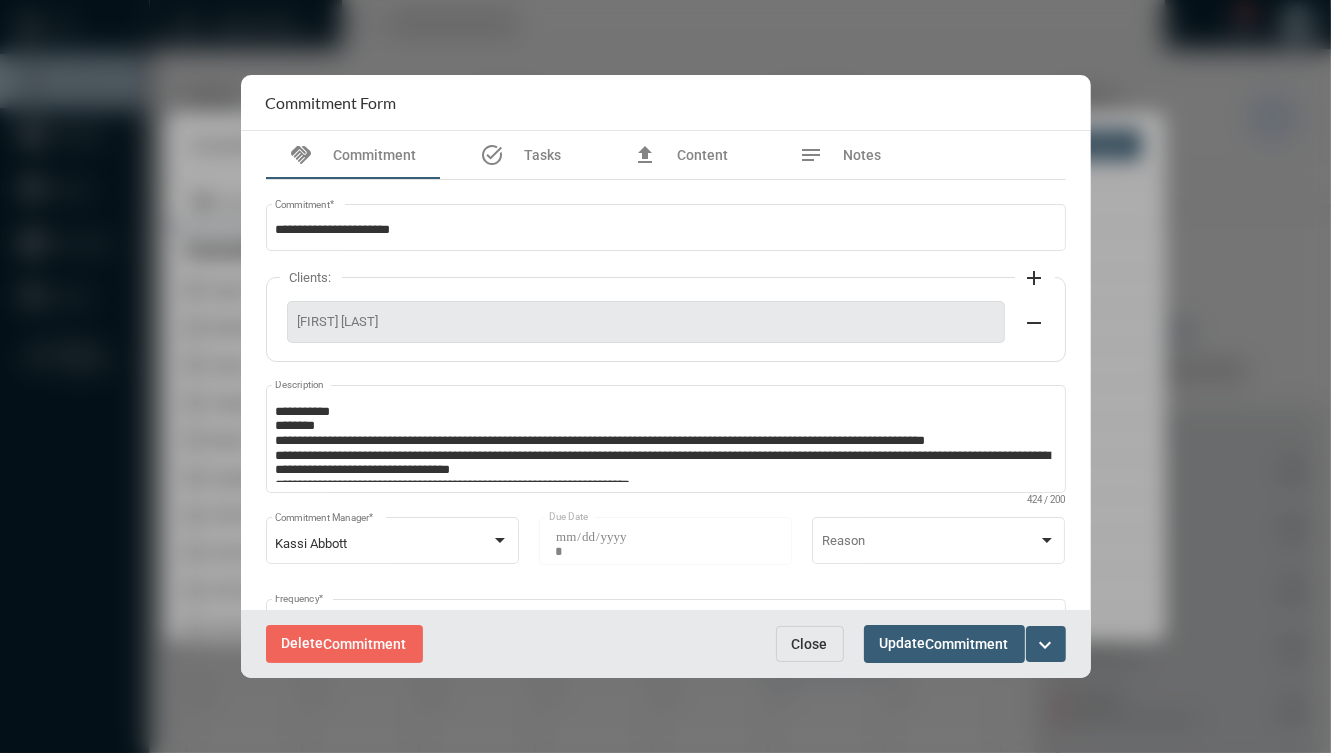 click on "expand_more" at bounding box center (1046, 645) 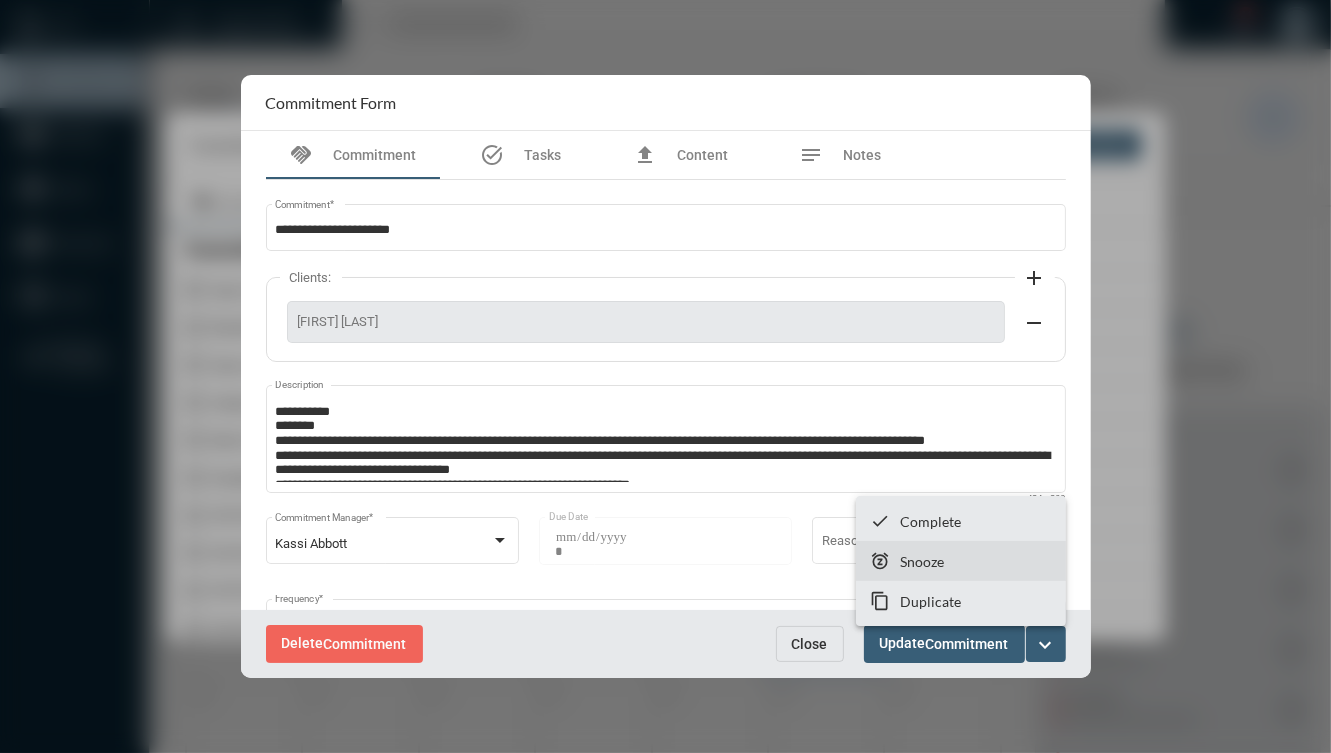 click on "snooze Snooze" at bounding box center [961, 561] 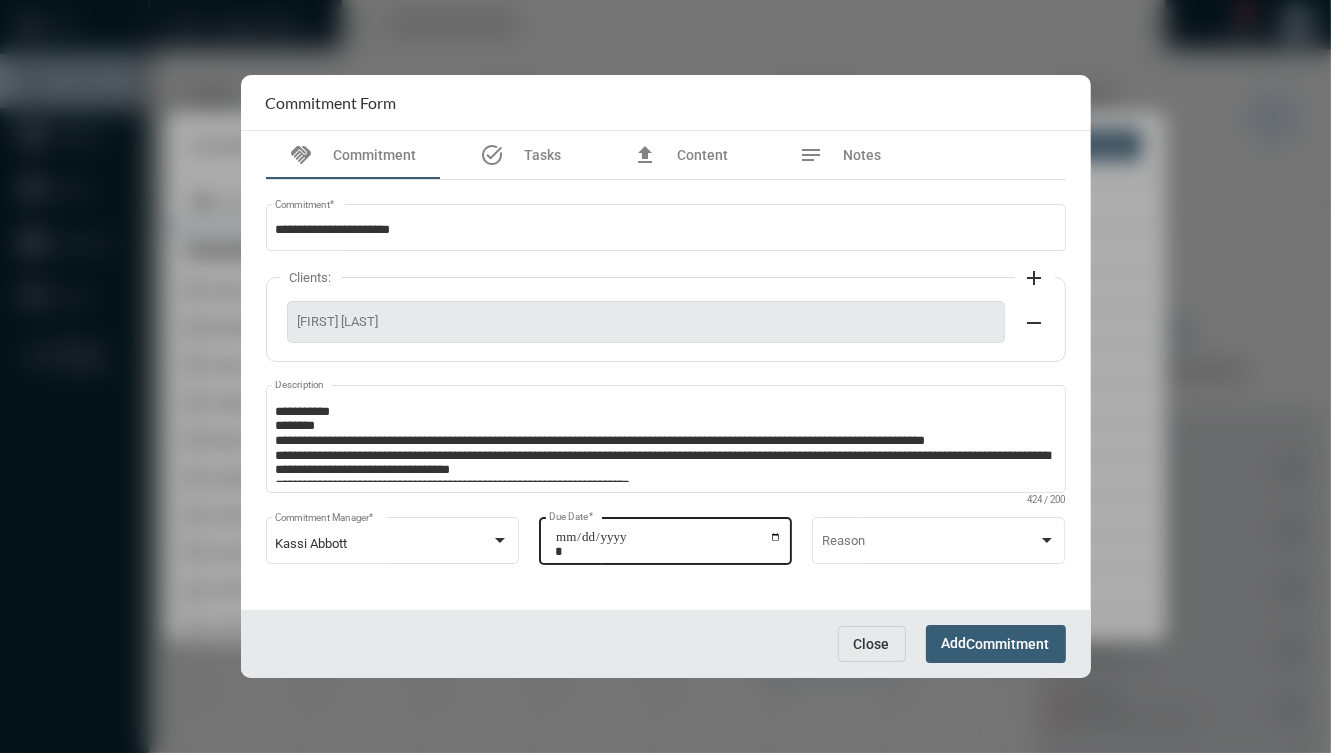 click on "**********" at bounding box center [668, 544] 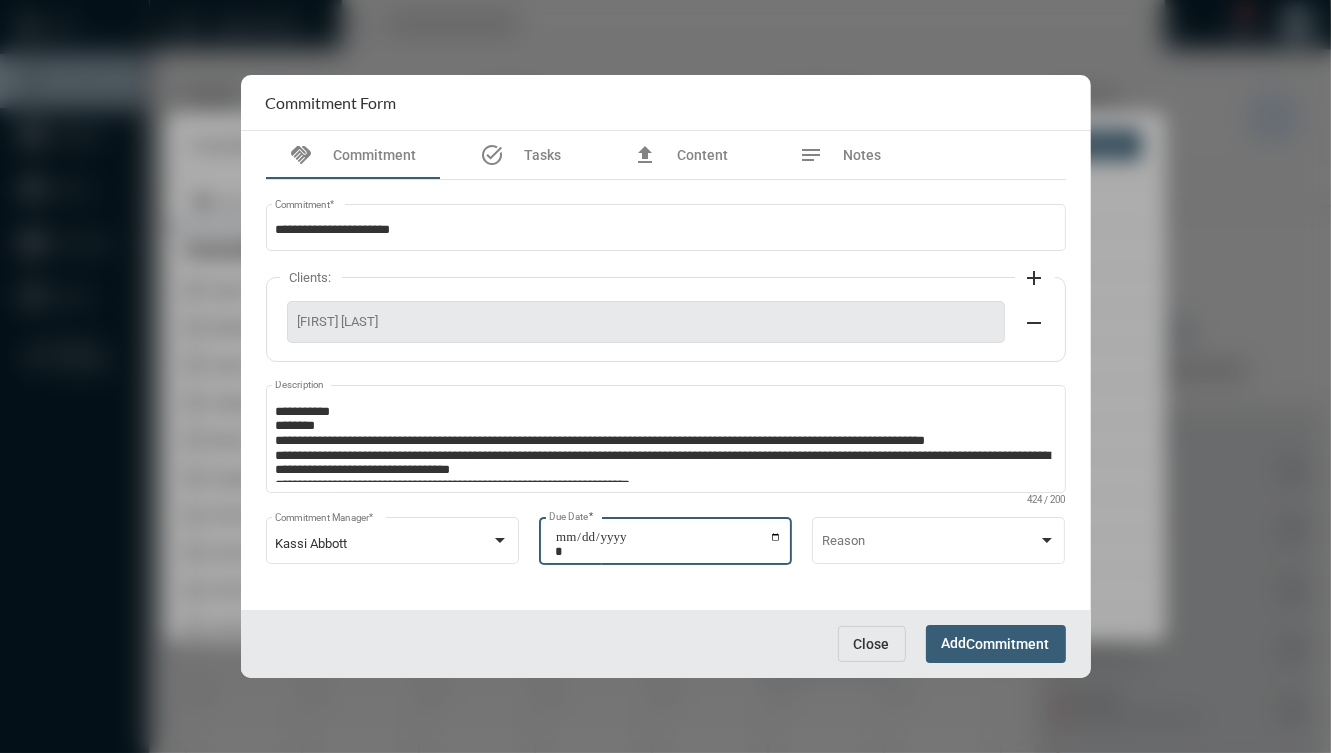 type on "**********" 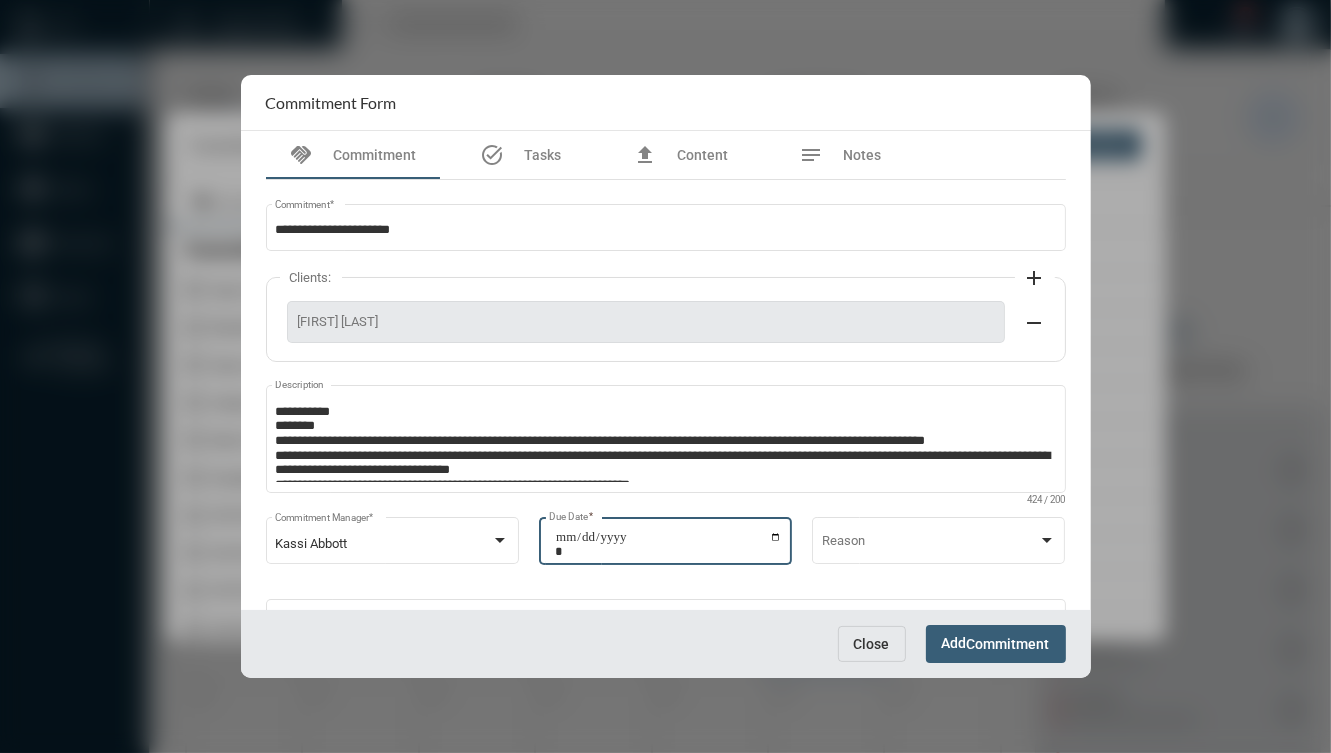 click on "Commitment" at bounding box center [1008, 645] 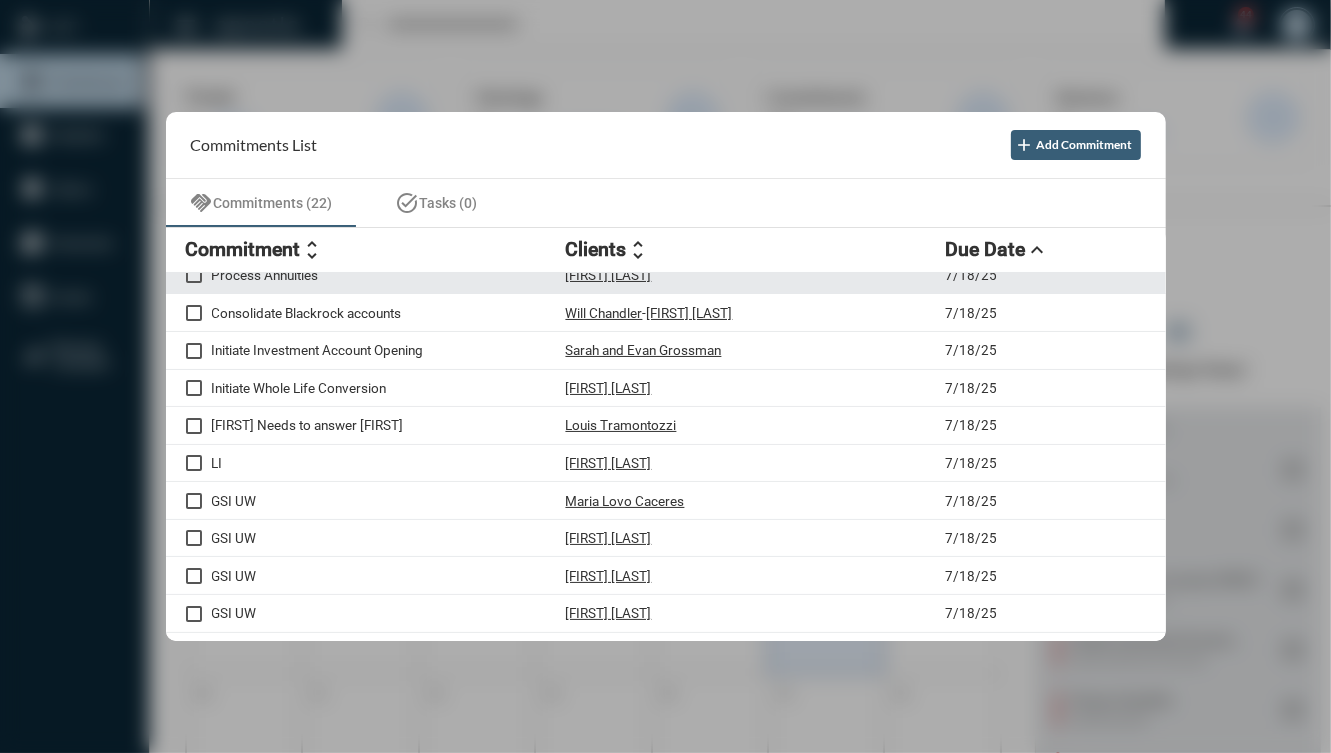 scroll, scrollTop: 244, scrollLeft: 0, axis: vertical 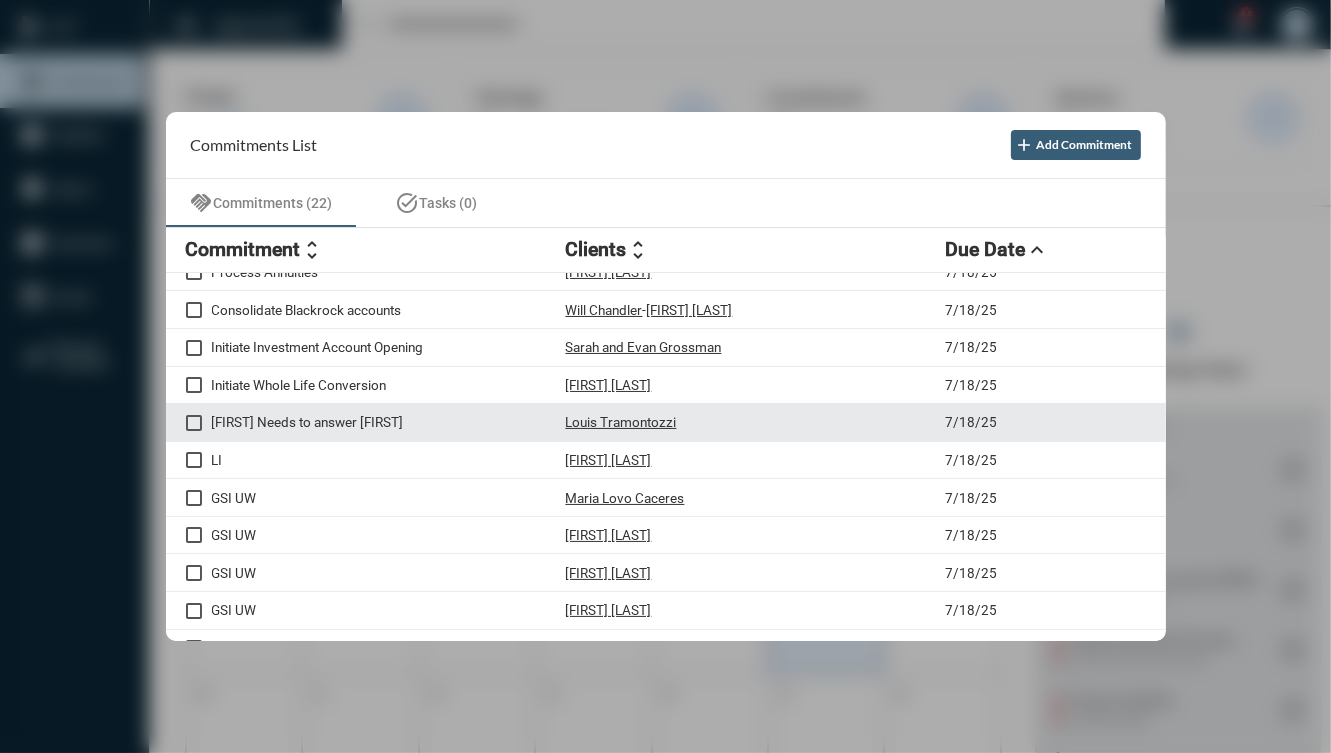 click on "Louis Tramontozzi" at bounding box center [756, 422] 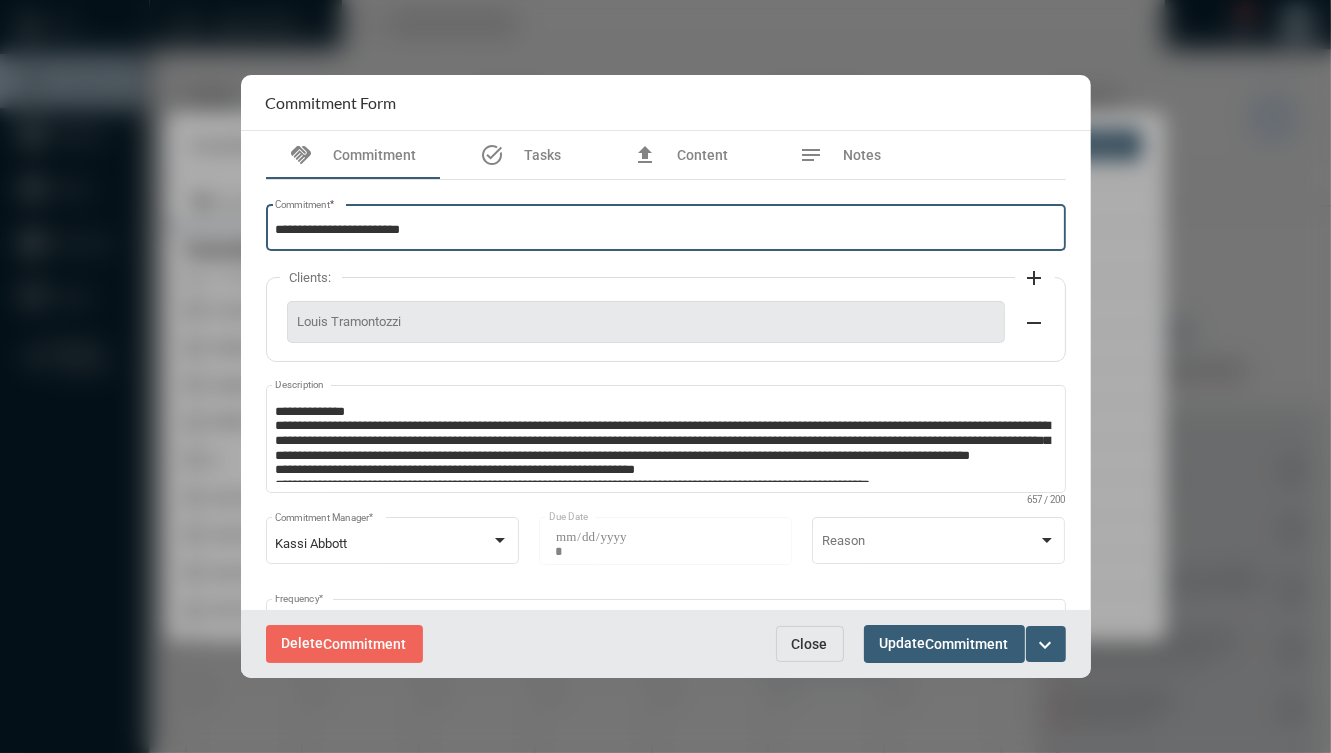 click on "**********" at bounding box center [665, 230] 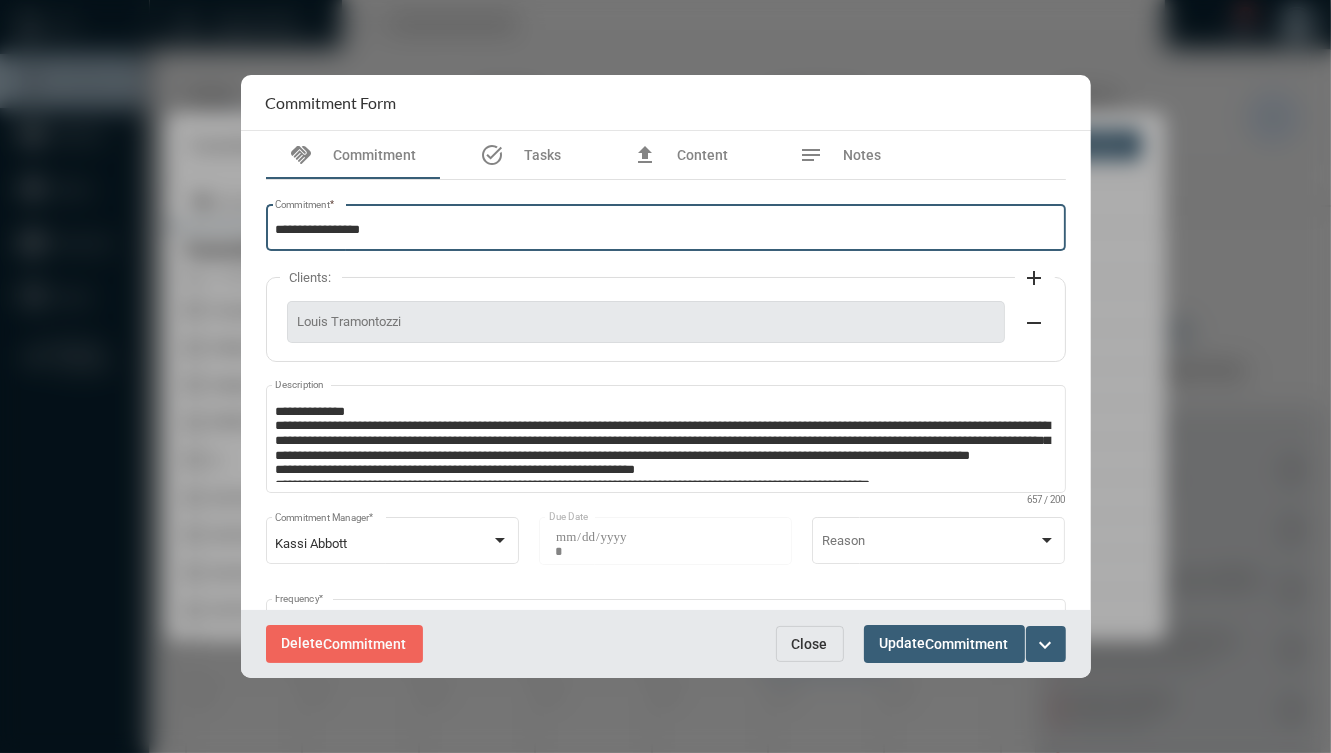 type on "**********" 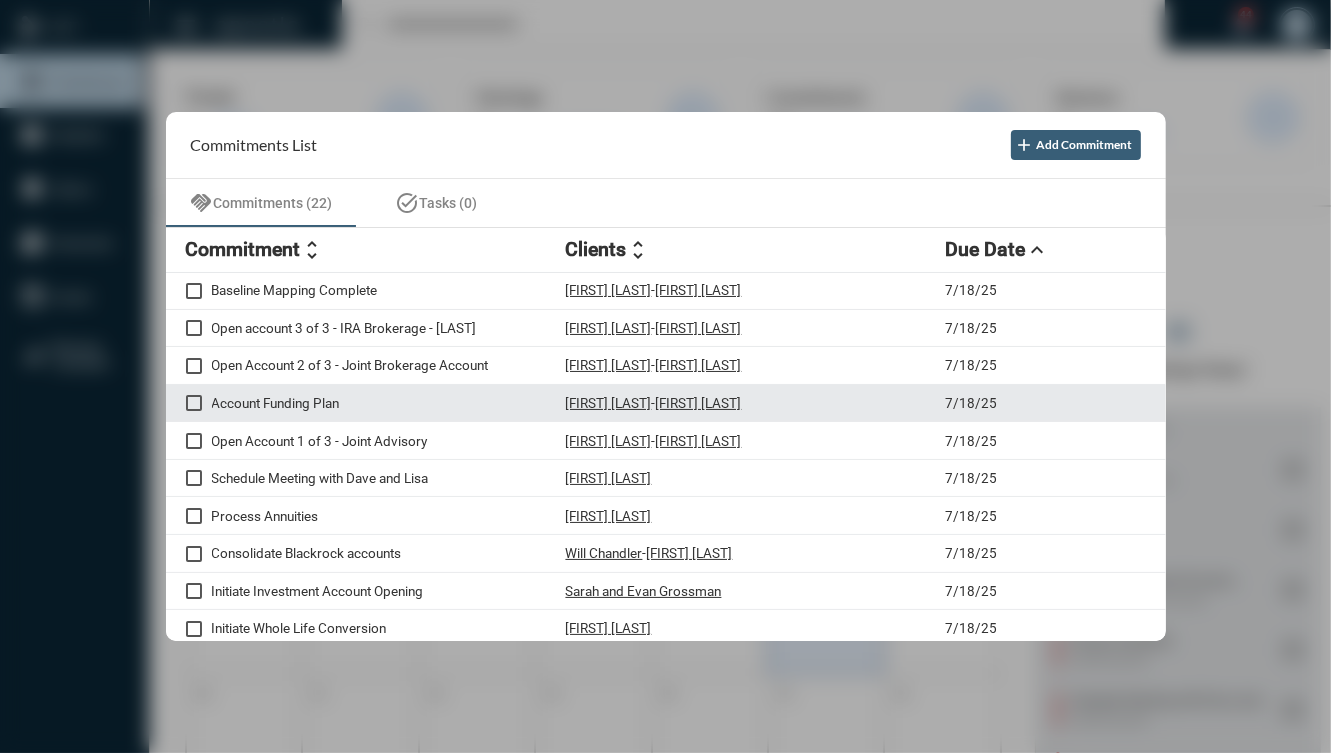 scroll, scrollTop: 0, scrollLeft: 0, axis: both 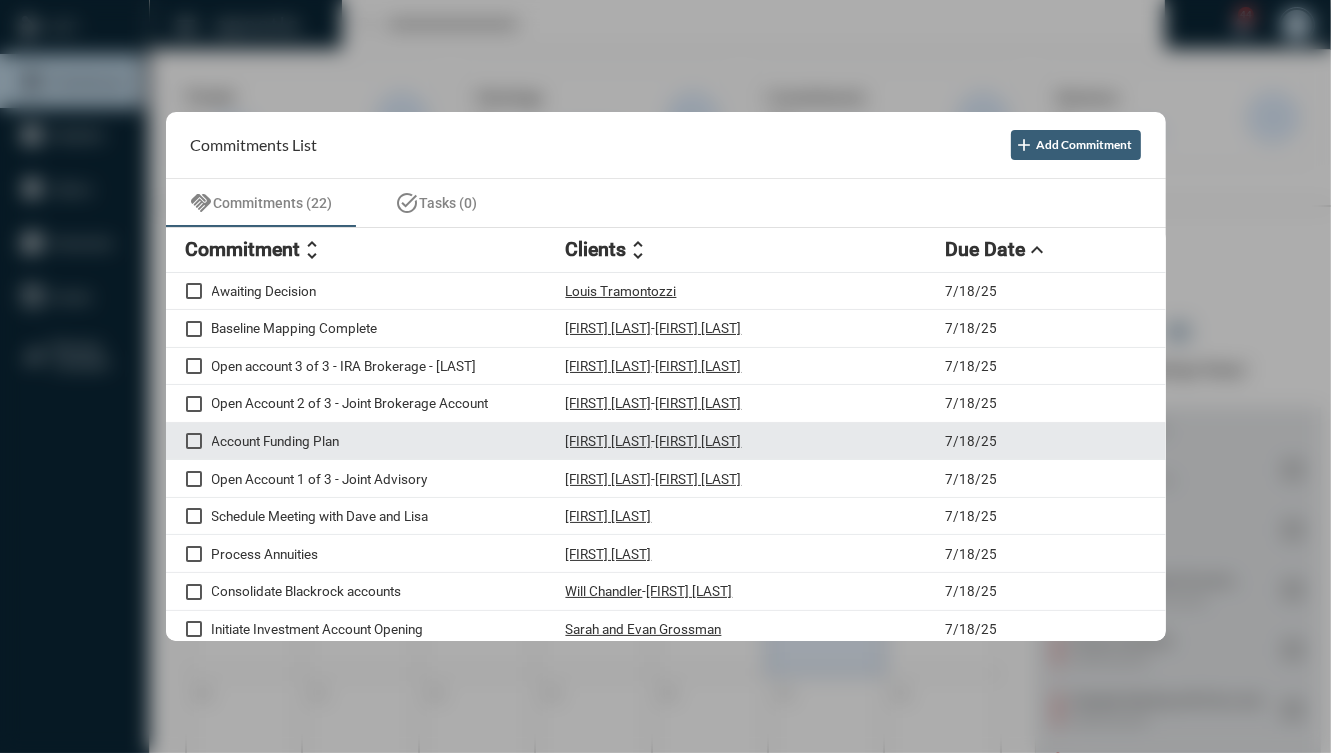 click on "Account Funding Plan" at bounding box center [389, 441] 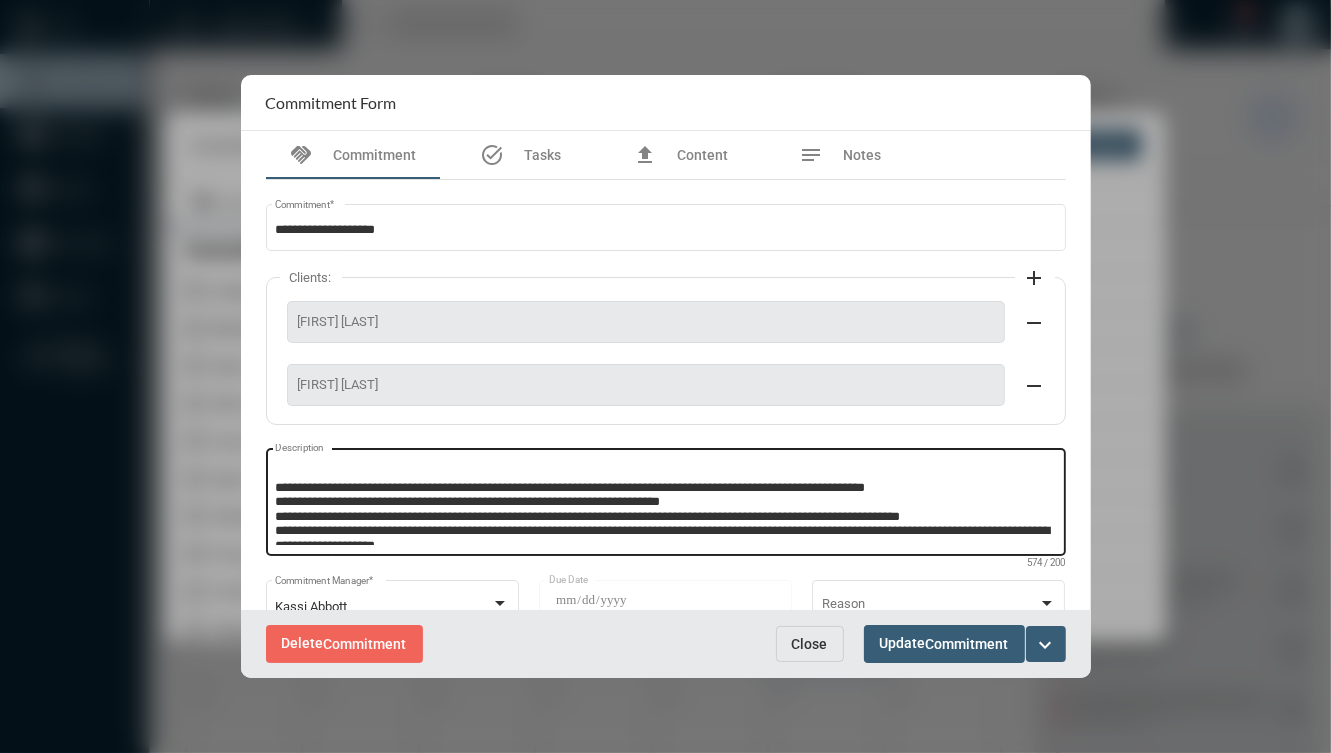 scroll, scrollTop: 33, scrollLeft: 0, axis: vertical 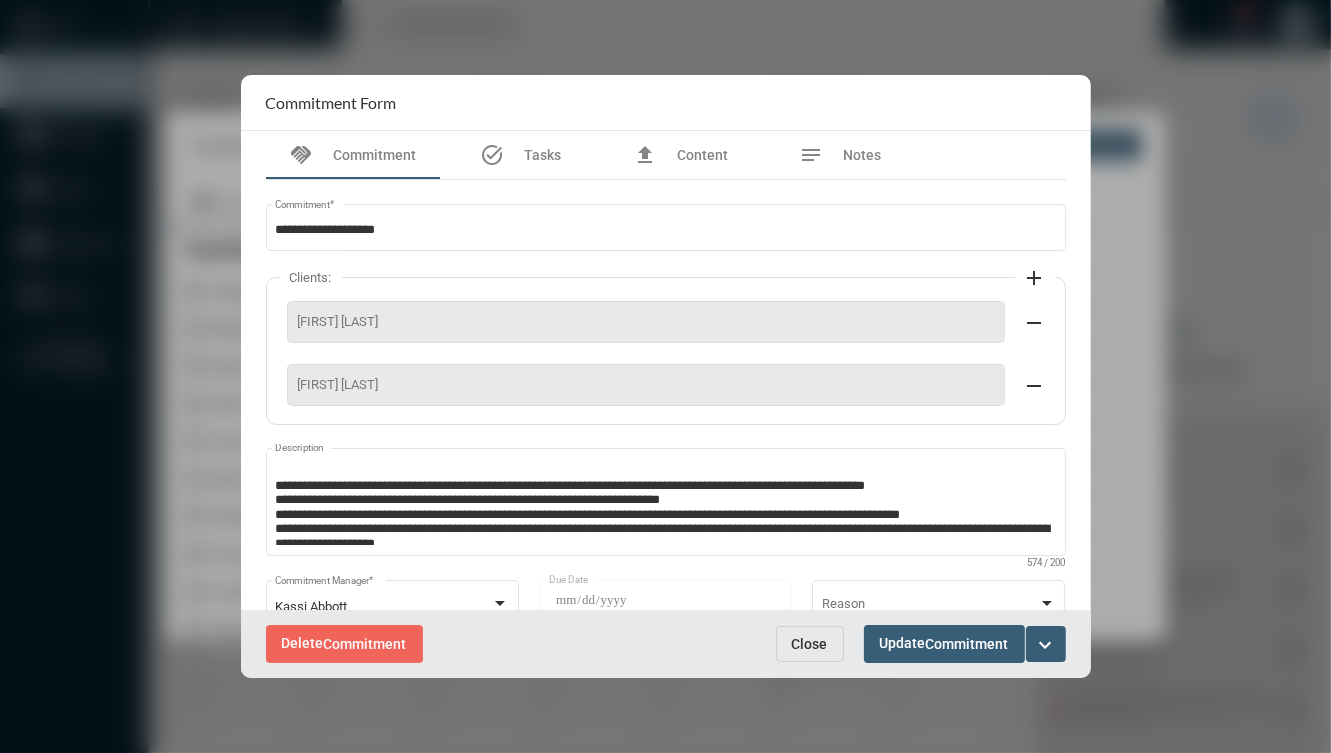 click on "Close" at bounding box center [810, 644] 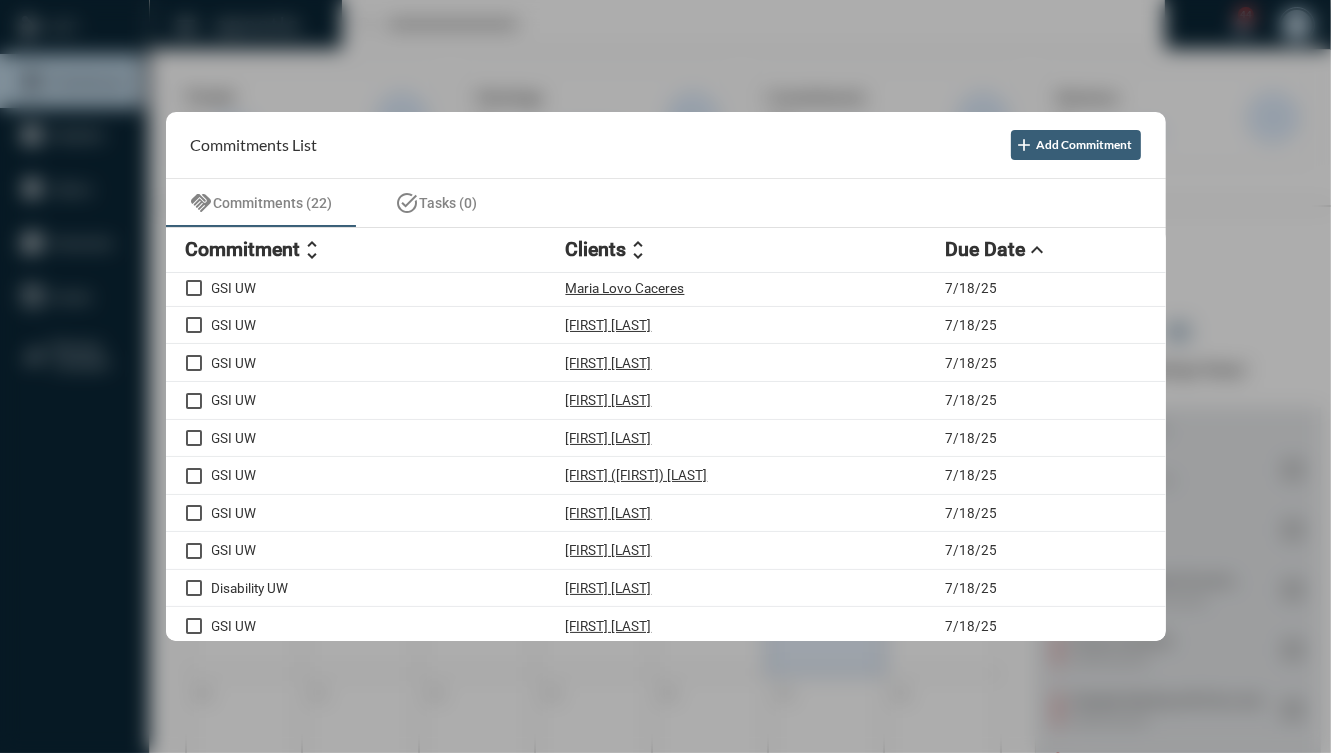 scroll, scrollTop: 0, scrollLeft: 0, axis: both 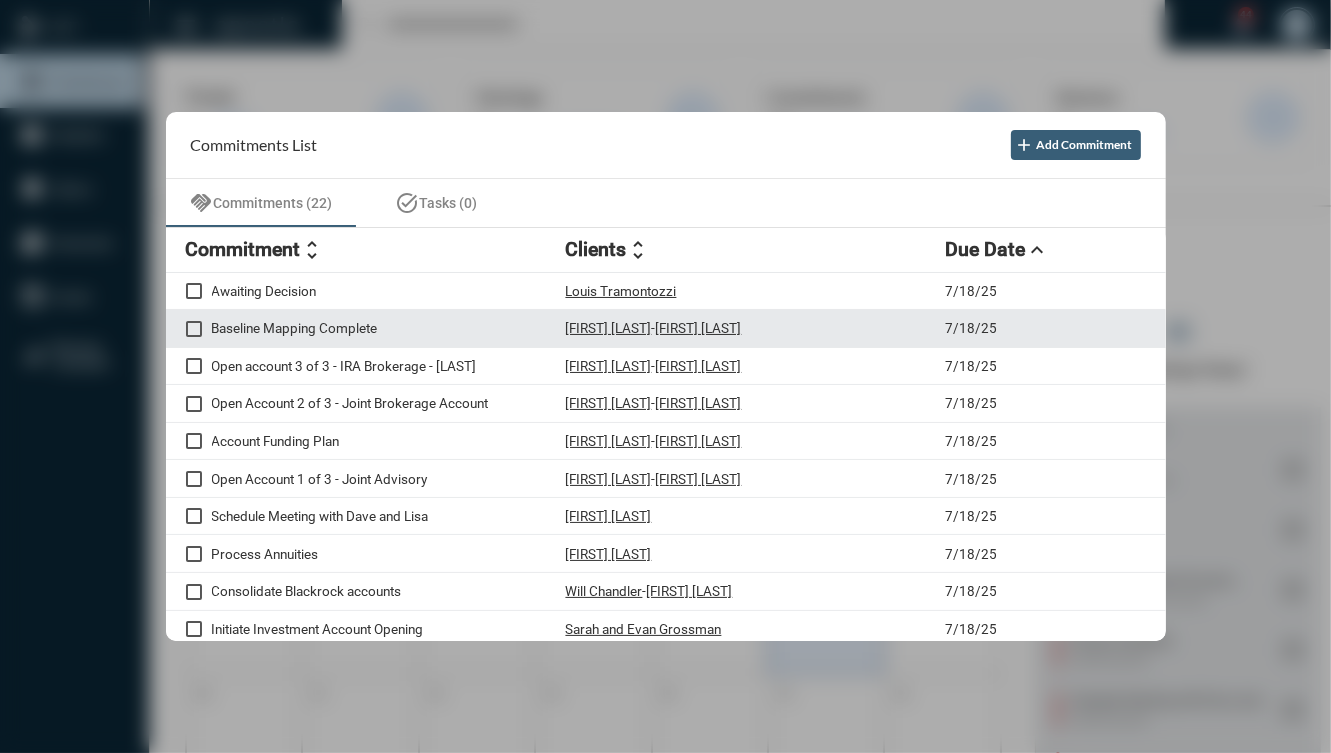 click on "Baseline Mapping Complete   [FIRST] [LAST]    -    [FIRST] [LAST]  7/[DAY]/[YEAR]" at bounding box center [666, 329] 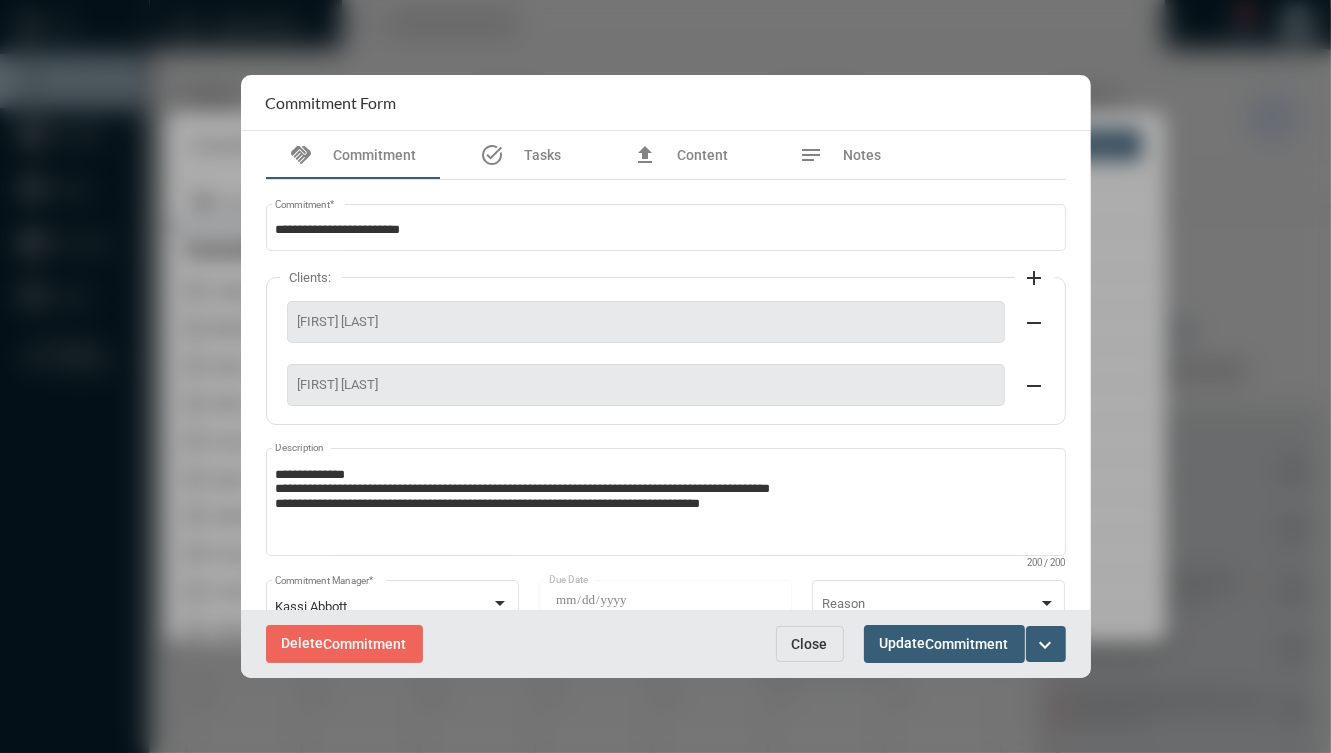 click on "Close" at bounding box center (810, 644) 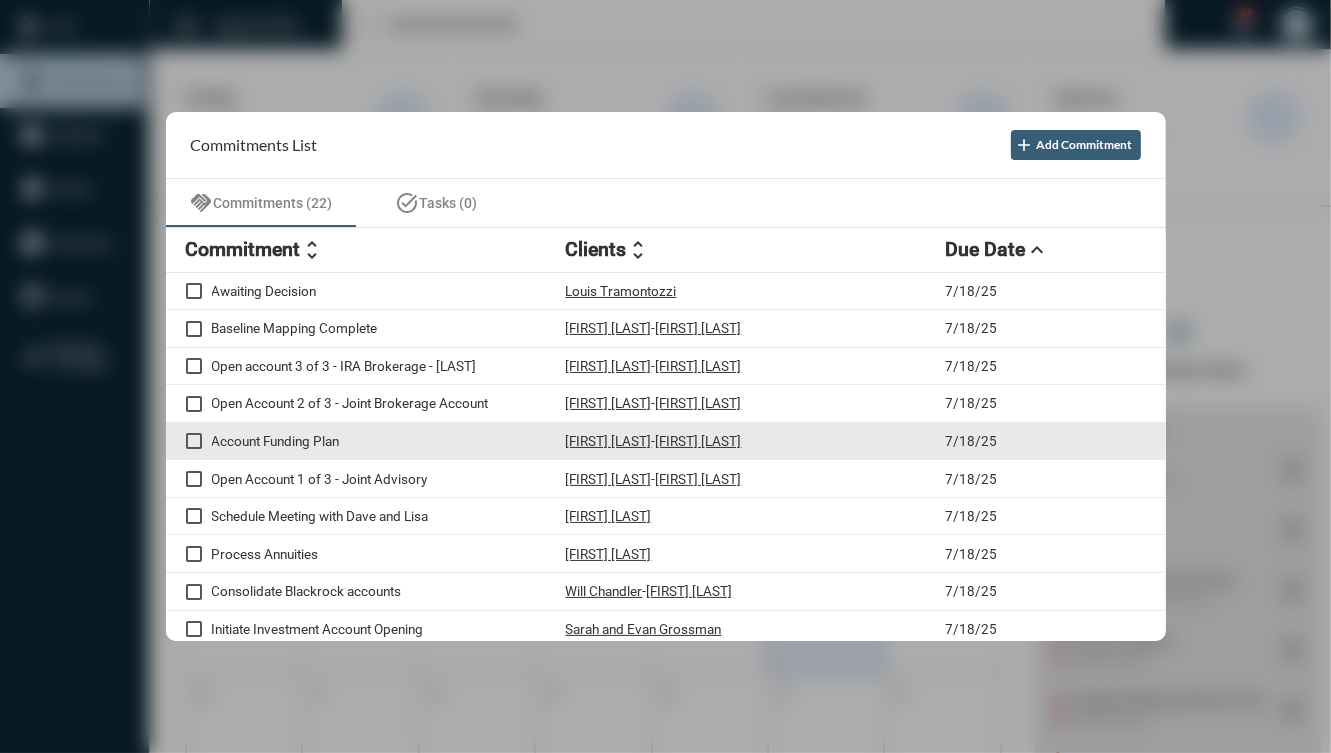 click on "Account Funding Plan" at bounding box center [389, 441] 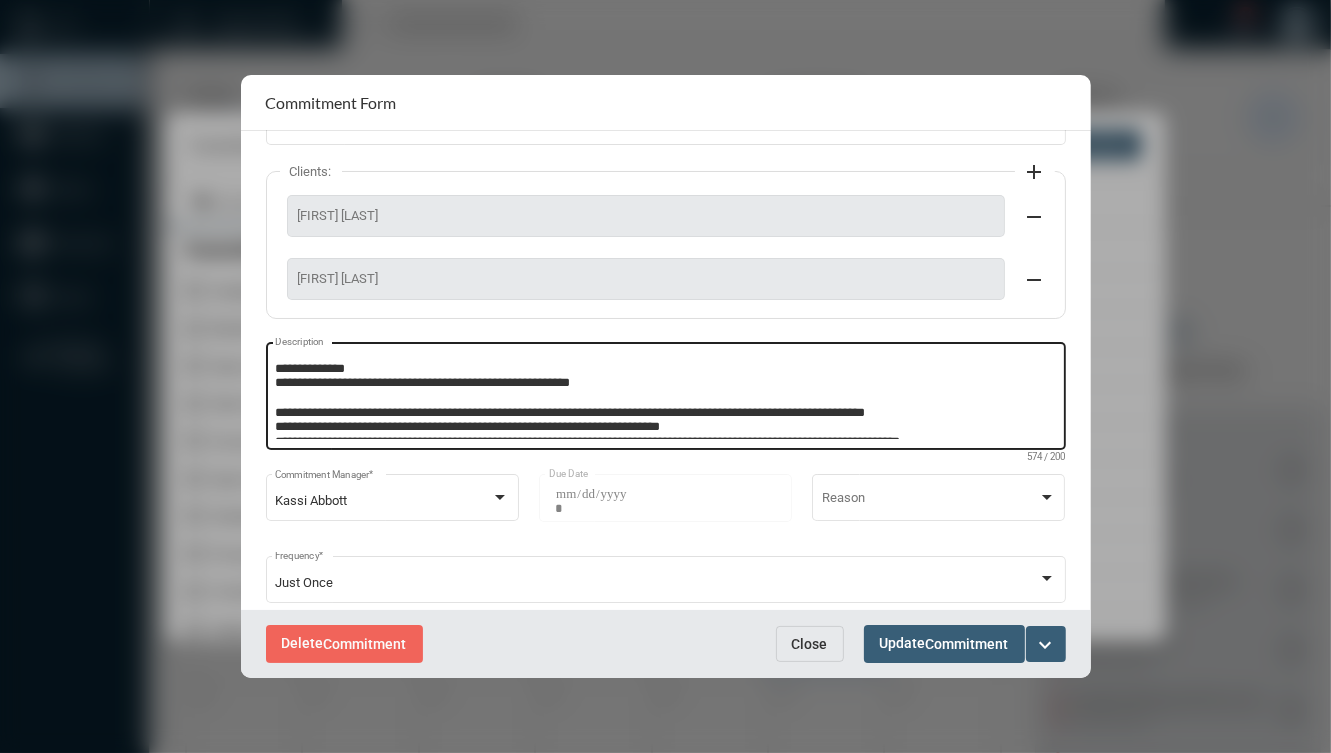 scroll, scrollTop: 107, scrollLeft: 0, axis: vertical 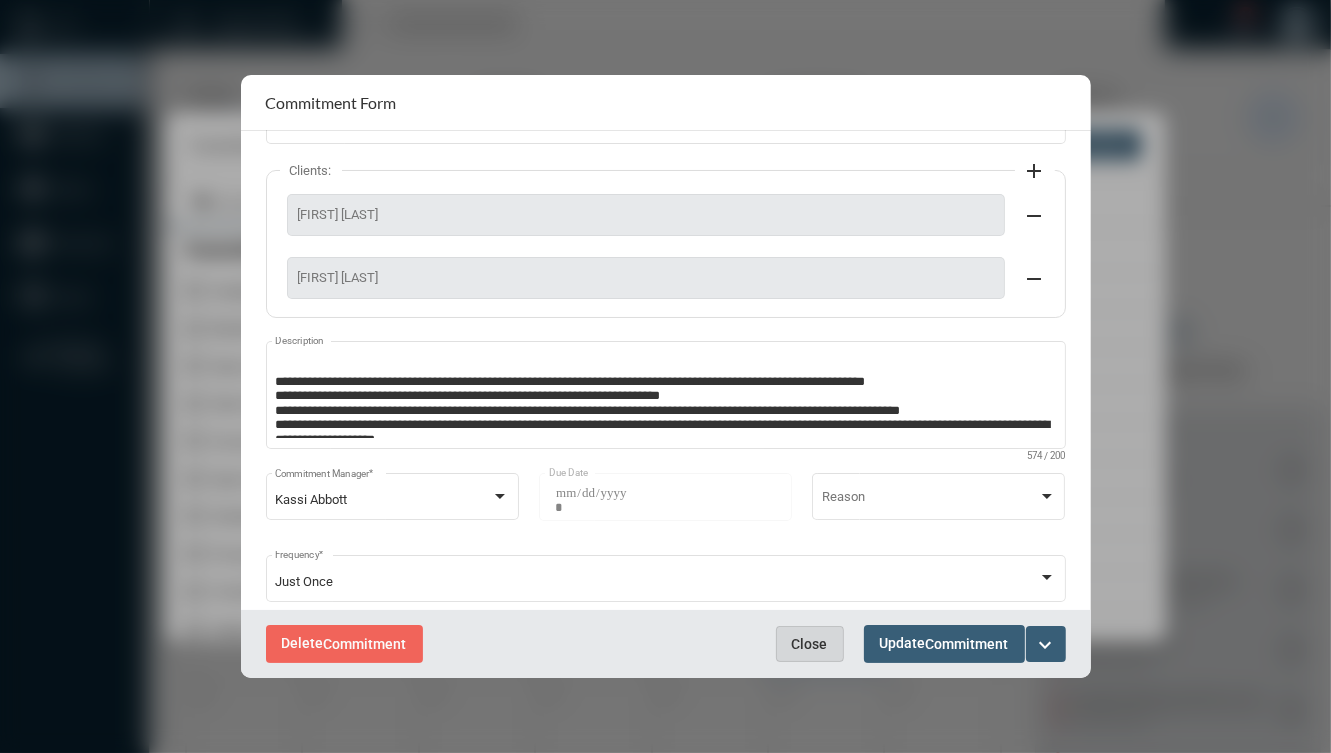 click on "Close" at bounding box center [810, 644] 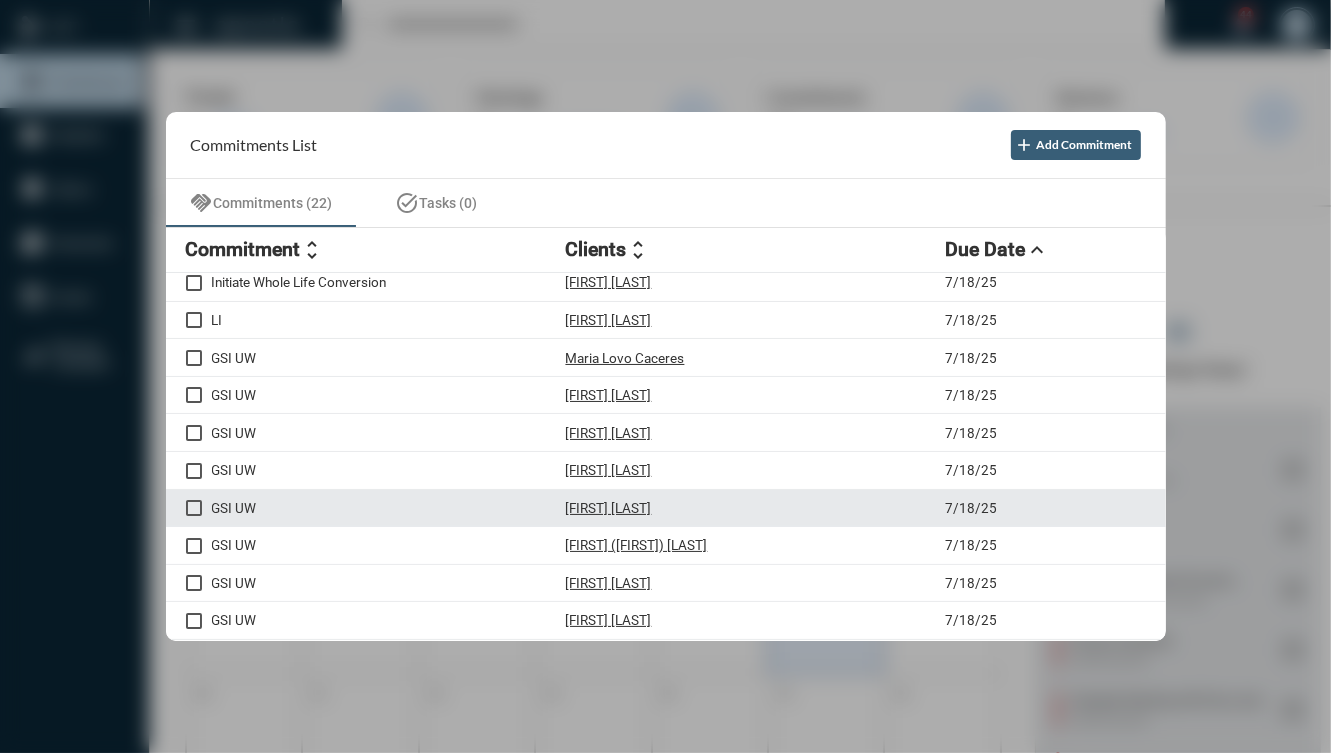 scroll, scrollTop: 454, scrollLeft: 0, axis: vertical 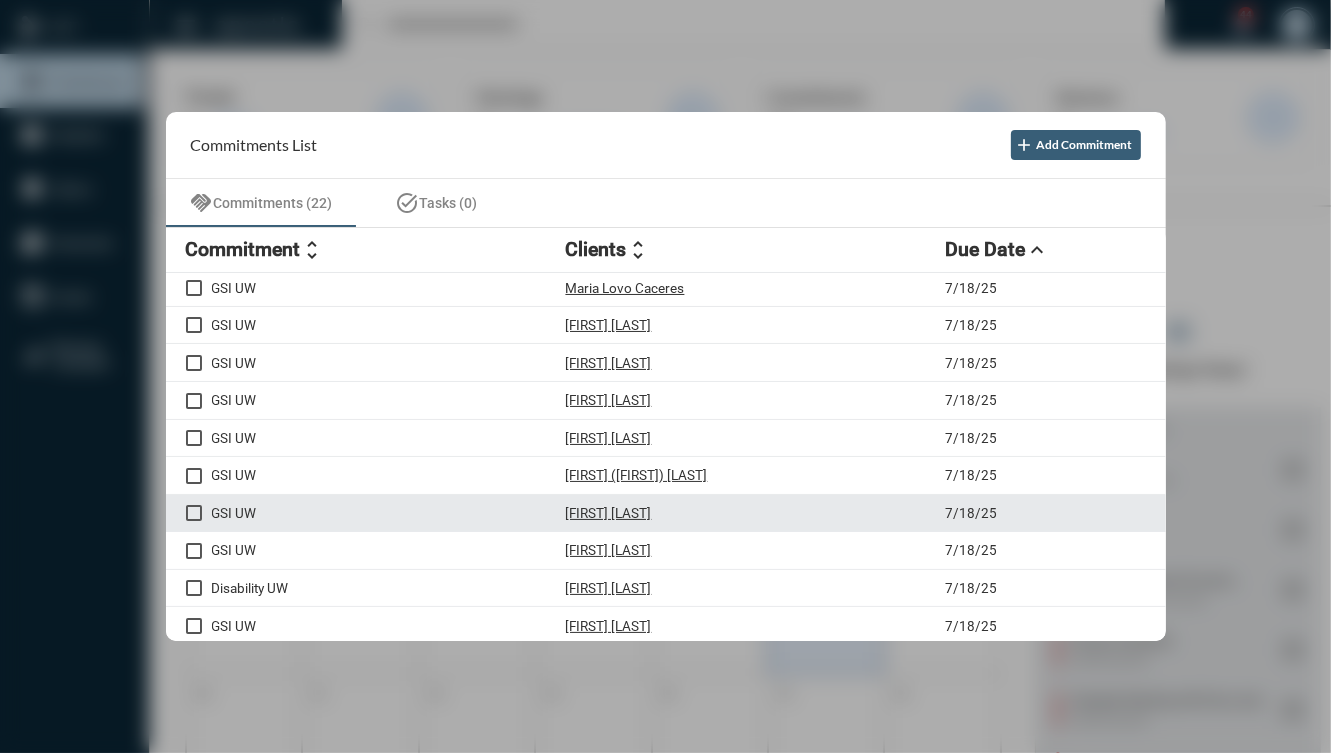 click on "[FIRST] [LAST]" at bounding box center [756, 513] 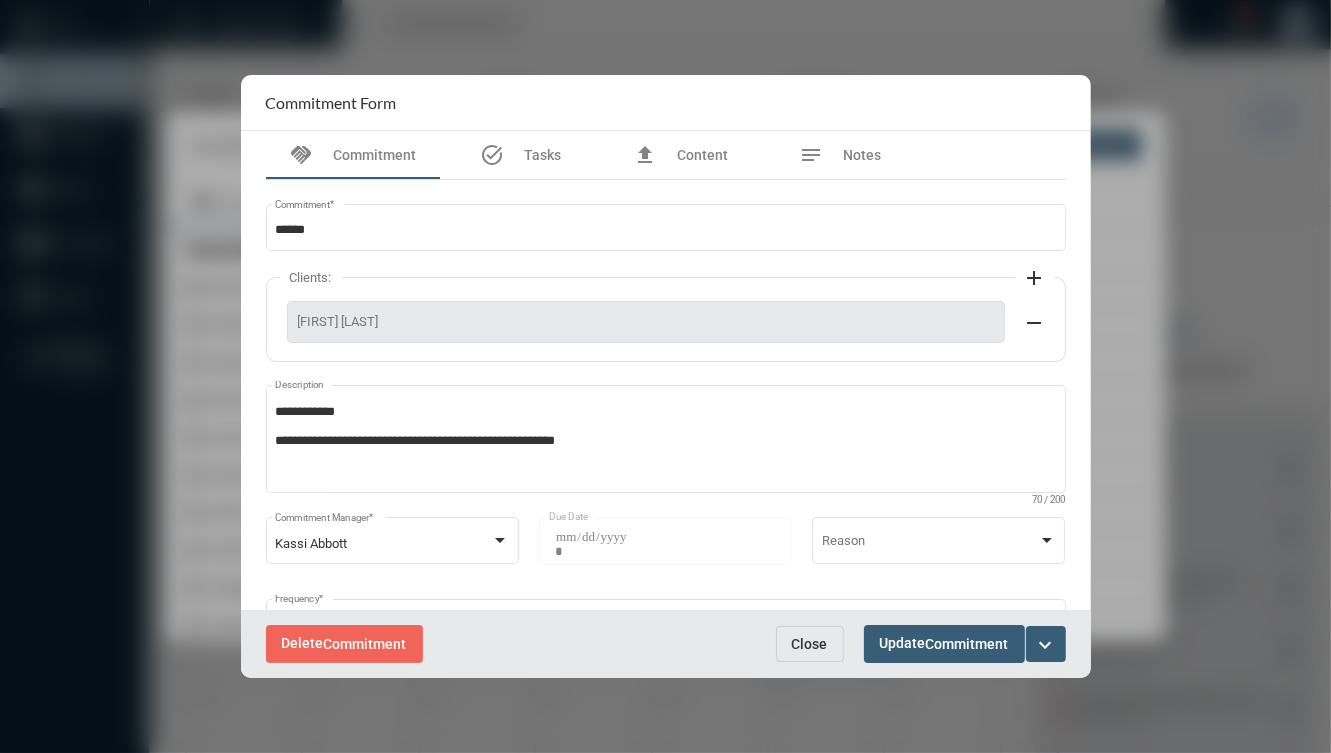 click on "Close" at bounding box center [810, 644] 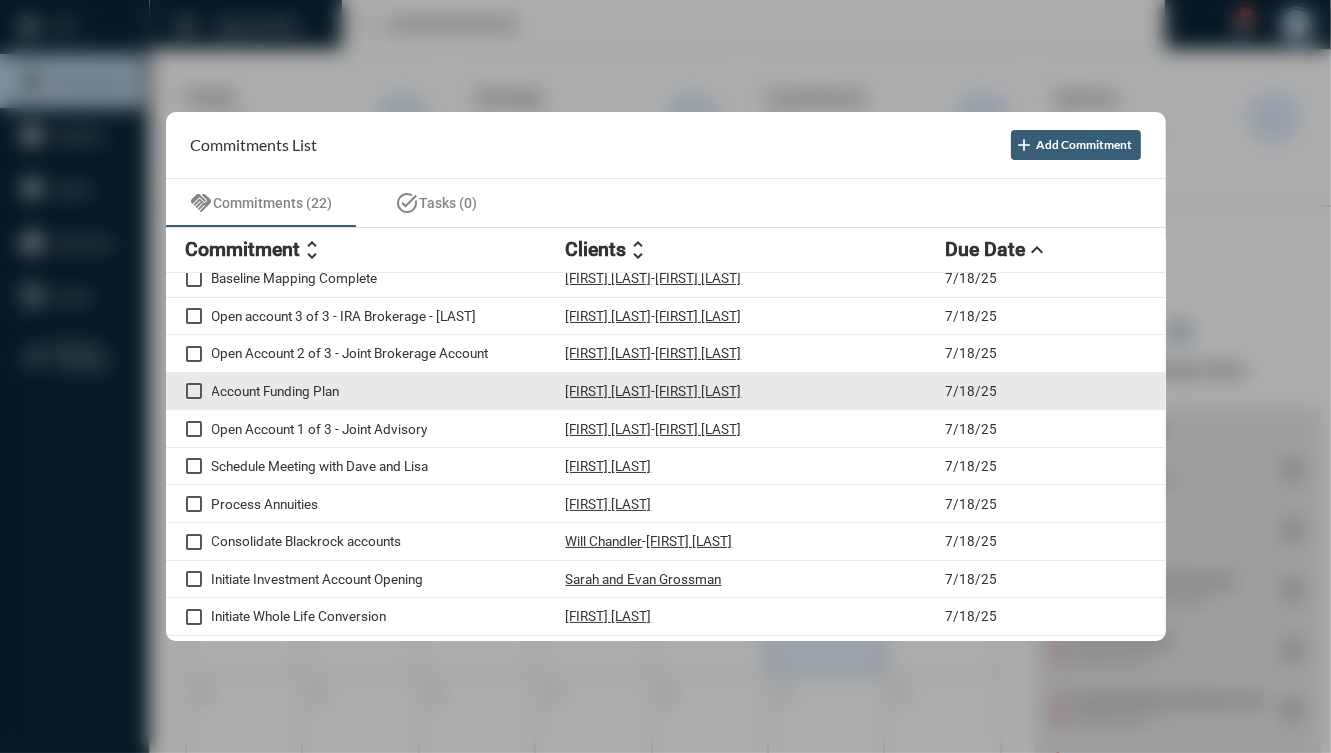 scroll, scrollTop: 52, scrollLeft: 0, axis: vertical 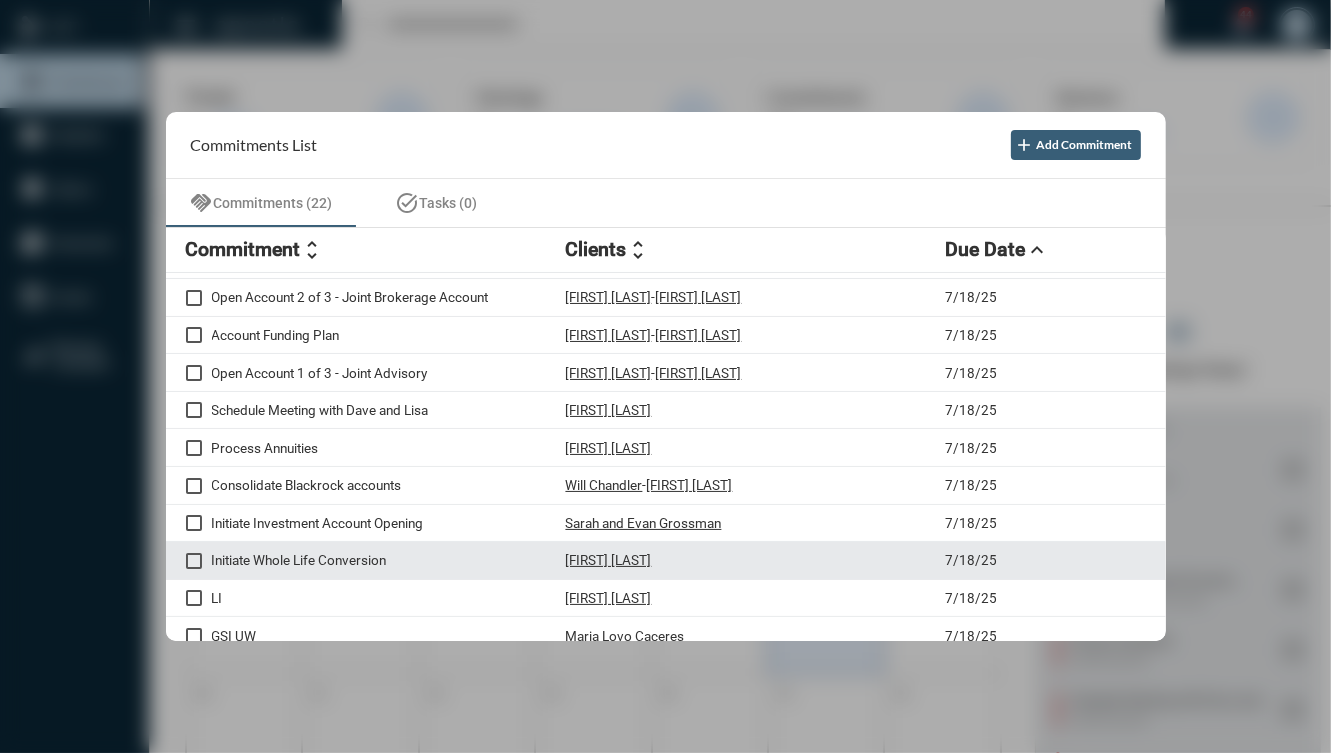 click on "Initiate Whole Life Conversion   Cassie Marchette  7/18/25" at bounding box center [666, 561] 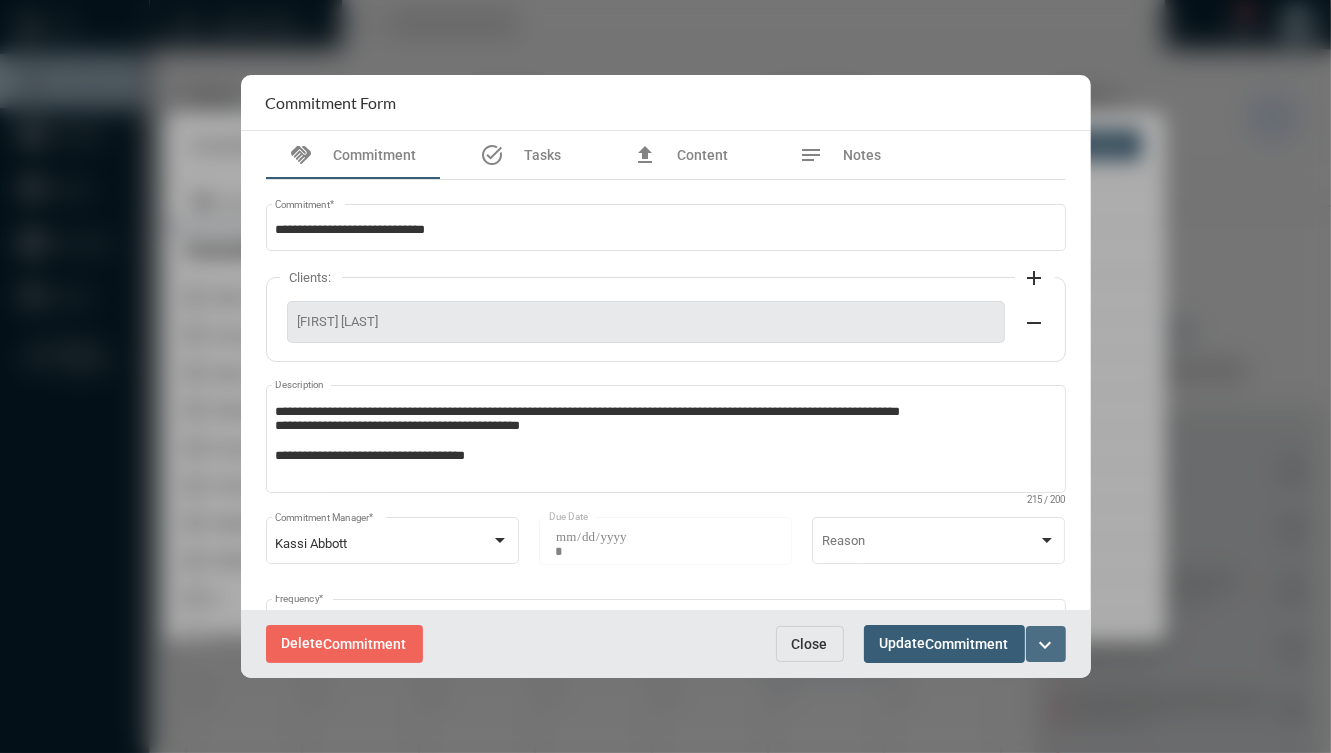 click on "expand_more" at bounding box center (1046, 645) 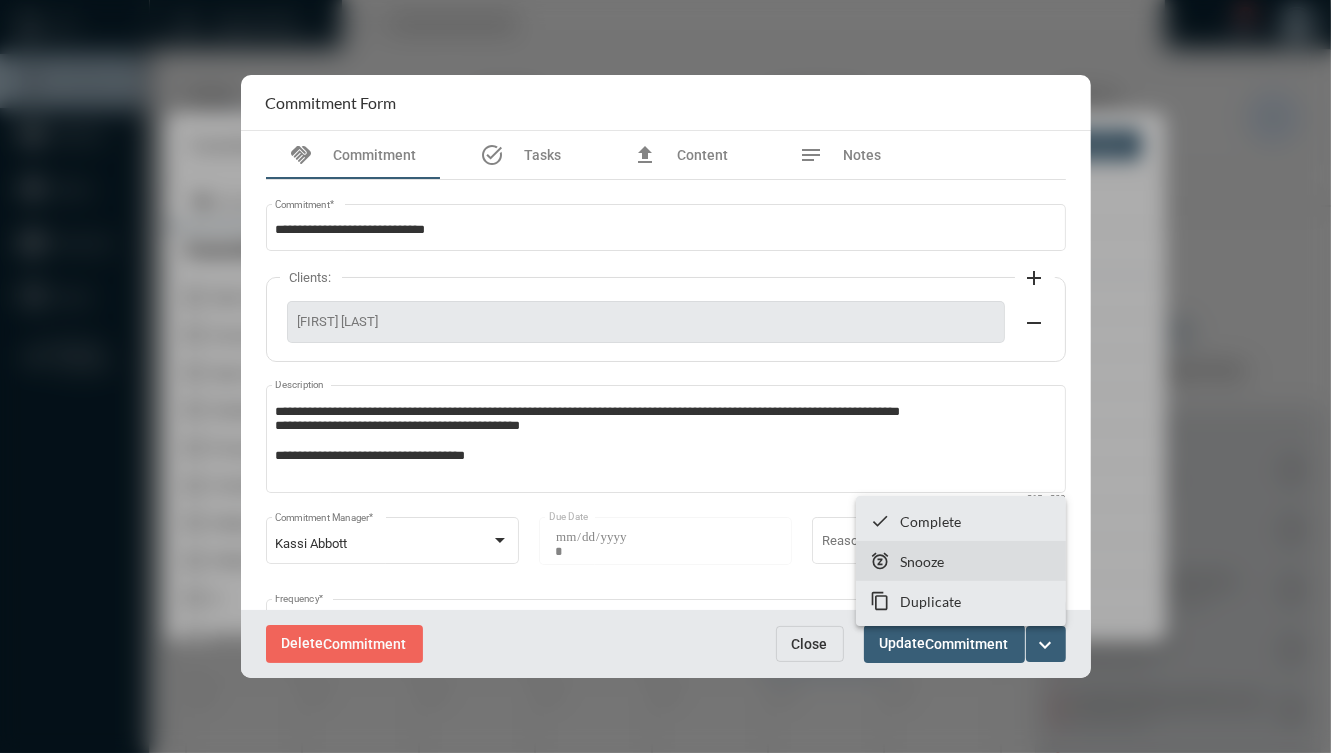 click on "snooze Snooze" at bounding box center [961, 561] 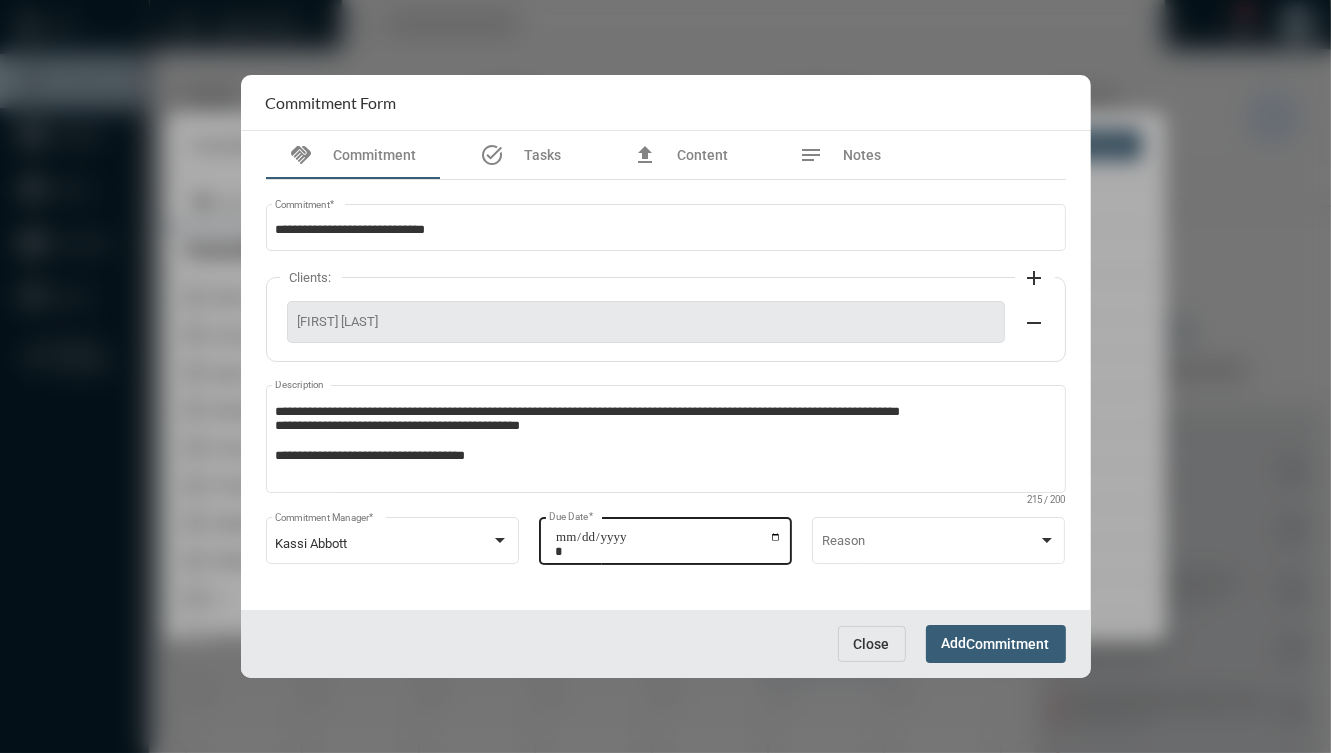 click on "**********" at bounding box center [668, 544] 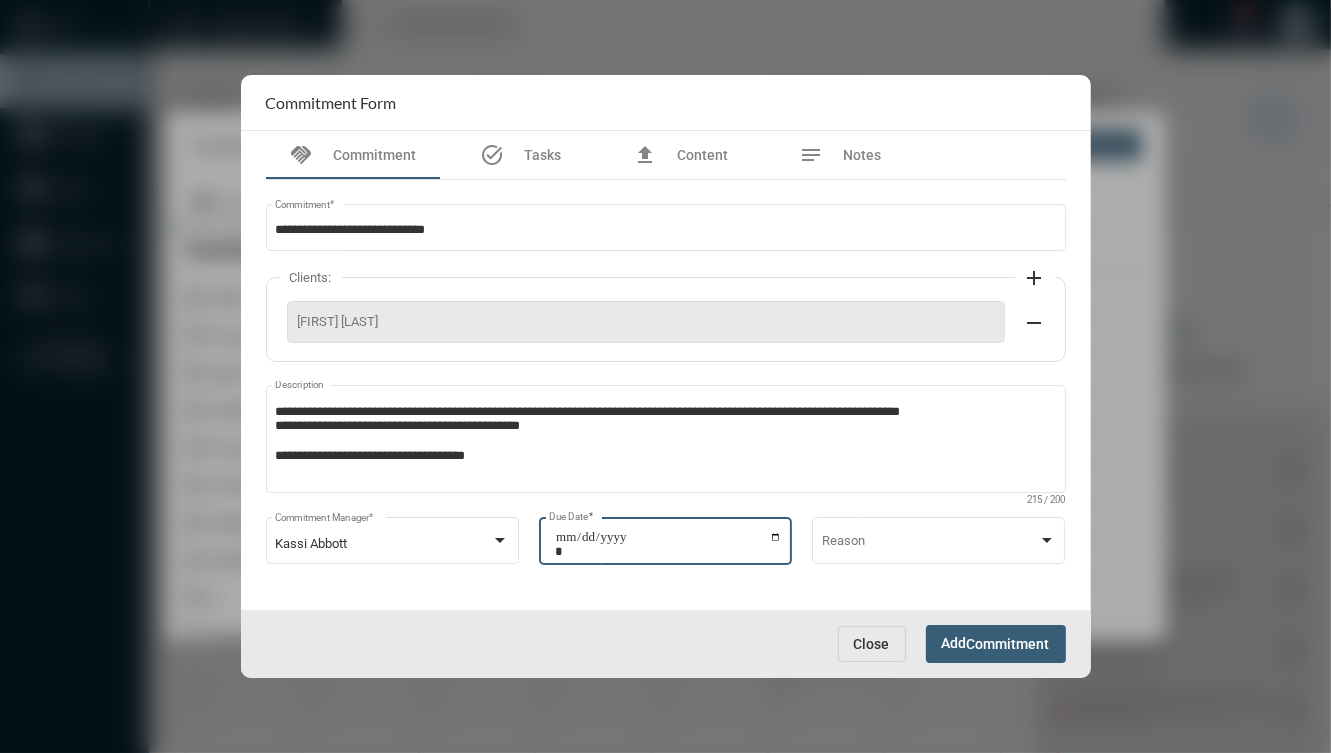 type on "**********" 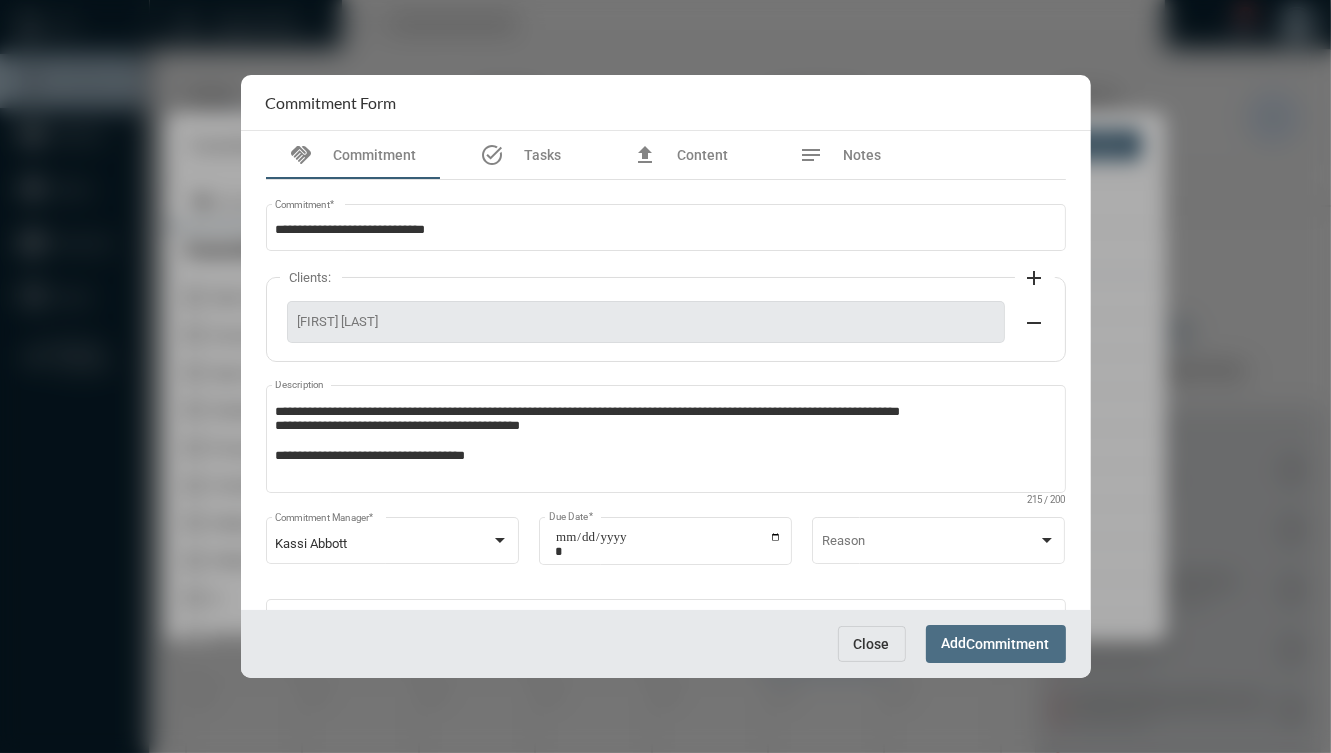 click on "Commitment" at bounding box center (1008, 645) 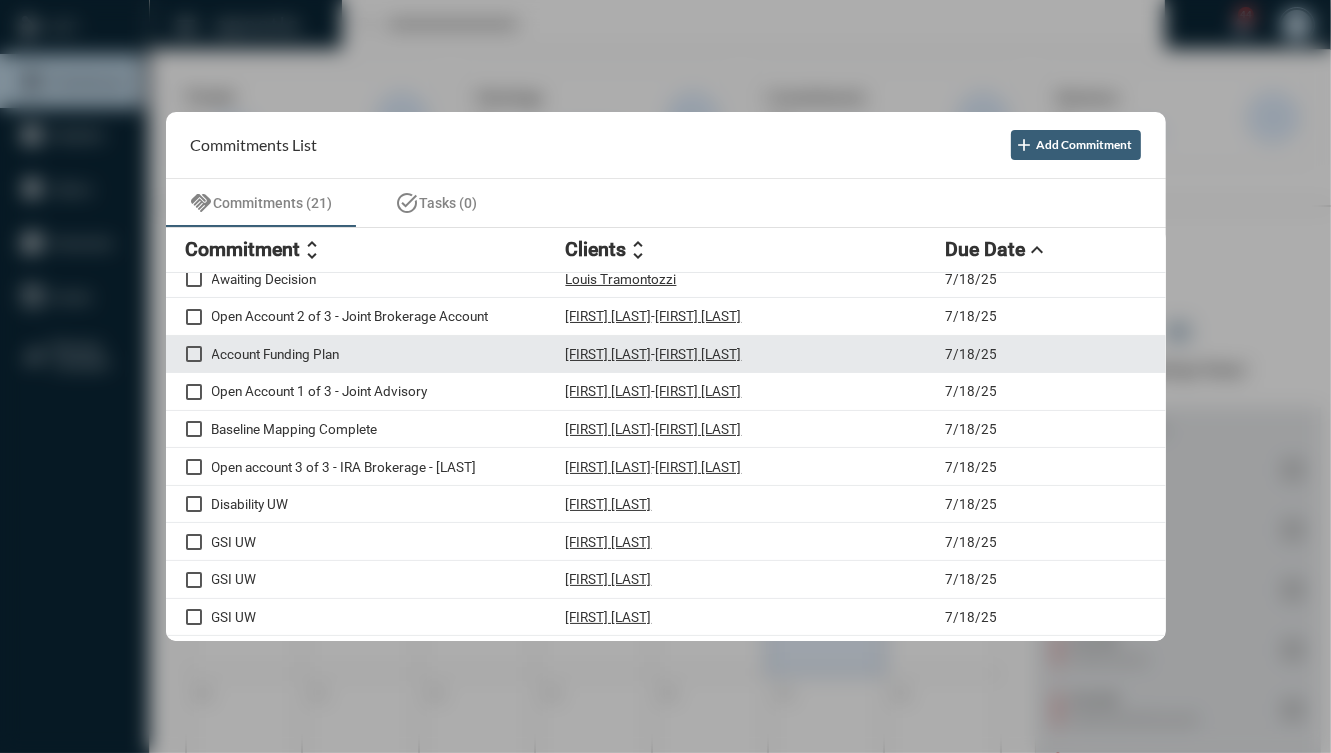 scroll, scrollTop: 0, scrollLeft: 0, axis: both 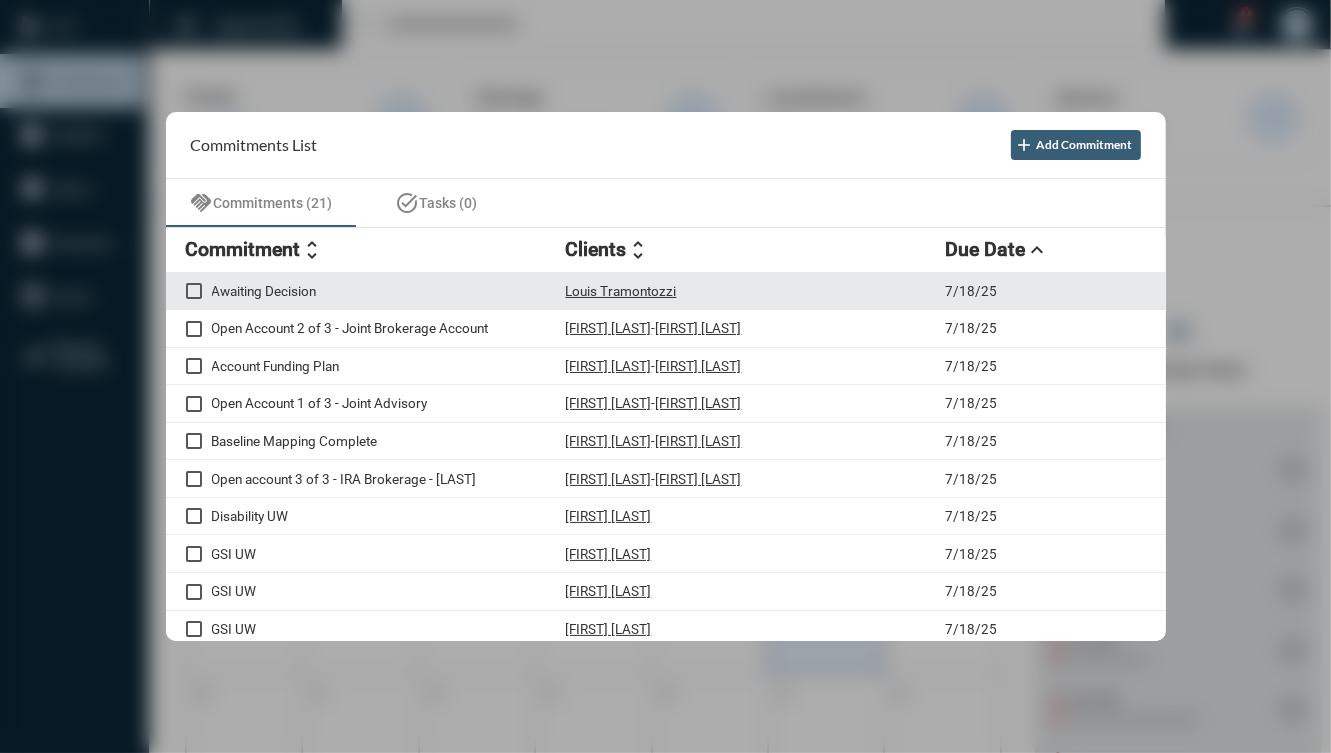 click on "Awaiting Decision   Louis Tramontozzi  7/18/25" at bounding box center [666, 292] 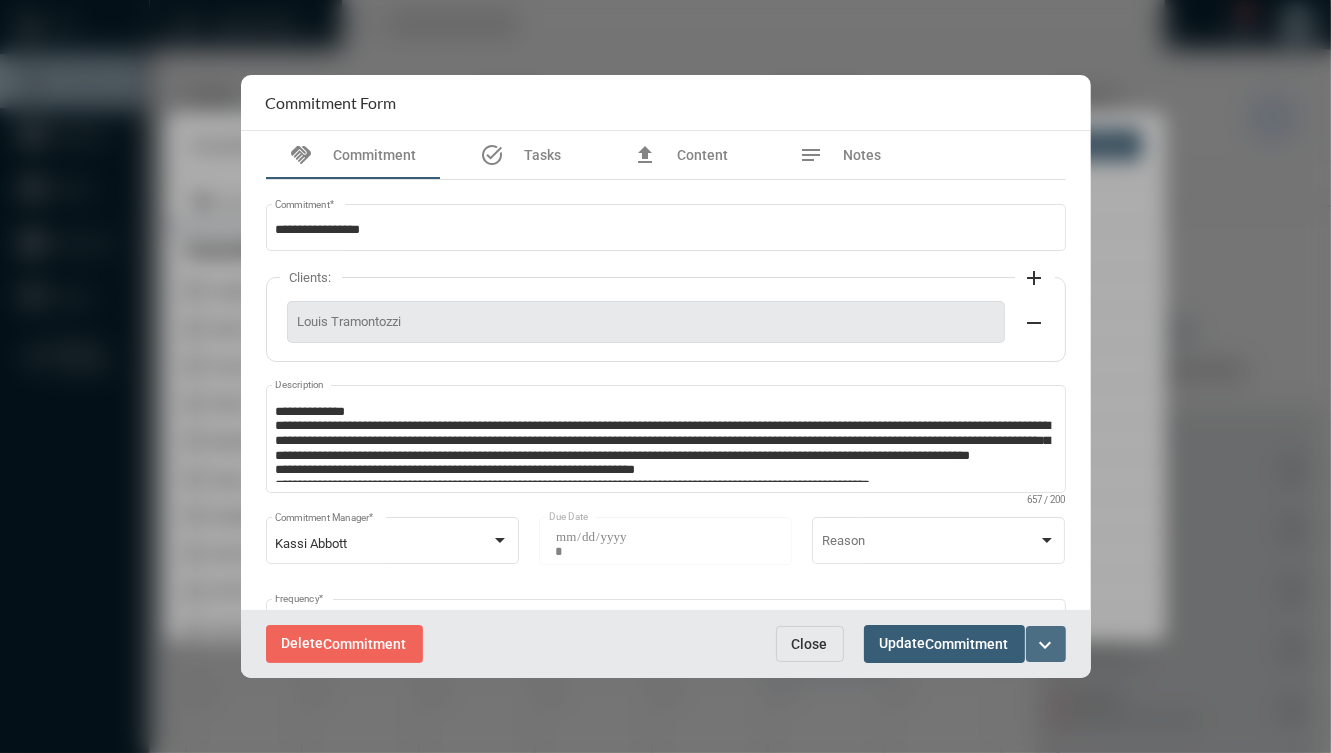 click on "expand_more" at bounding box center [1046, 645] 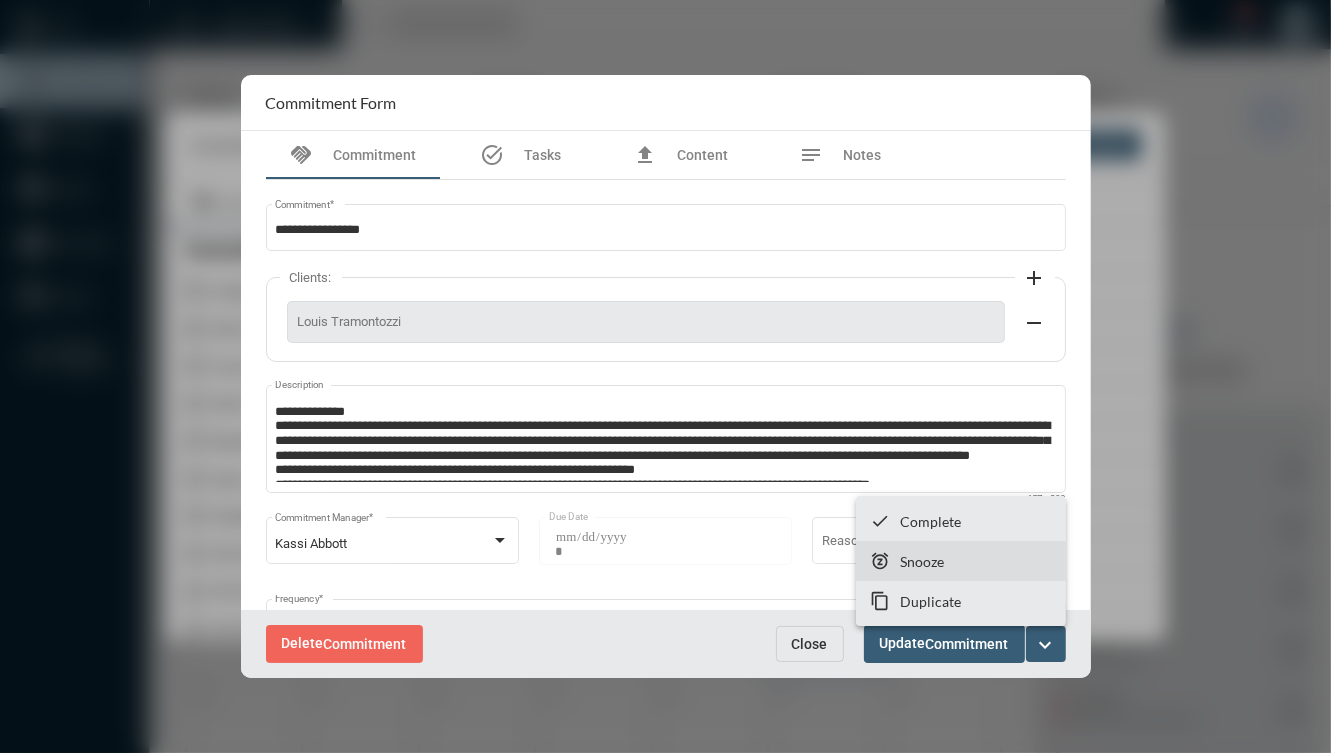 click on "Snooze" at bounding box center [922, 561] 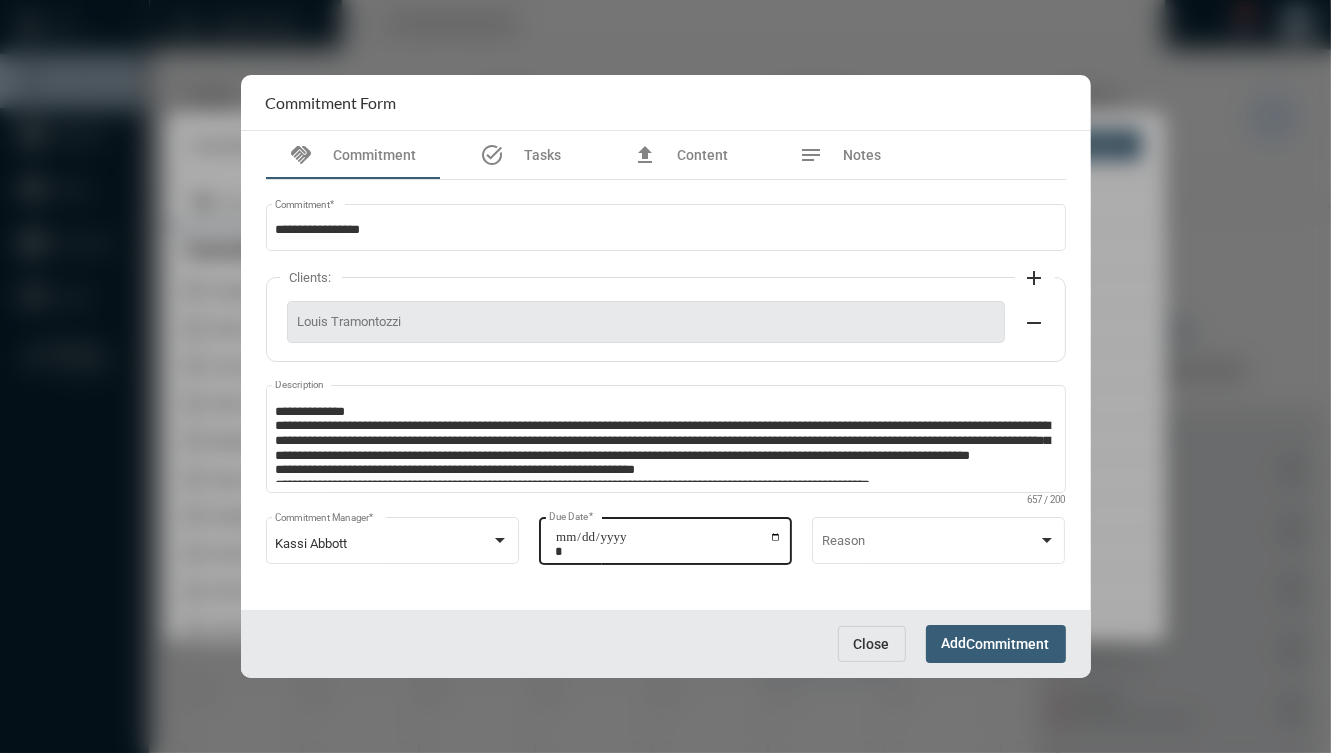 click on "**********" at bounding box center (668, 544) 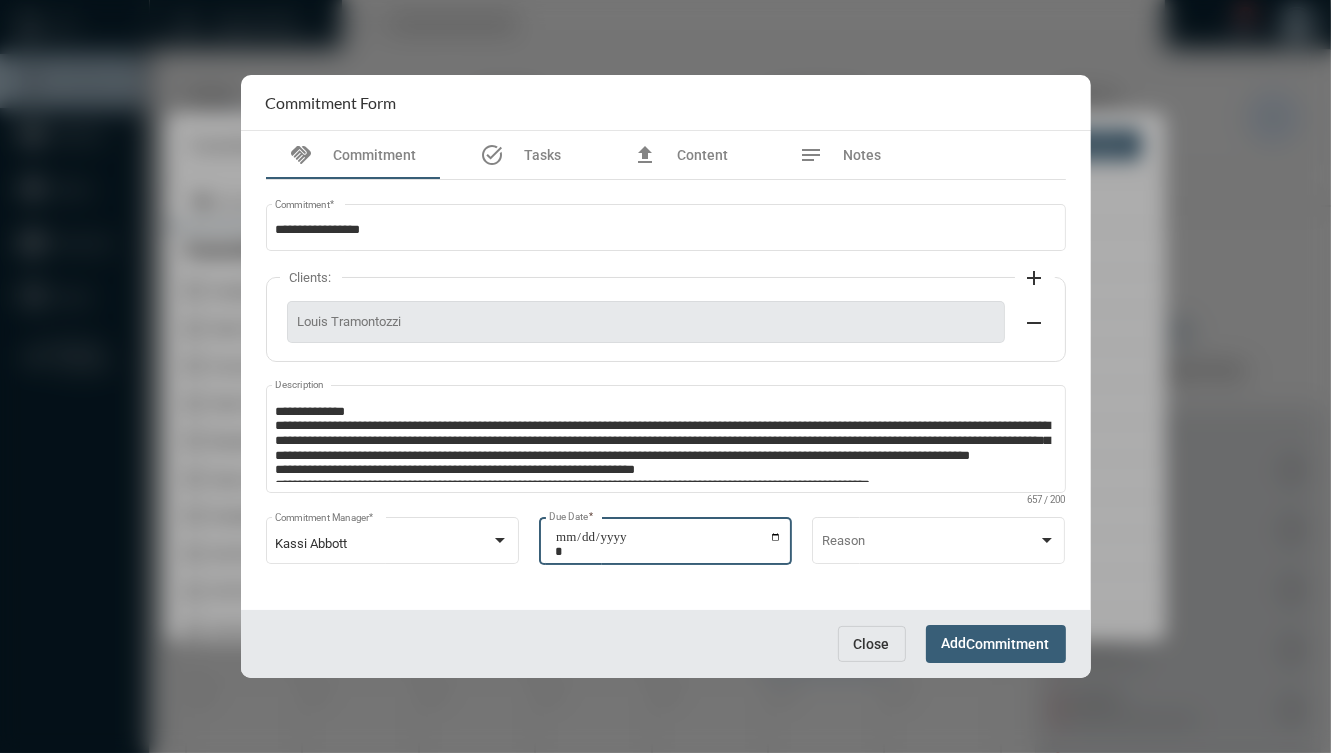 type on "**********" 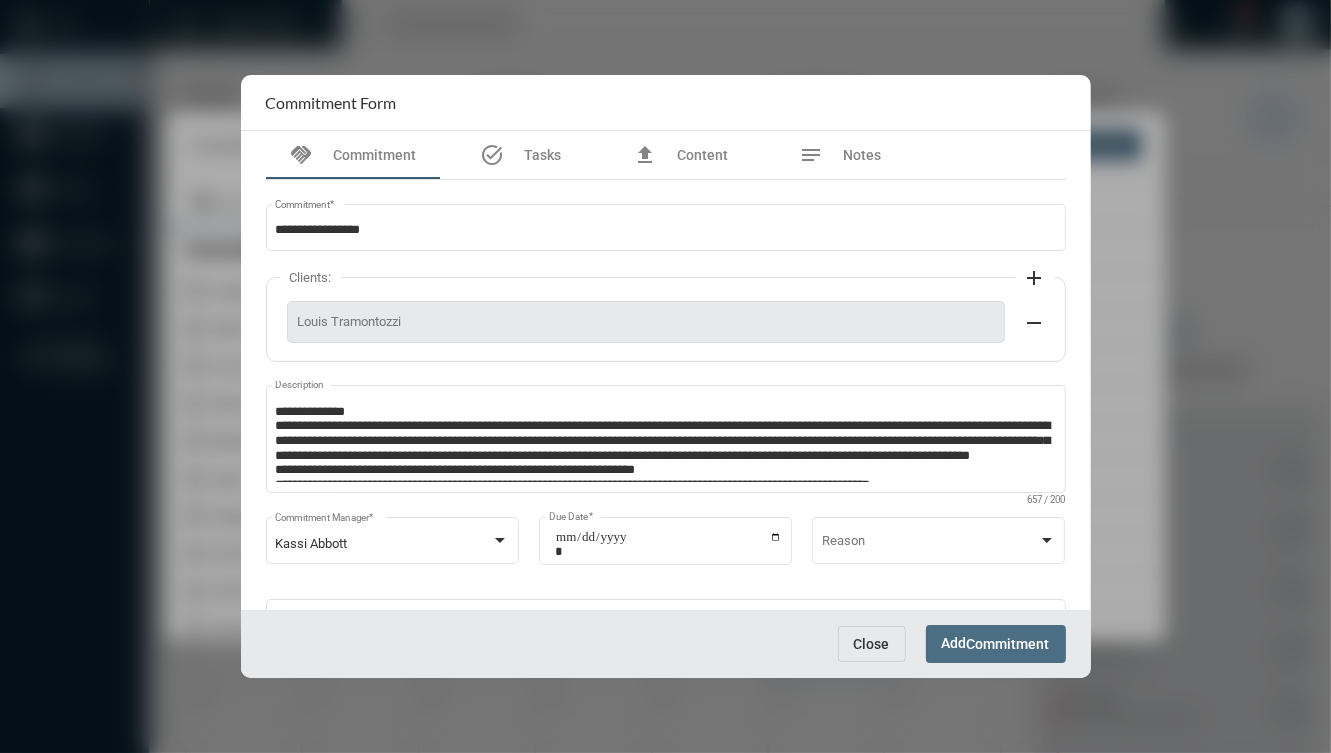 click on "Add   Commitment" at bounding box center (996, 643) 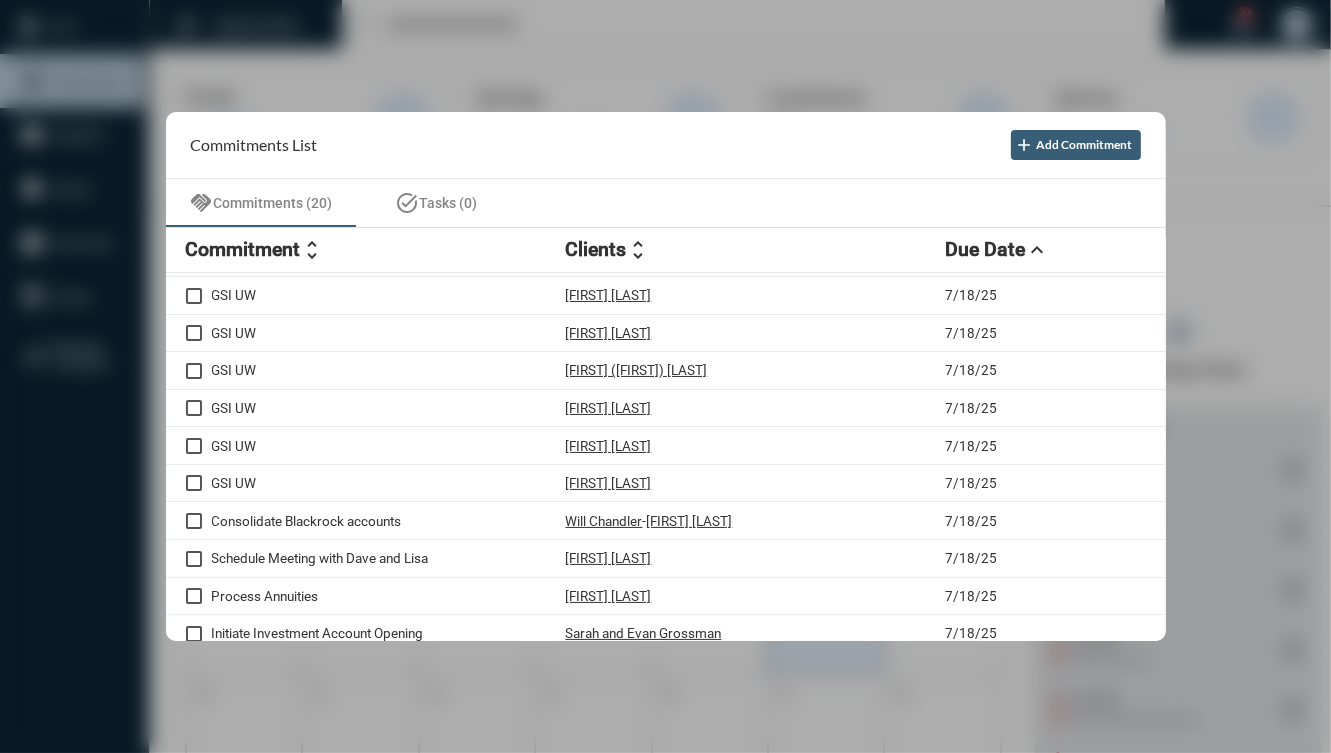 scroll, scrollTop: 379, scrollLeft: 0, axis: vertical 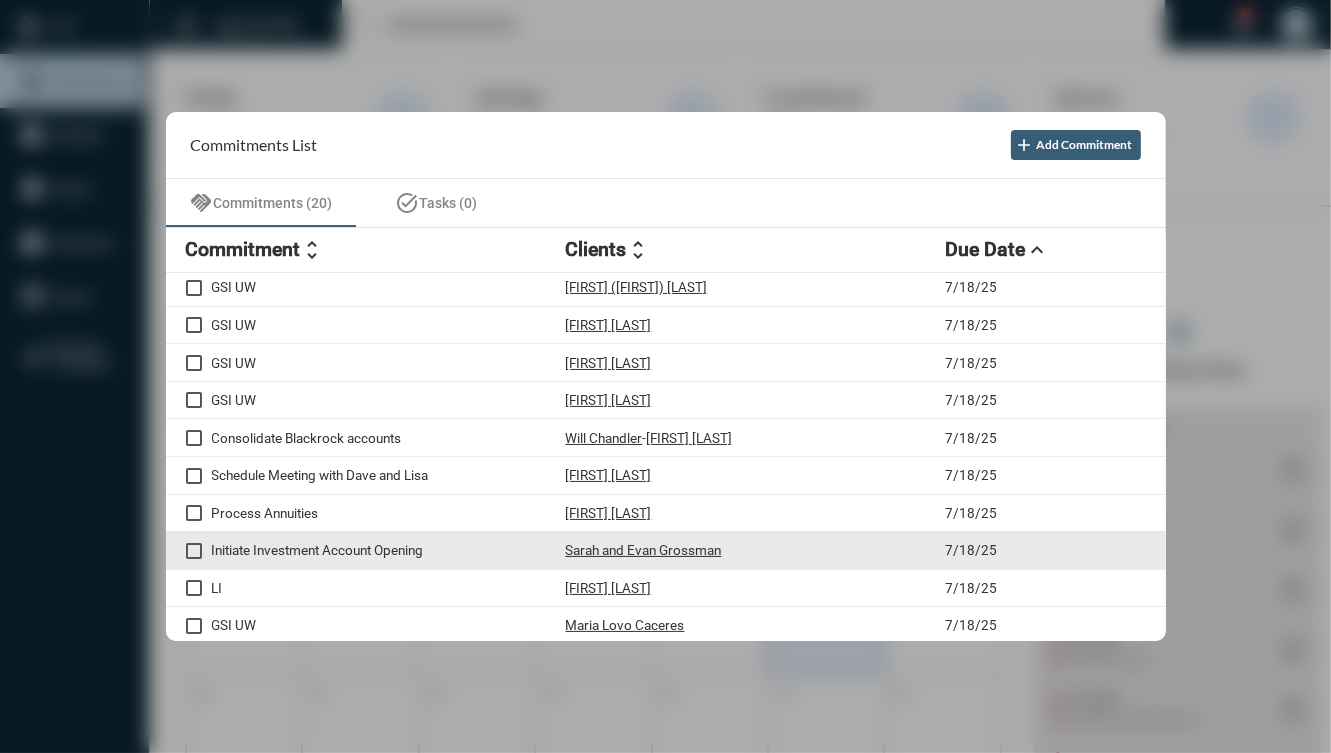 click on "Sarah and Evan Grossman" at bounding box center (756, 550) 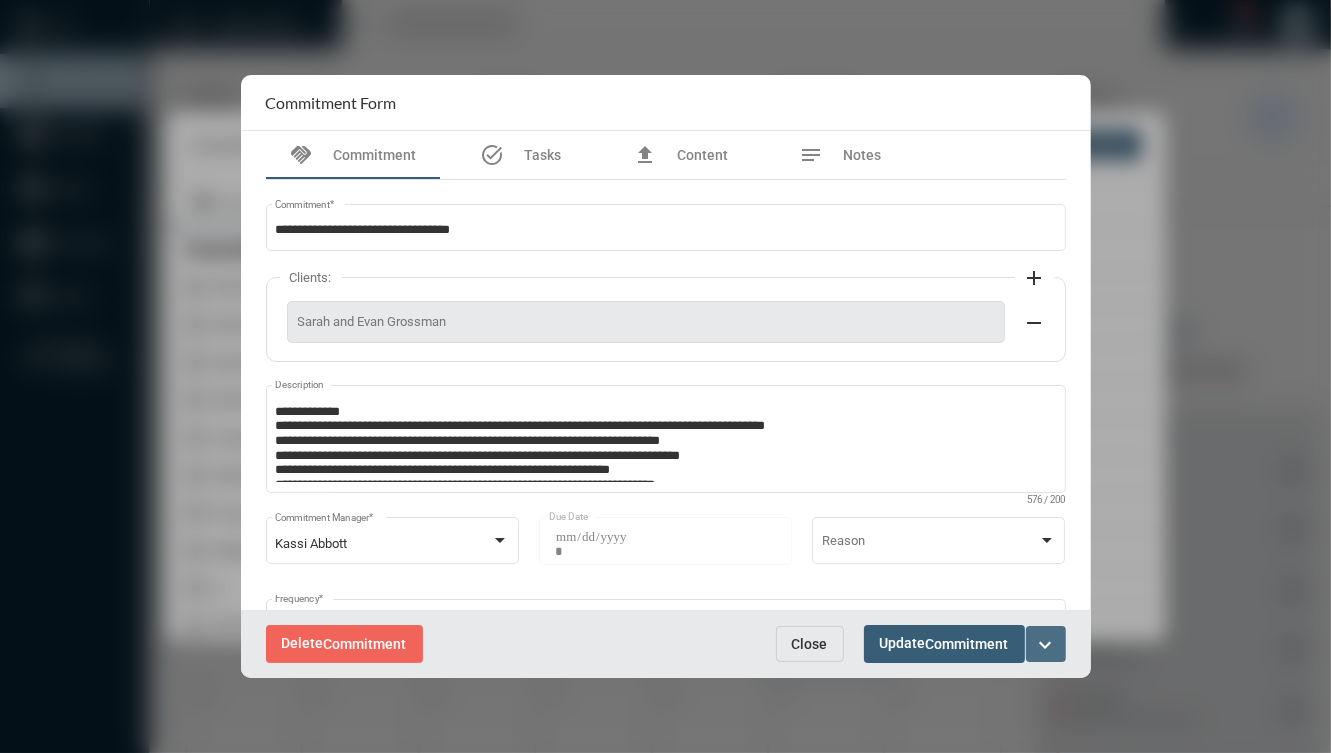 click on "expand_more" at bounding box center (1046, 644) 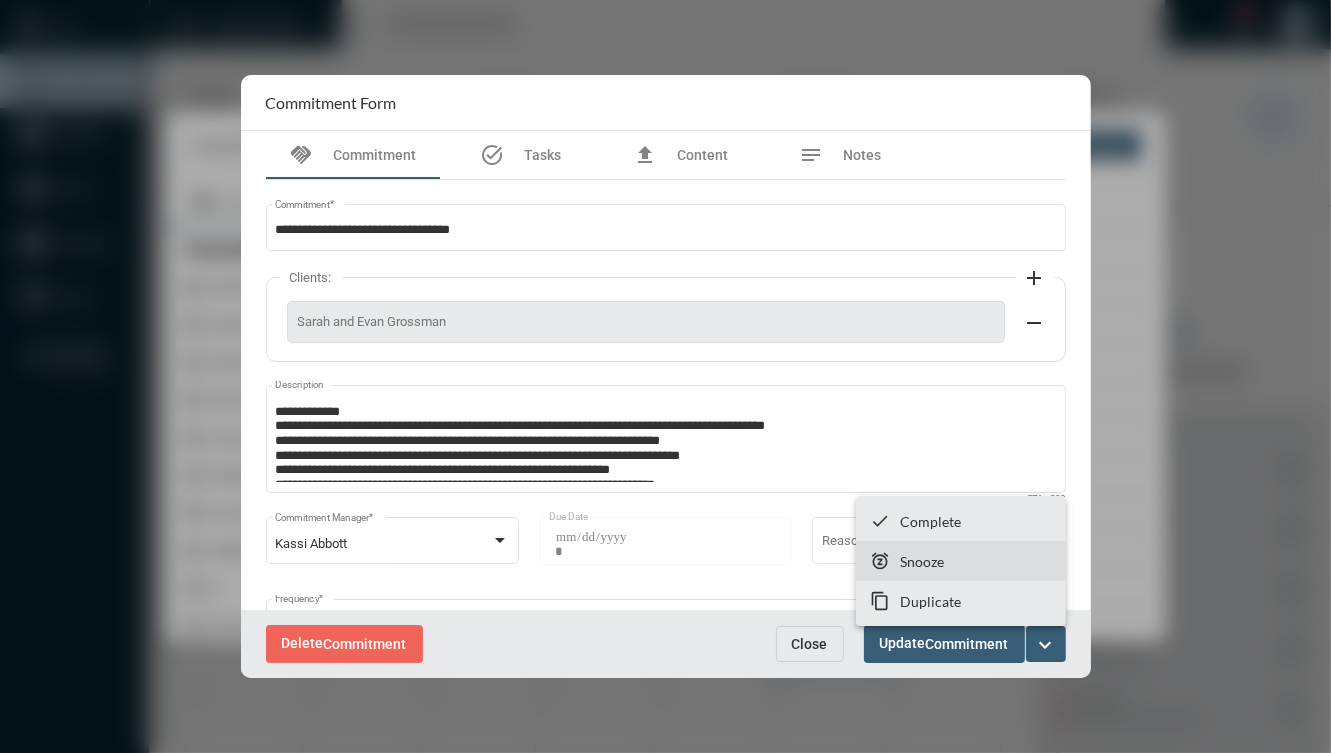 click on "snooze Snooze" at bounding box center (961, 561) 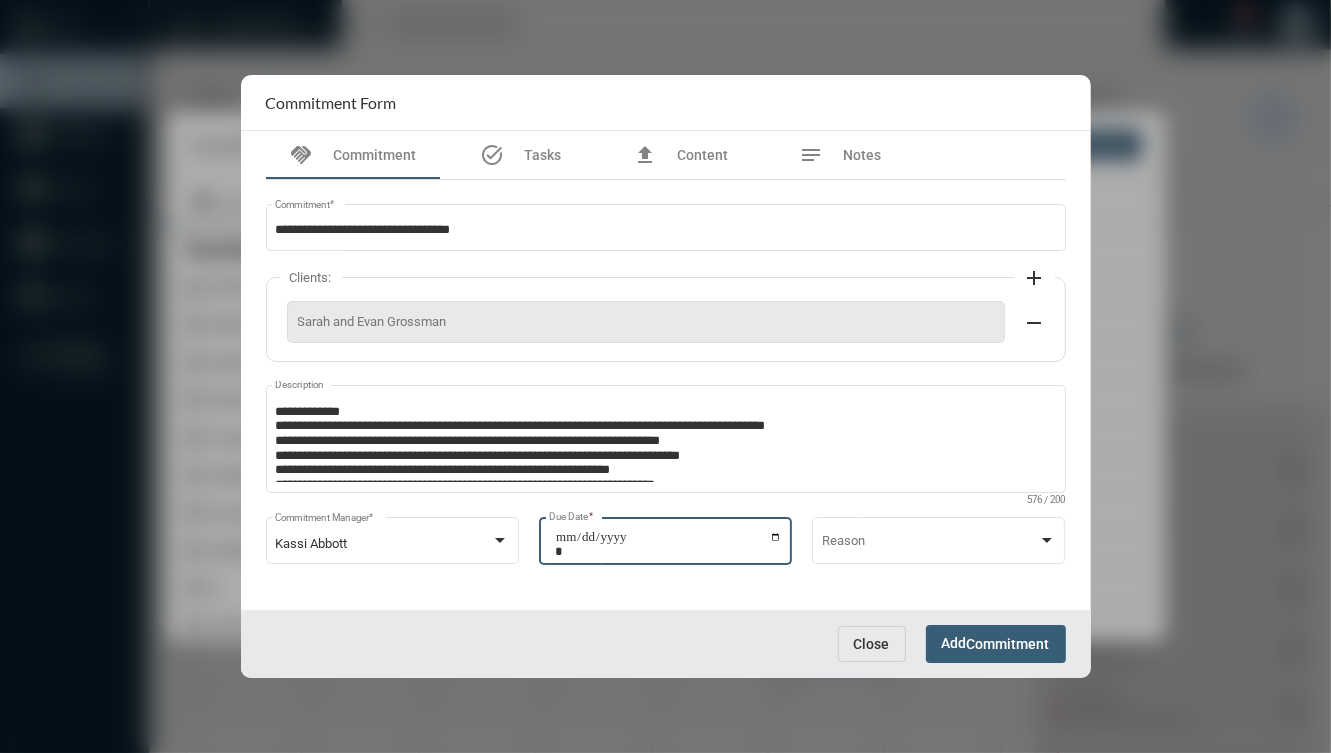 click on "**********" at bounding box center [668, 544] 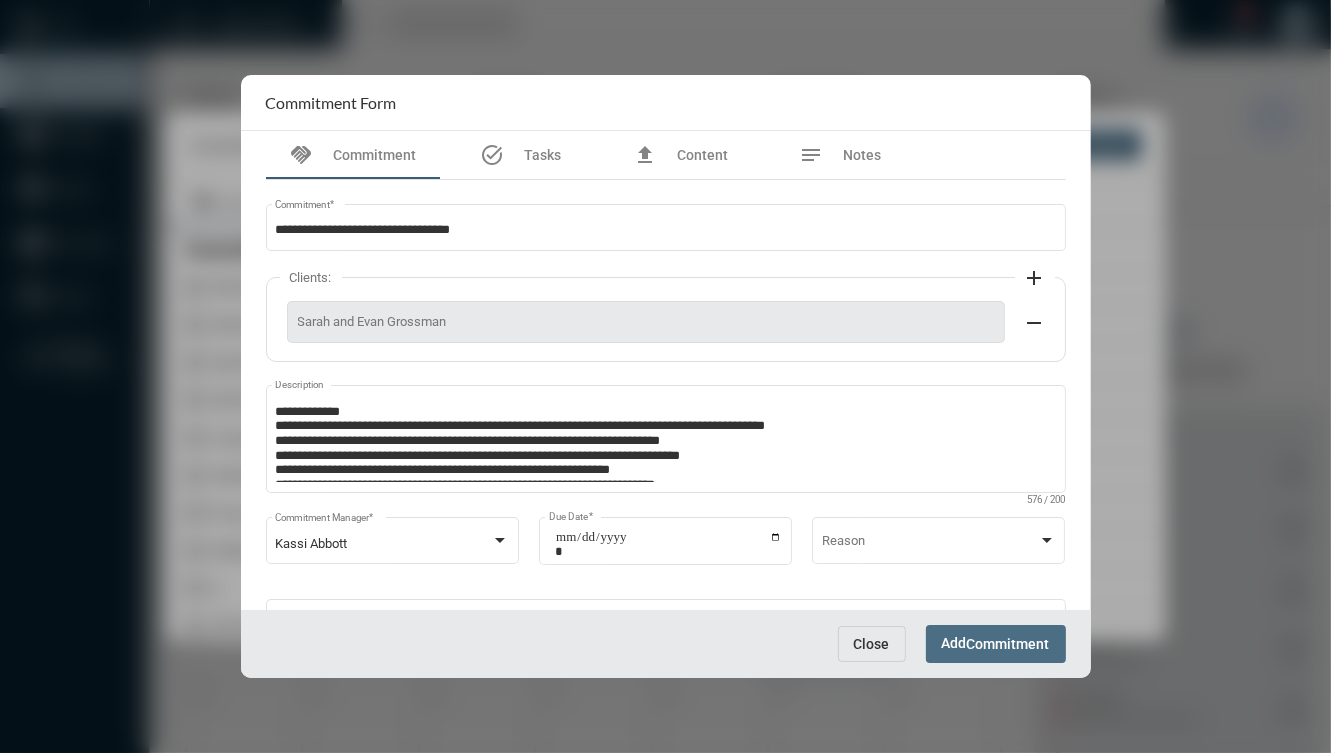 click on "Add   Commitment" at bounding box center (996, 643) 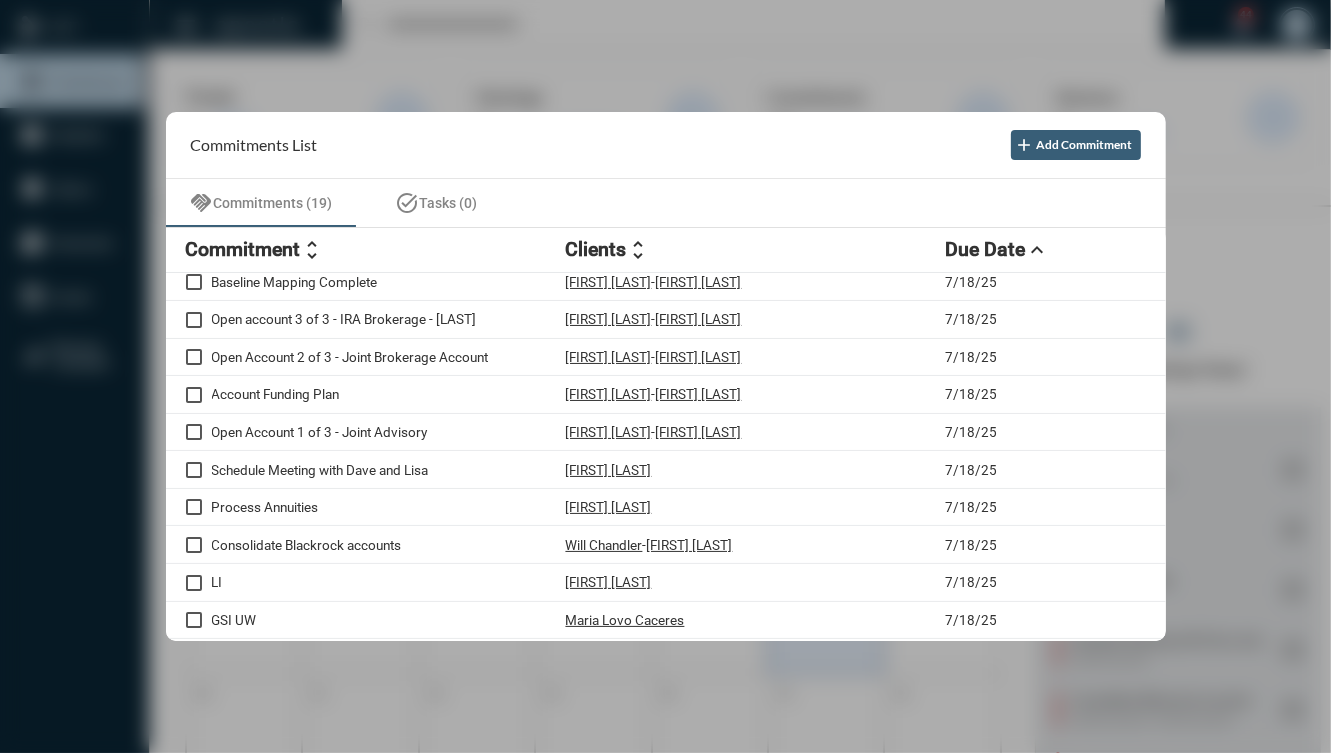 scroll, scrollTop: 0, scrollLeft: 0, axis: both 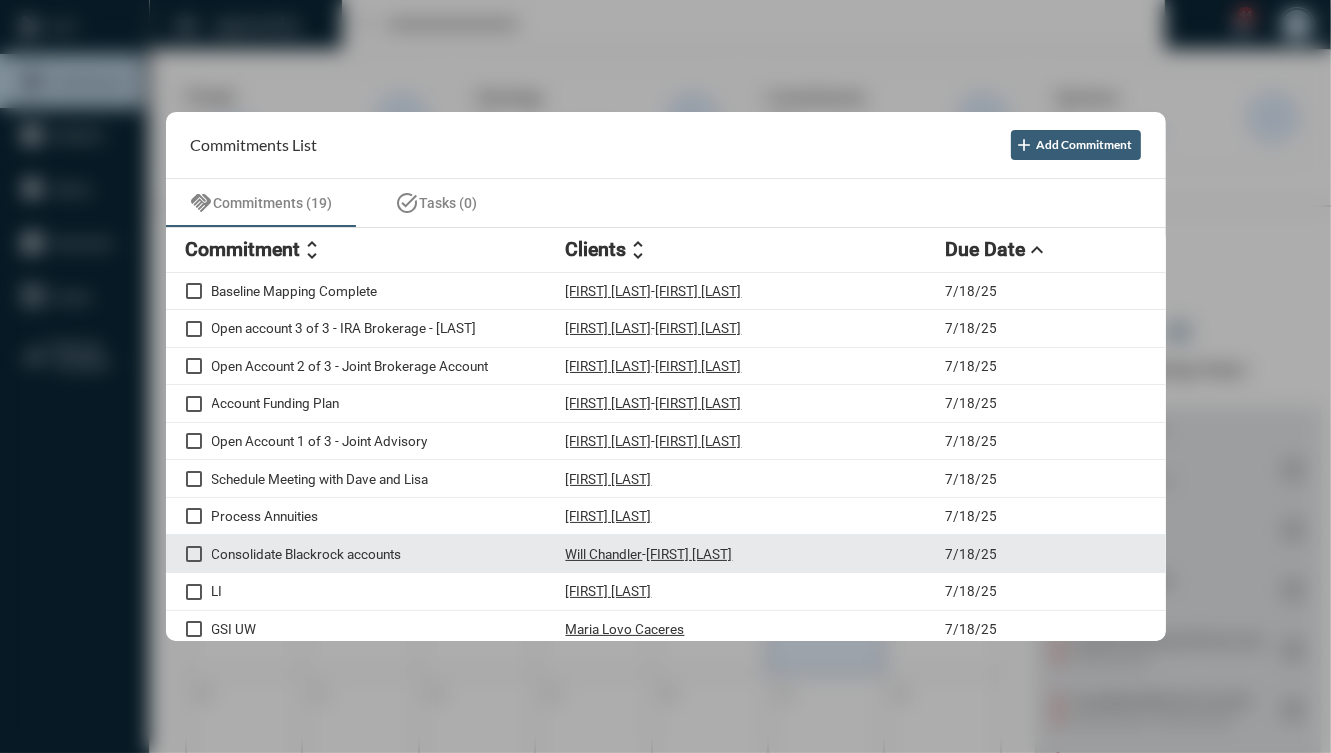 click on "Consolidate Blackrock accounts" at bounding box center [389, 554] 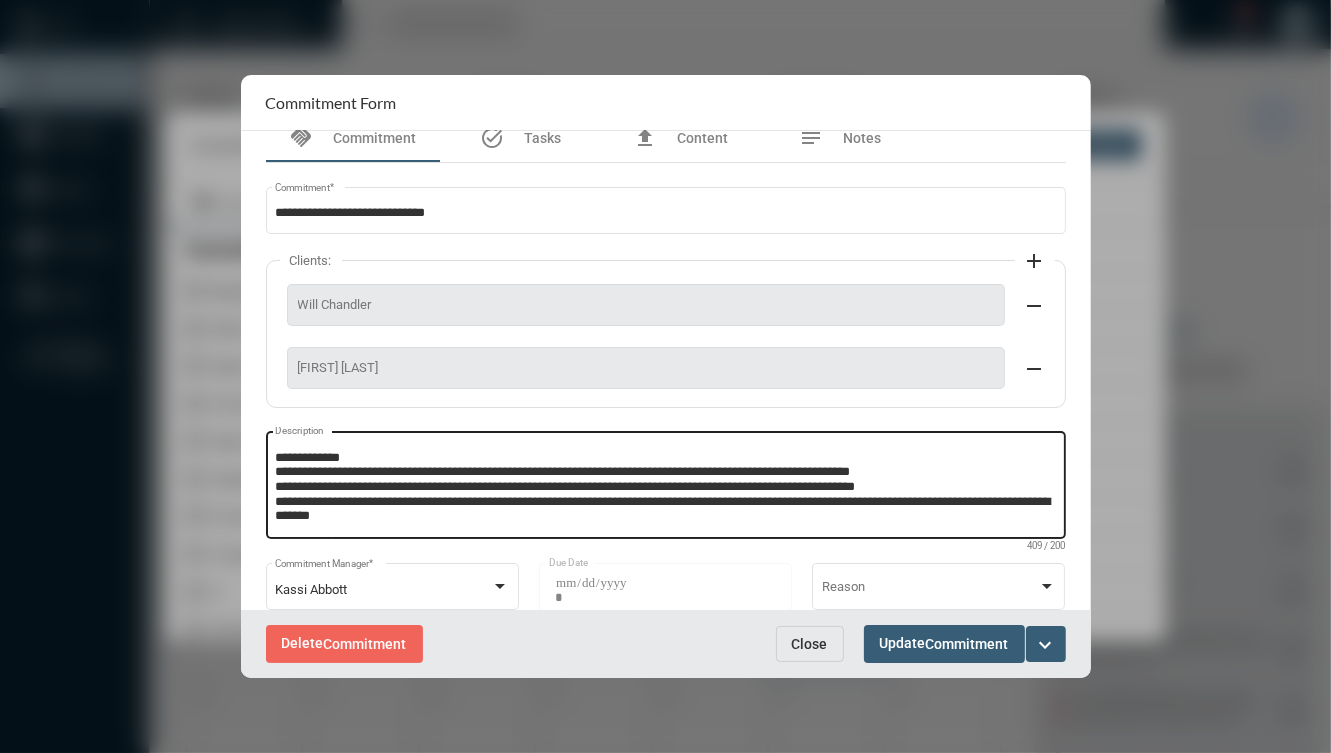 scroll, scrollTop: 18, scrollLeft: 0, axis: vertical 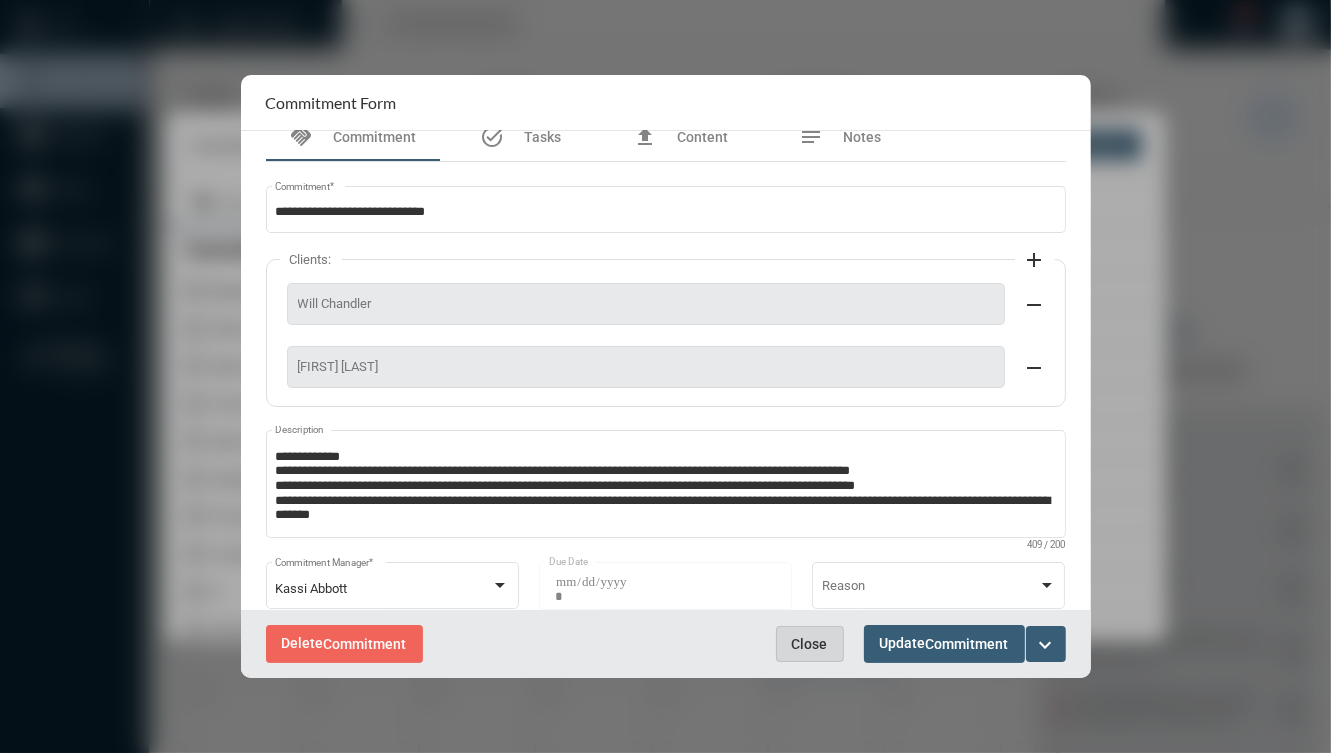 click on "Close" at bounding box center [810, 644] 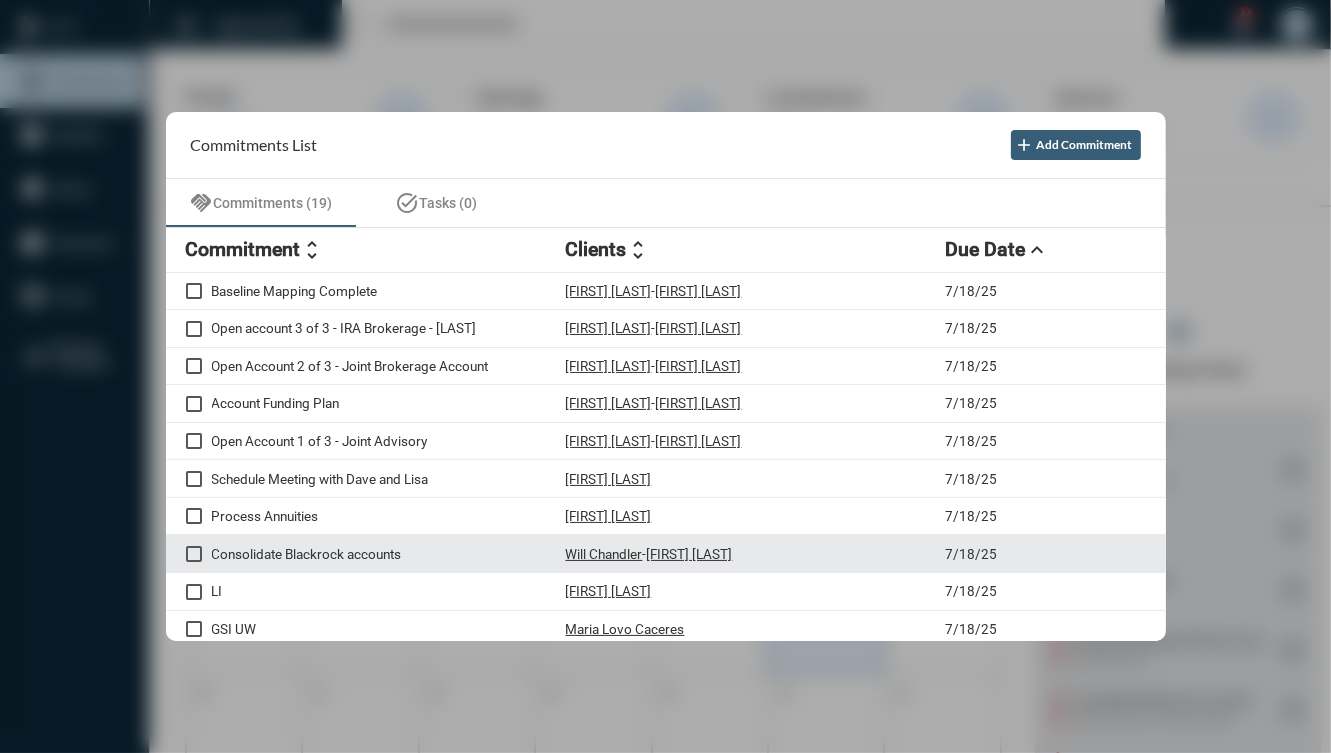 click on "Will Chandler    -   Ariel Handy" at bounding box center [756, 553] 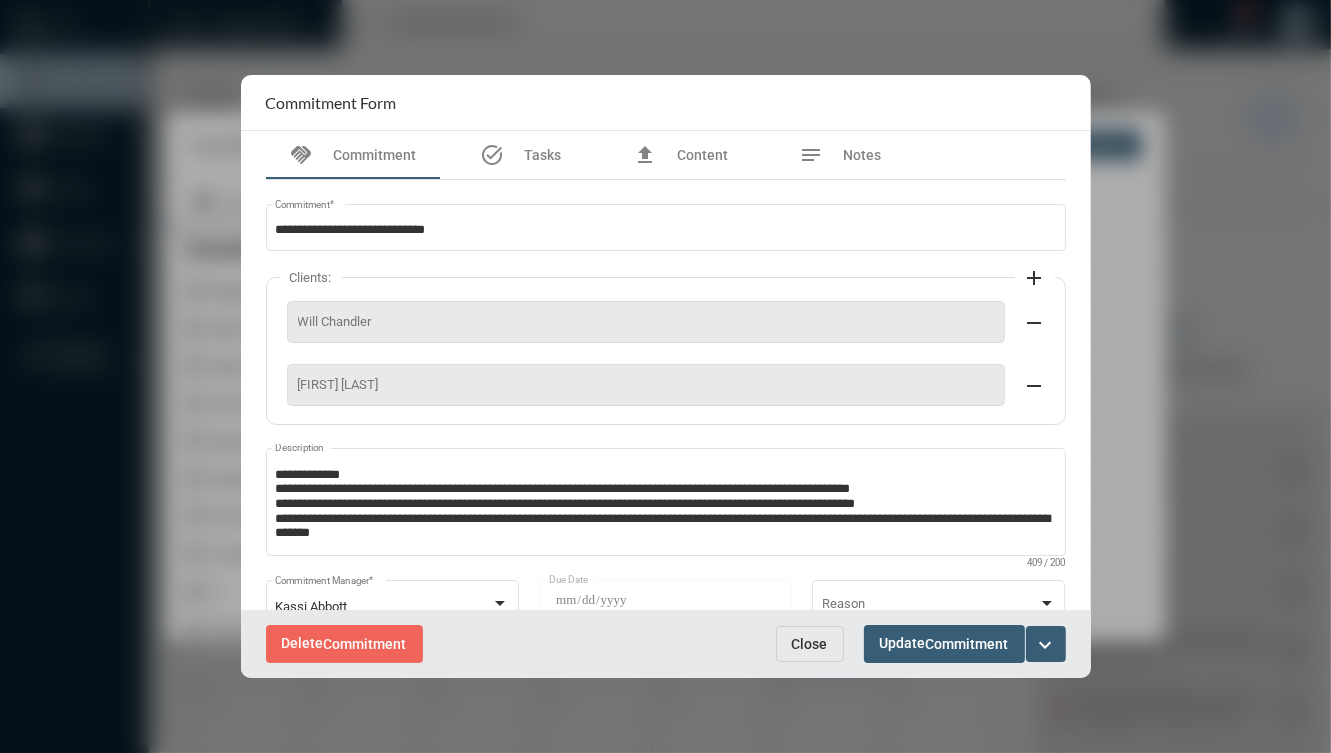 click on "expand_more" at bounding box center (1046, 645) 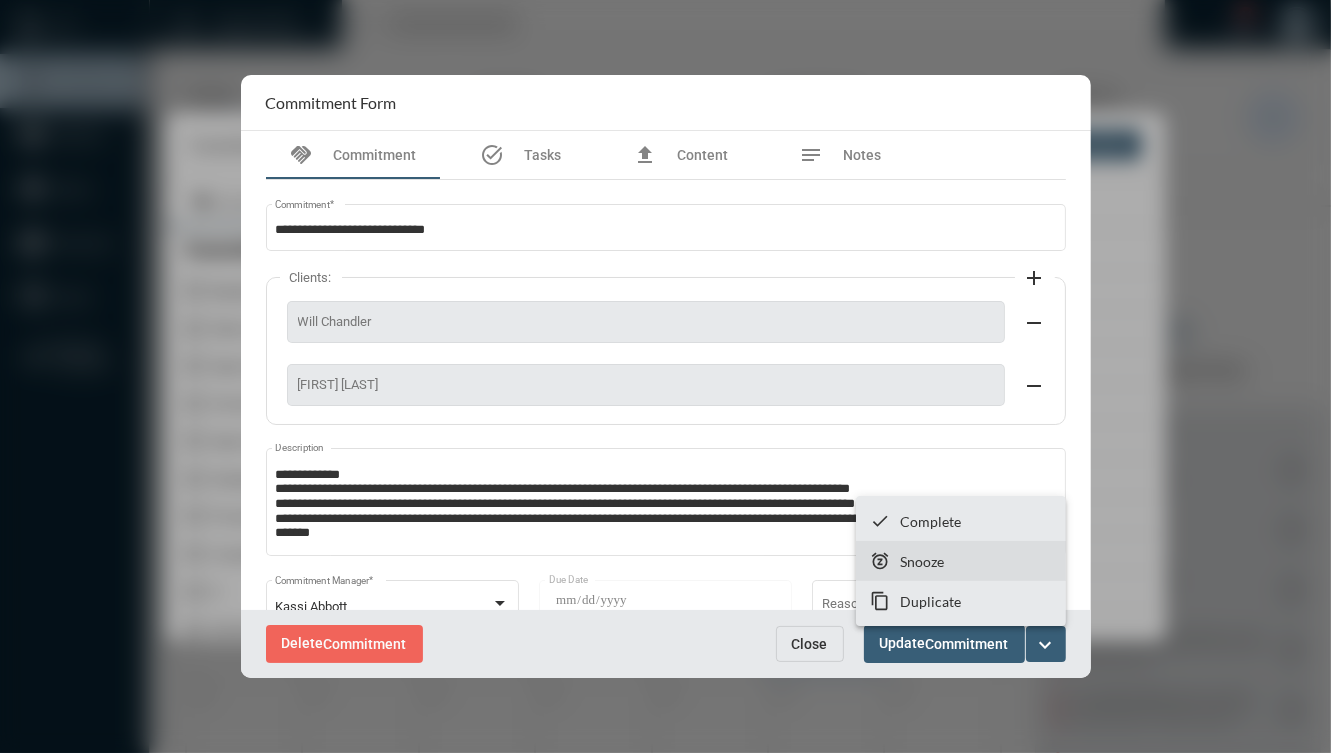 click on "snooze Snooze" at bounding box center [961, 561] 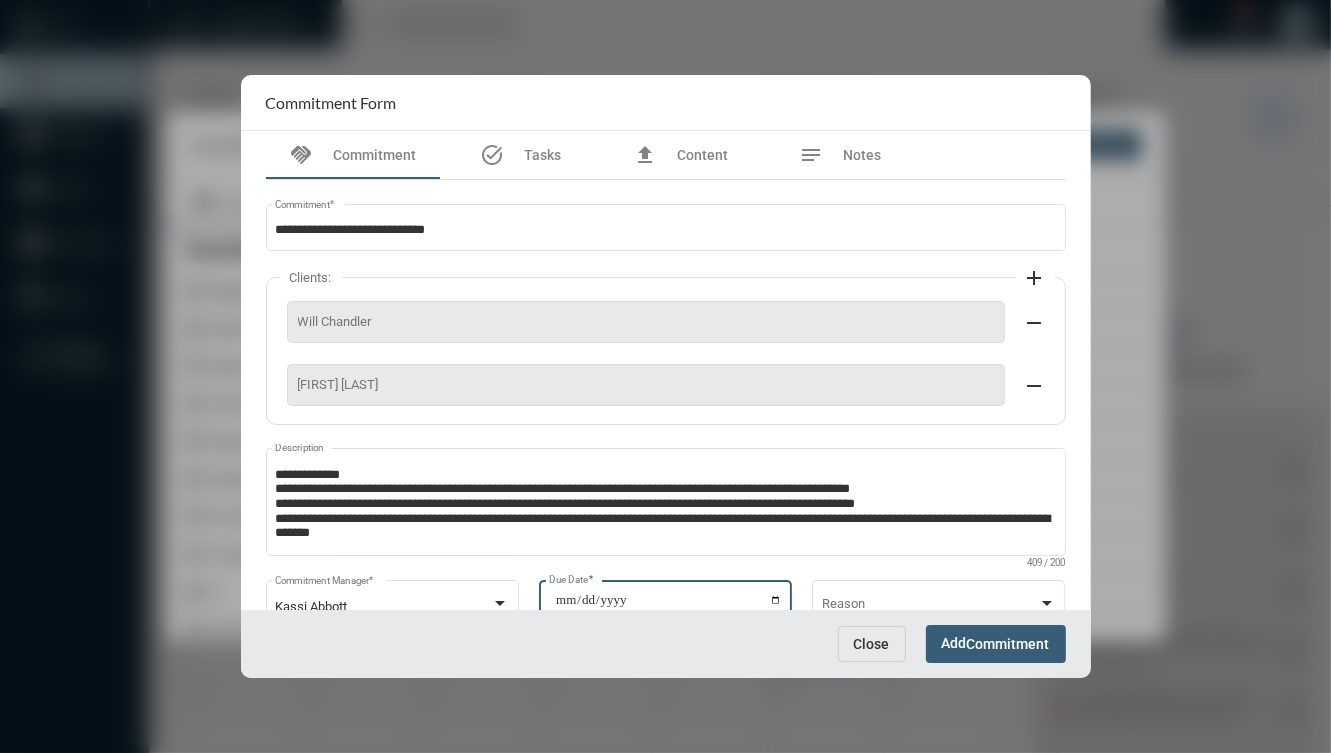 click on "**********" at bounding box center (668, 607) 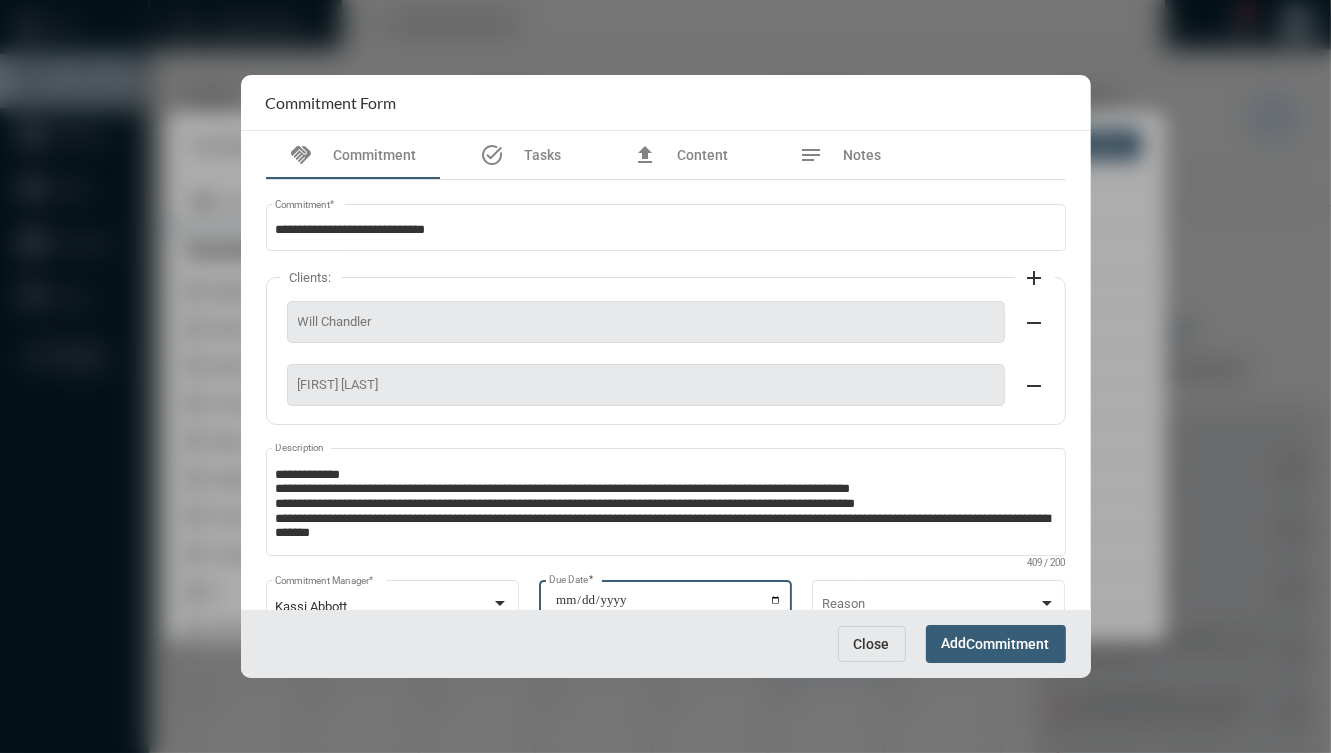 type on "**********" 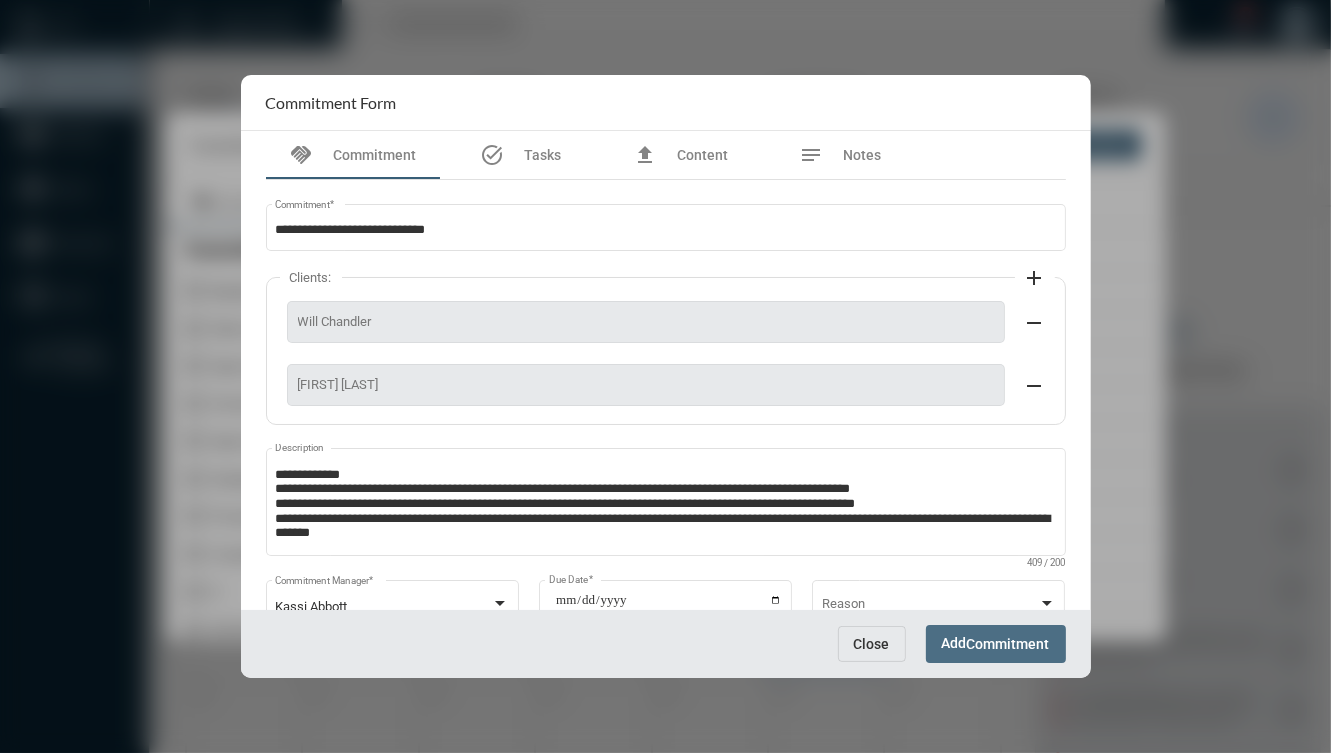 click on "Add   Commitment" at bounding box center (996, 643) 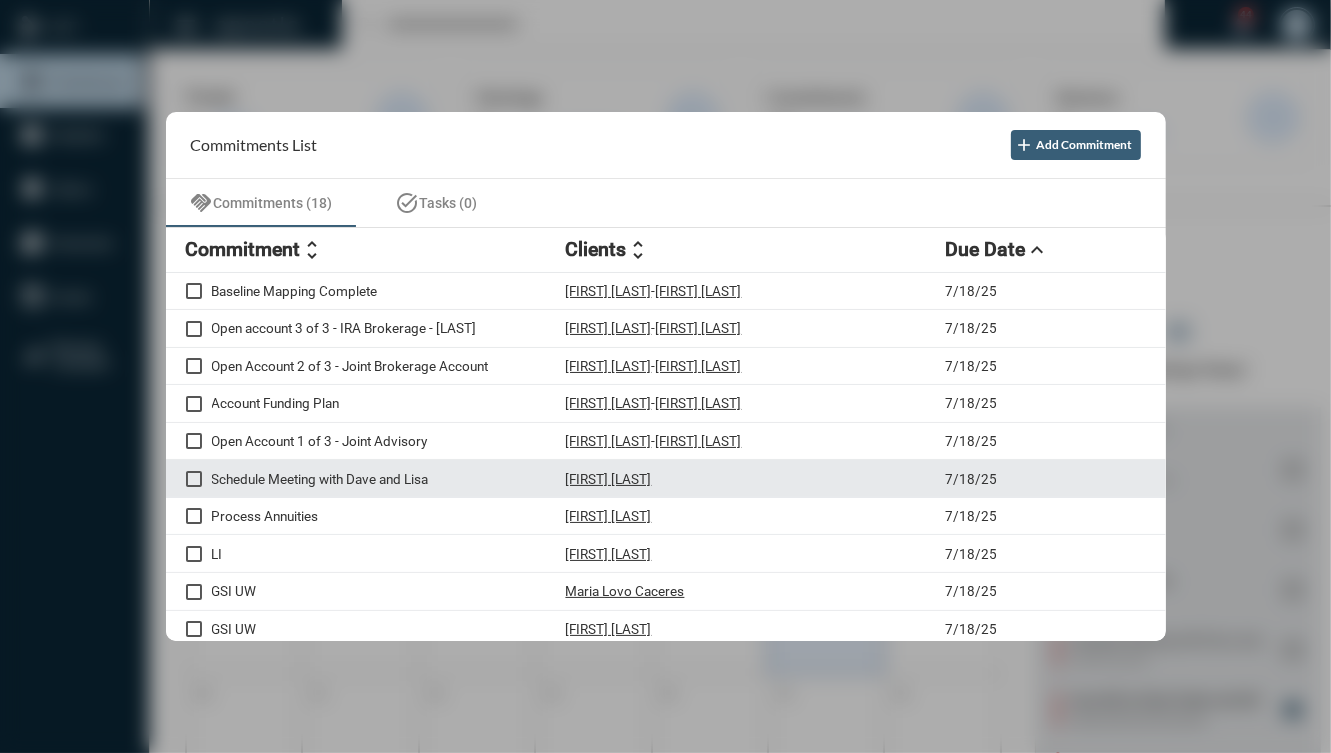 click on "Schedule Meeting with Dave and Lisa   Dave Camacho  7/18/25" at bounding box center [666, 479] 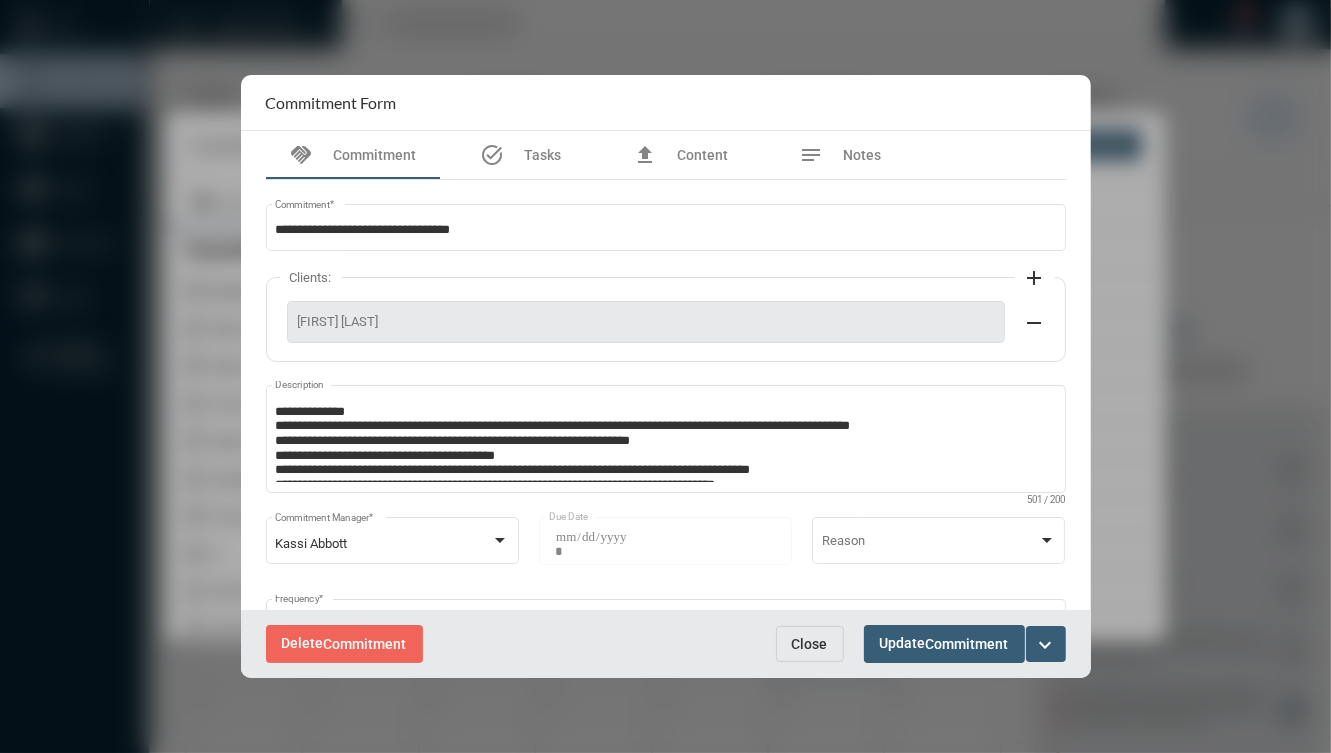 click on "expand_more" at bounding box center [1046, 645] 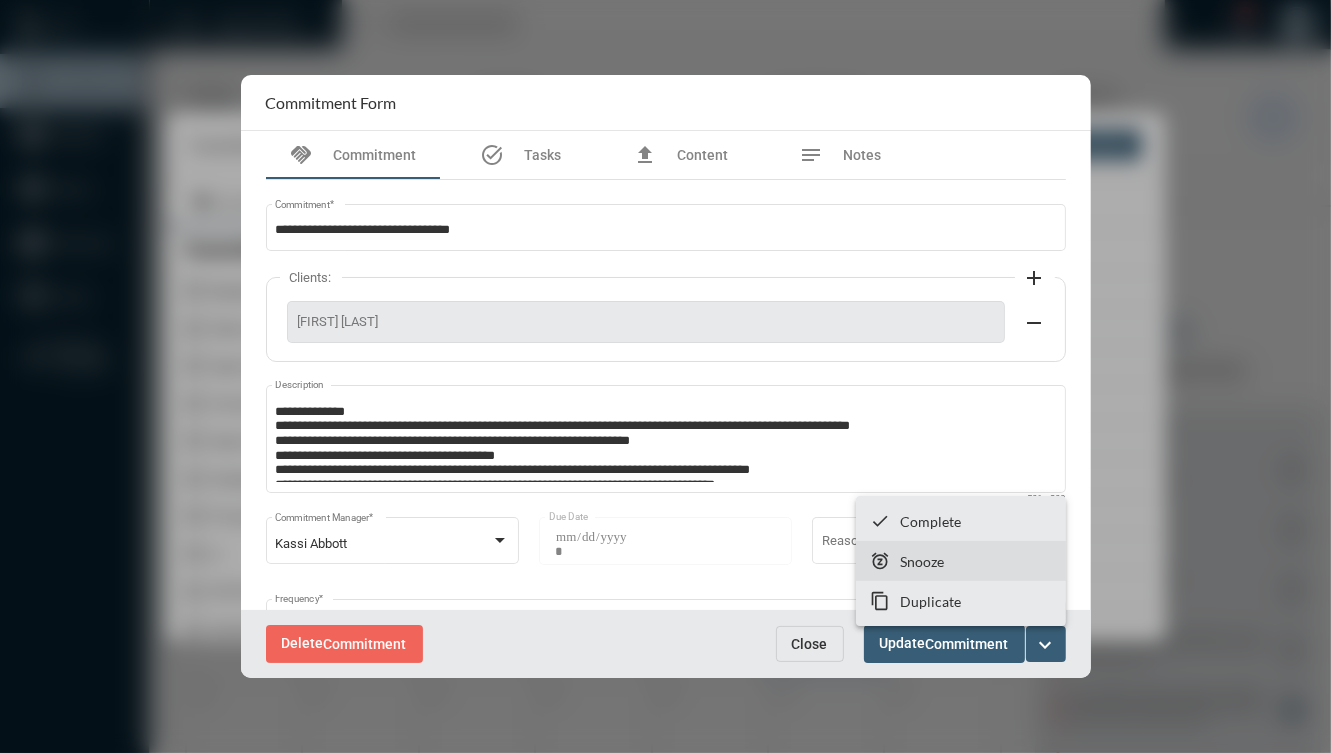 click on "Snooze" at bounding box center (922, 561) 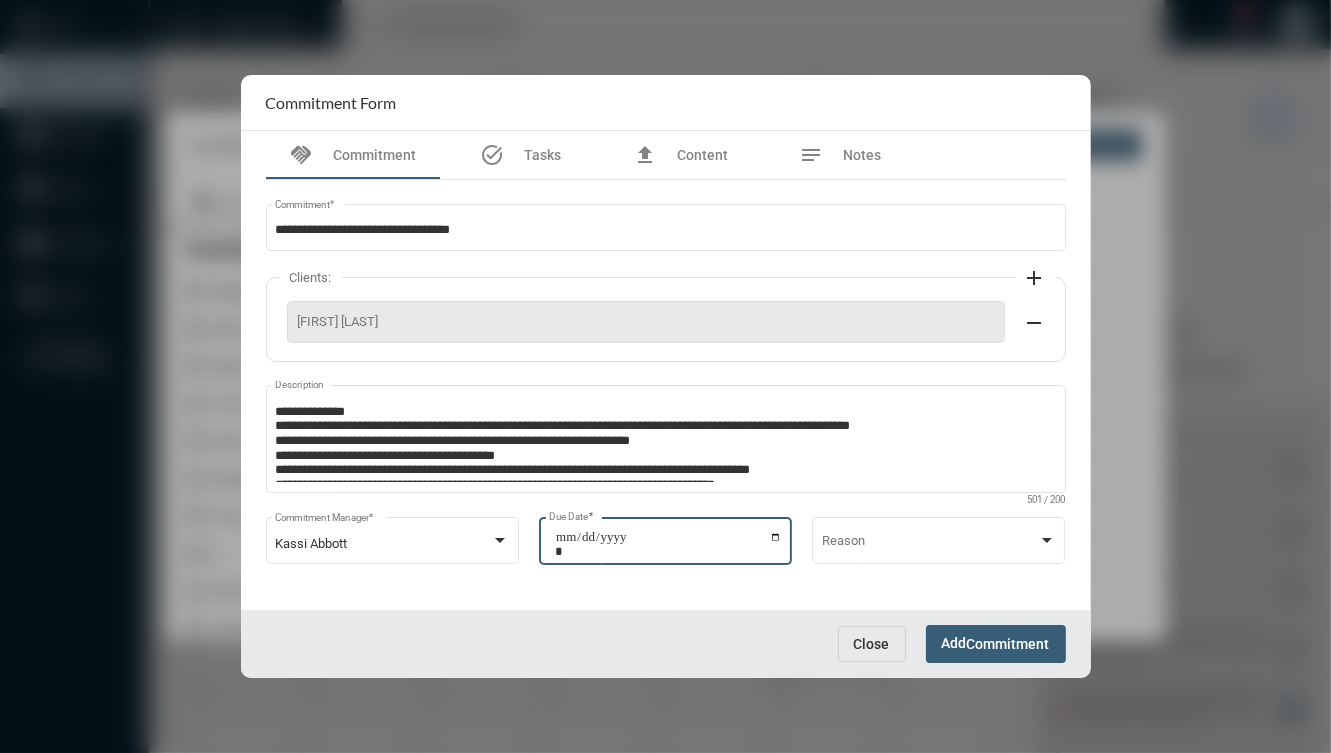 click on "**********" at bounding box center [668, 544] 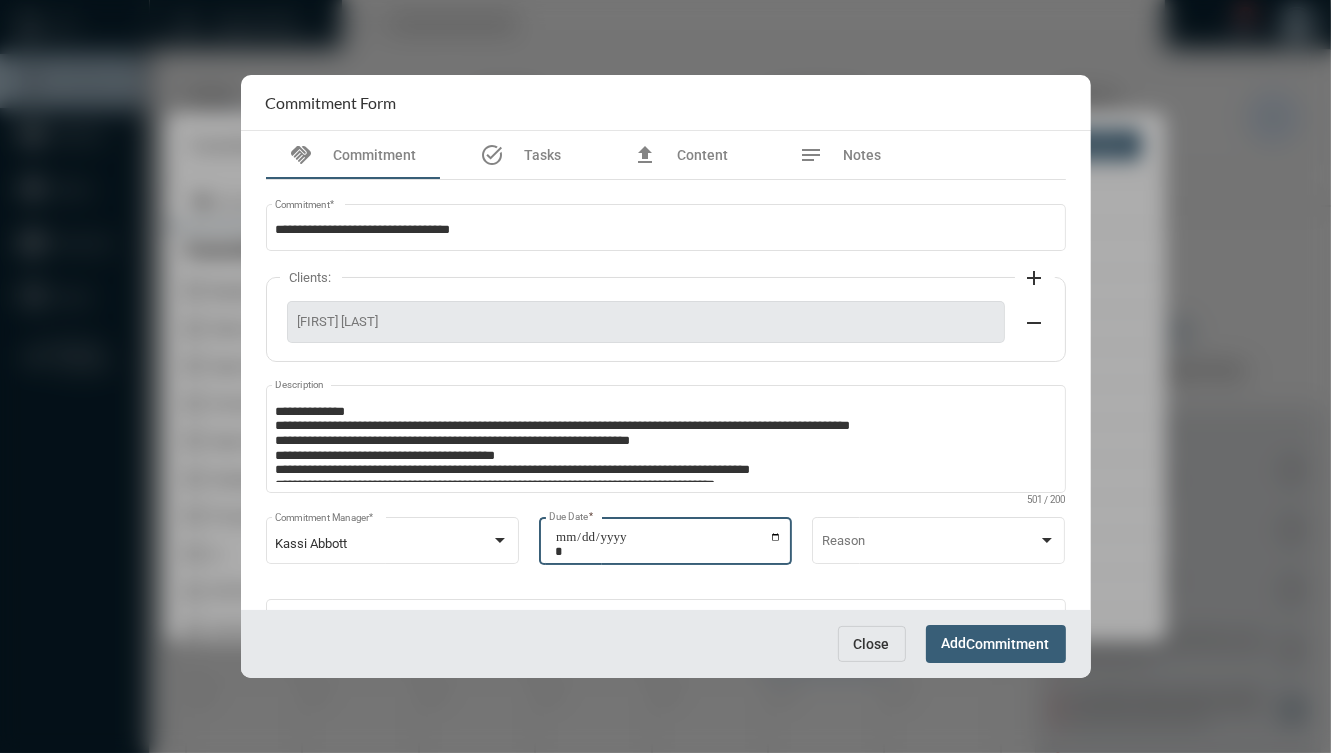 click on "Commitment" at bounding box center (1008, 645) 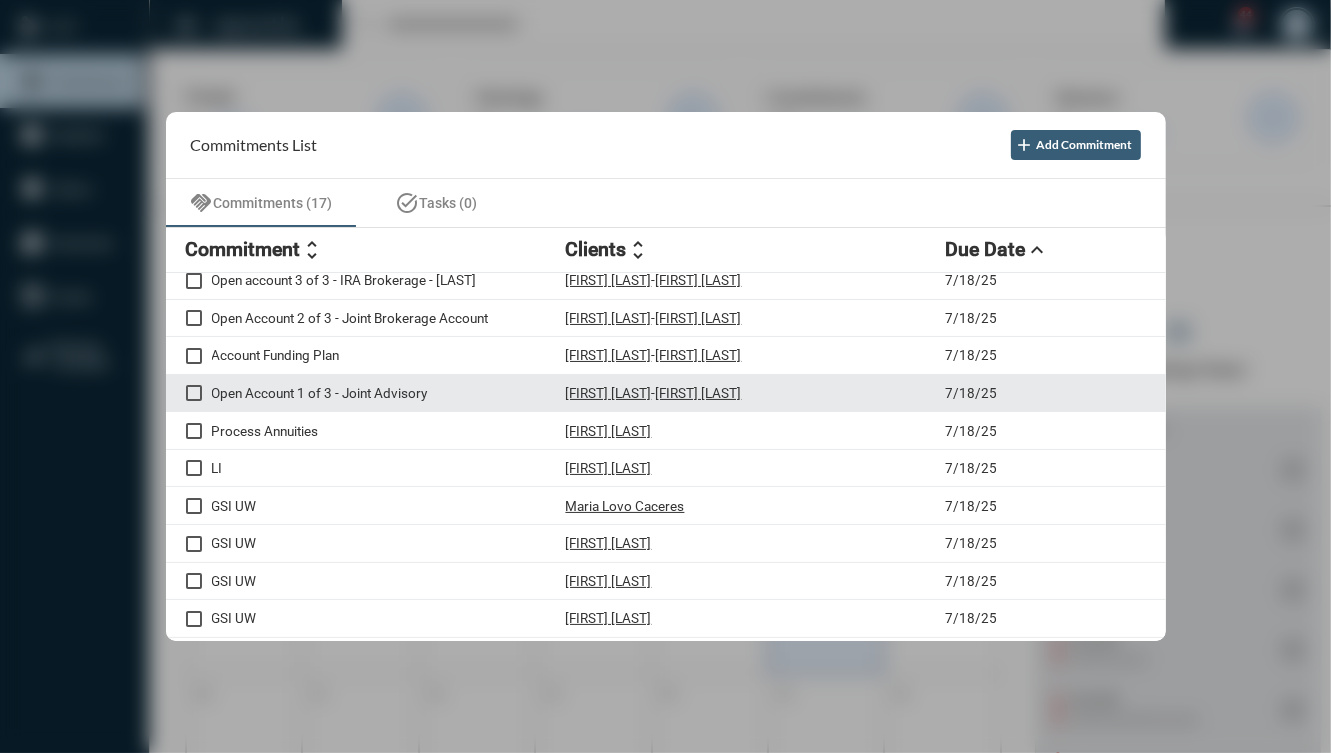 scroll, scrollTop: 0, scrollLeft: 0, axis: both 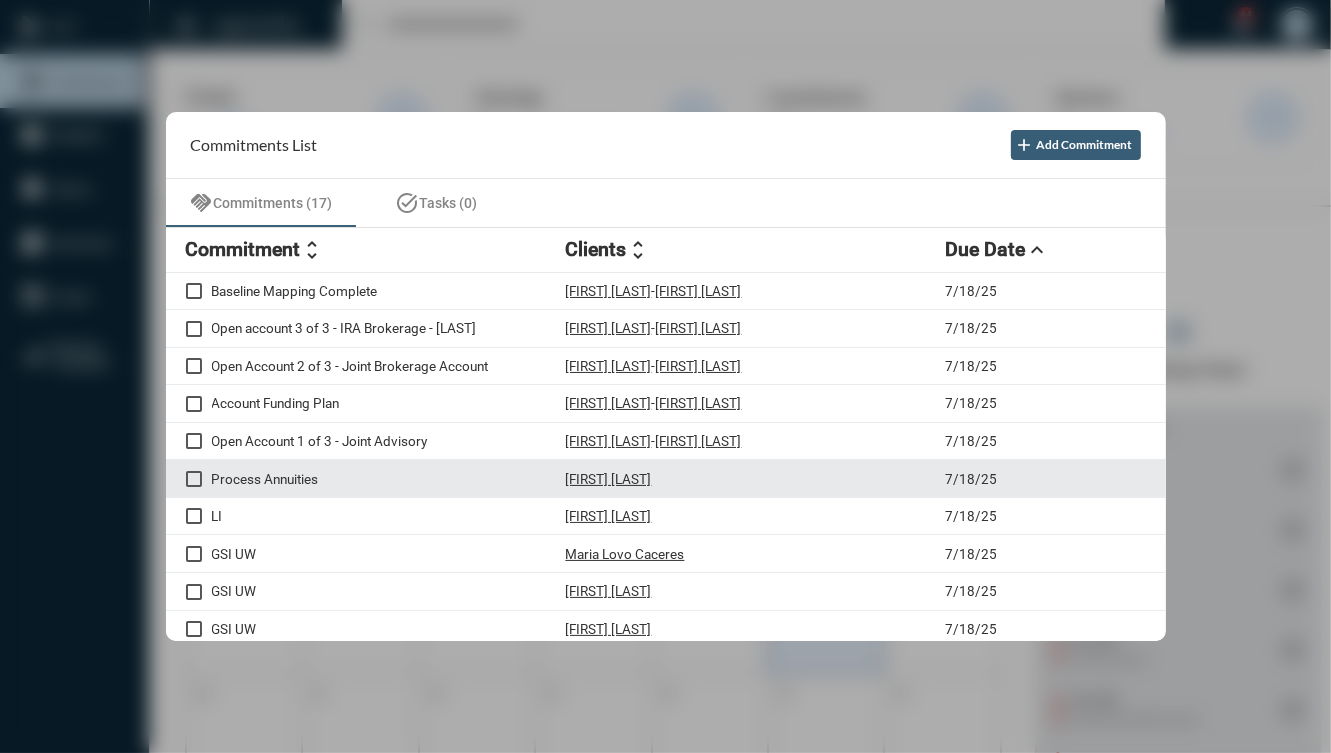 click on "Process Annuities" at bounding box center (389, 479) 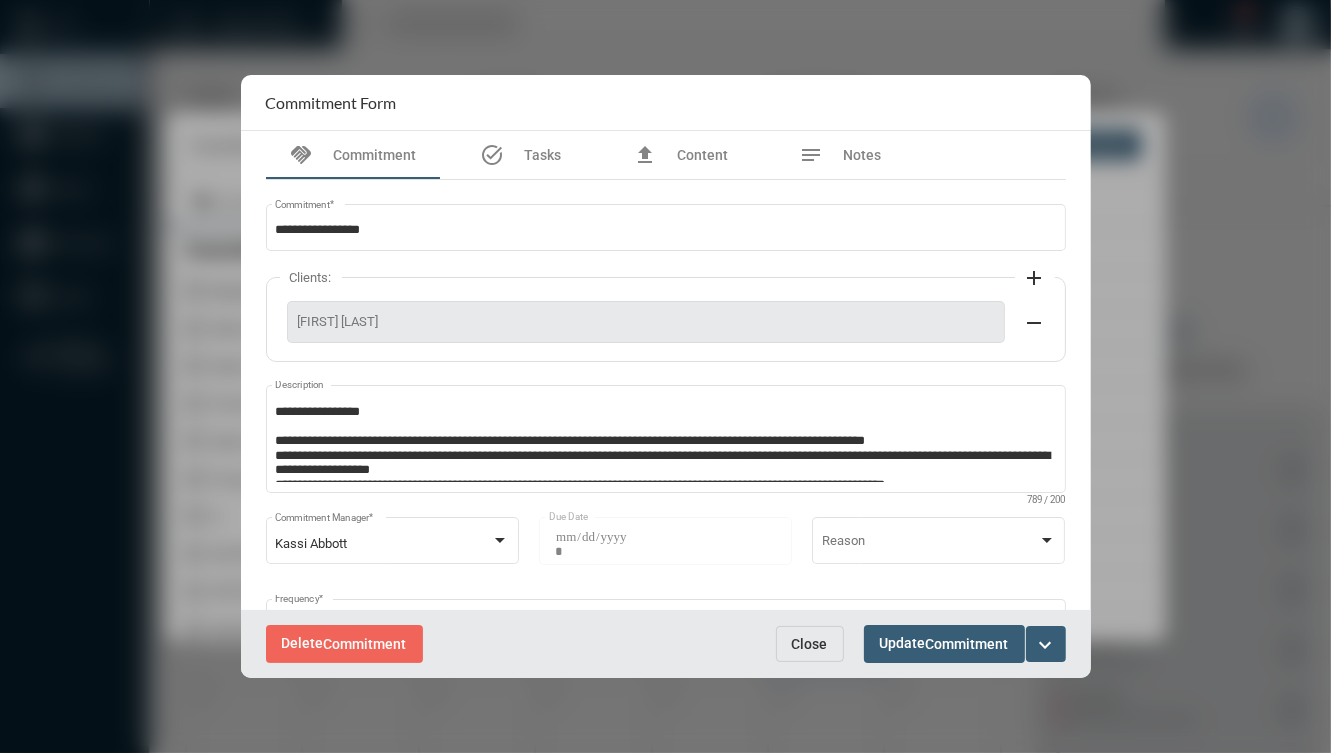 click on "expand_more" at bounding box center (1046, 645) 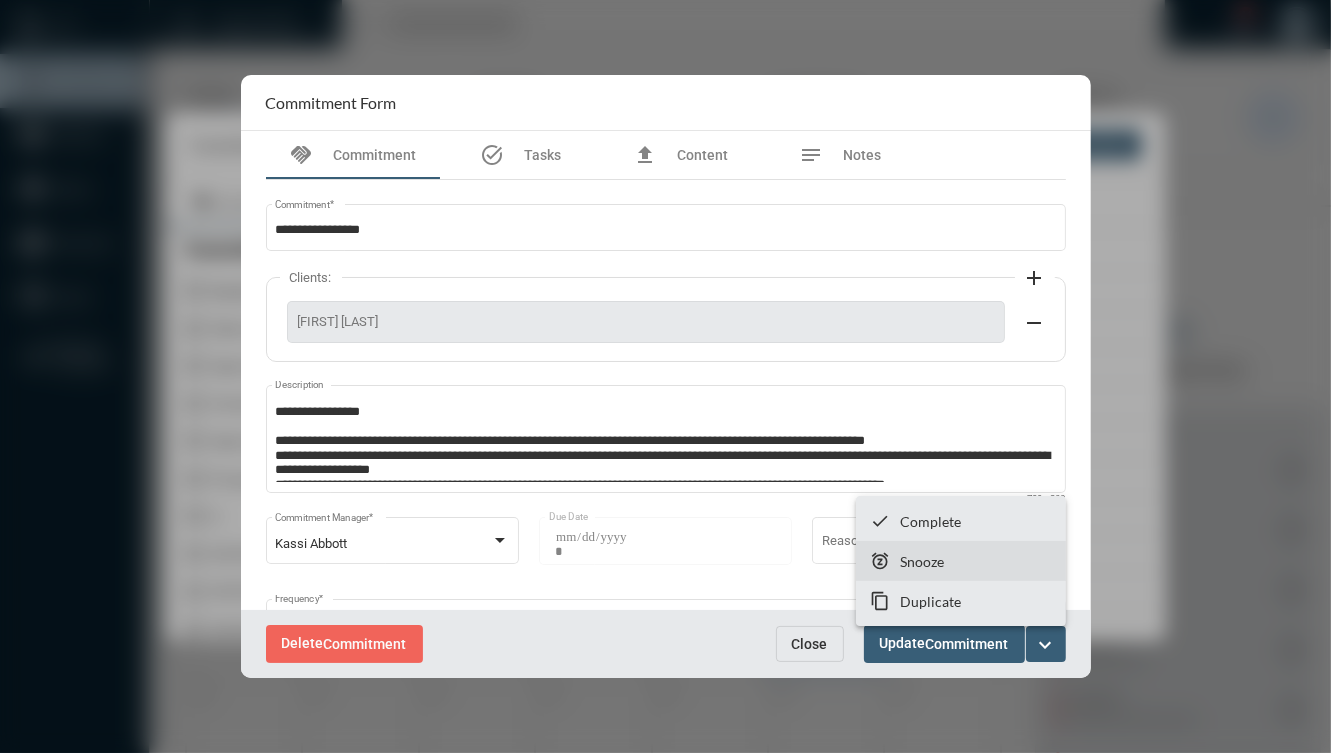 click on "snooze Snooze" at bounding box center [961, 561] 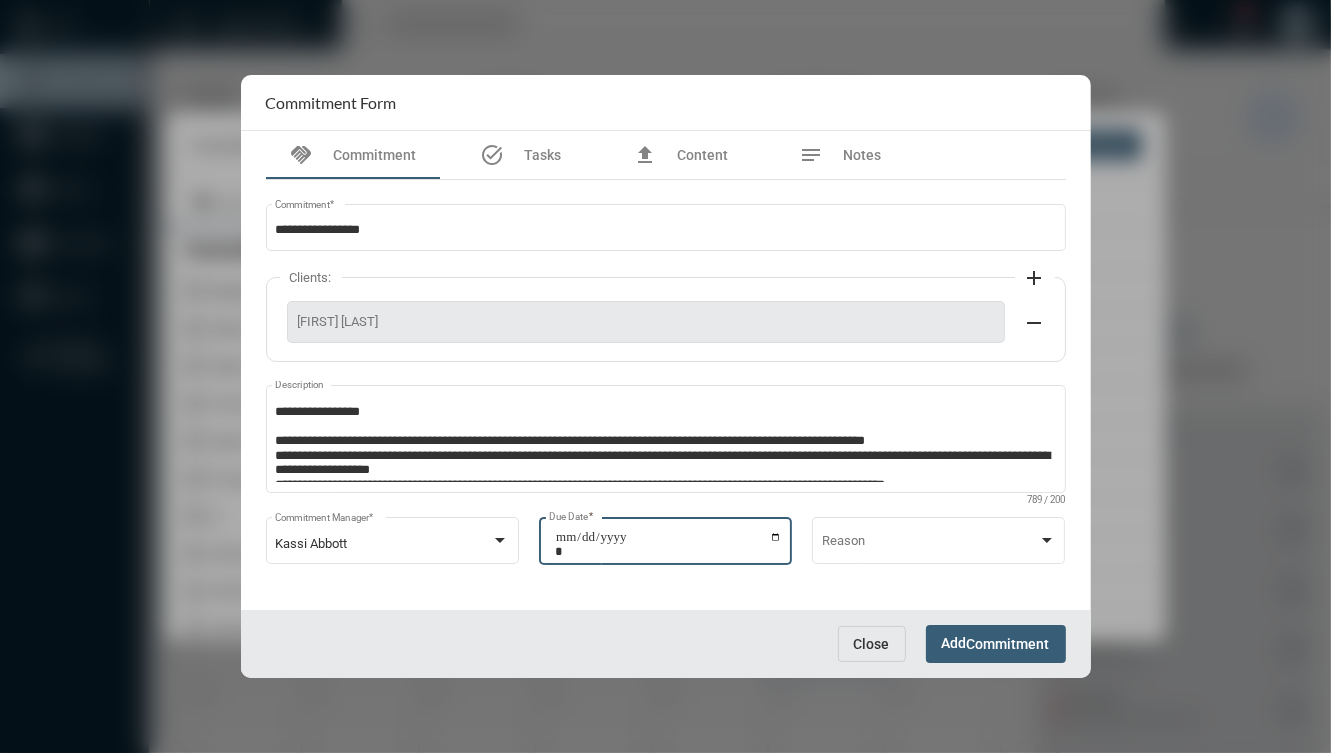 click on "**********" at bounding box center [668, 544] 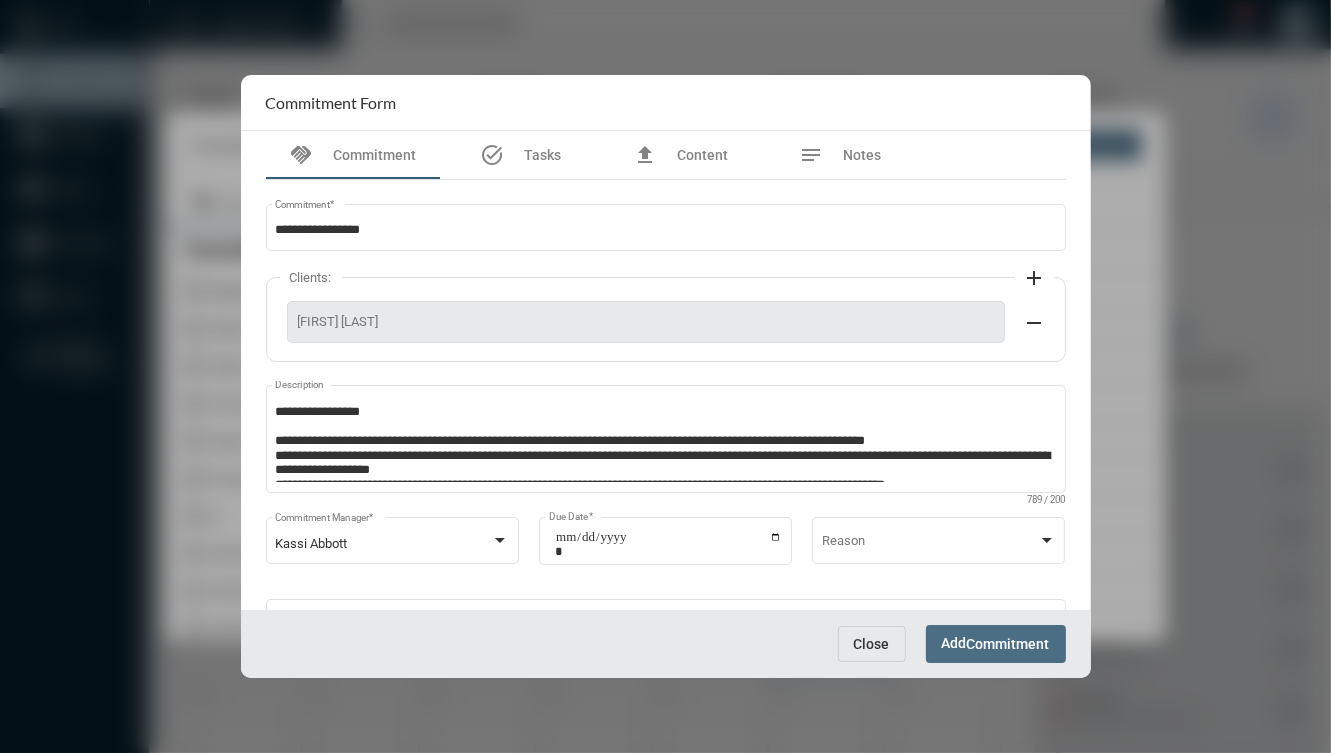 click on "Commitment" at bounding box center (1008, 645) 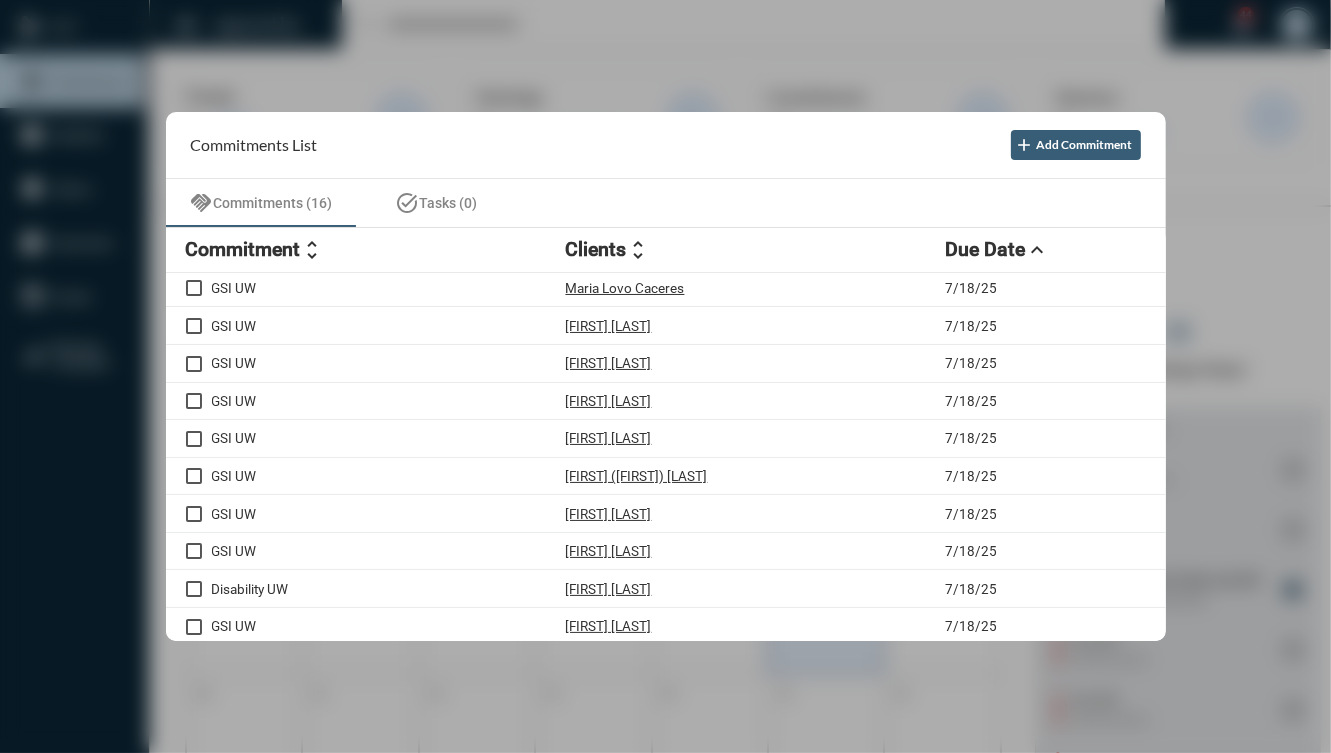 scroll, scrollTop: 229, scrollLeft: 0, axis: vertical 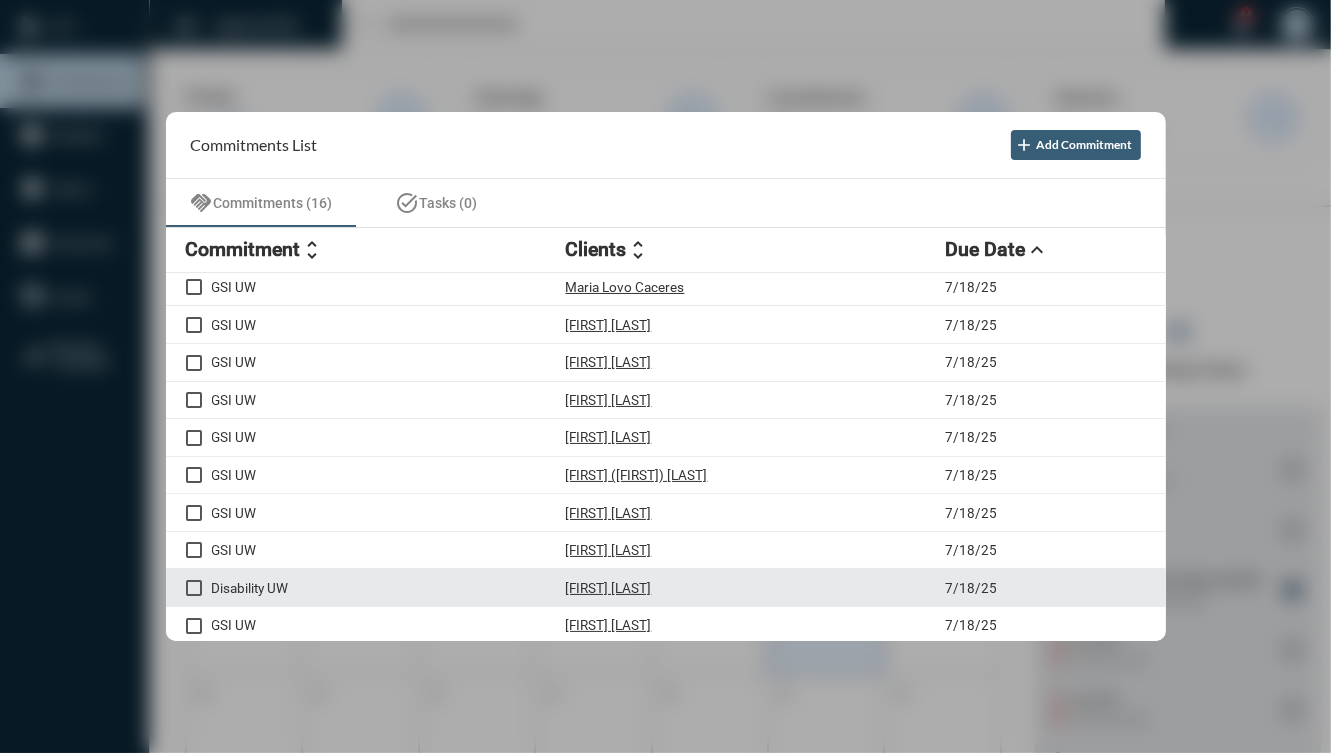click on "Disability UW   Yi Wen Li  7/18/25" at bounding box center [666, 588] 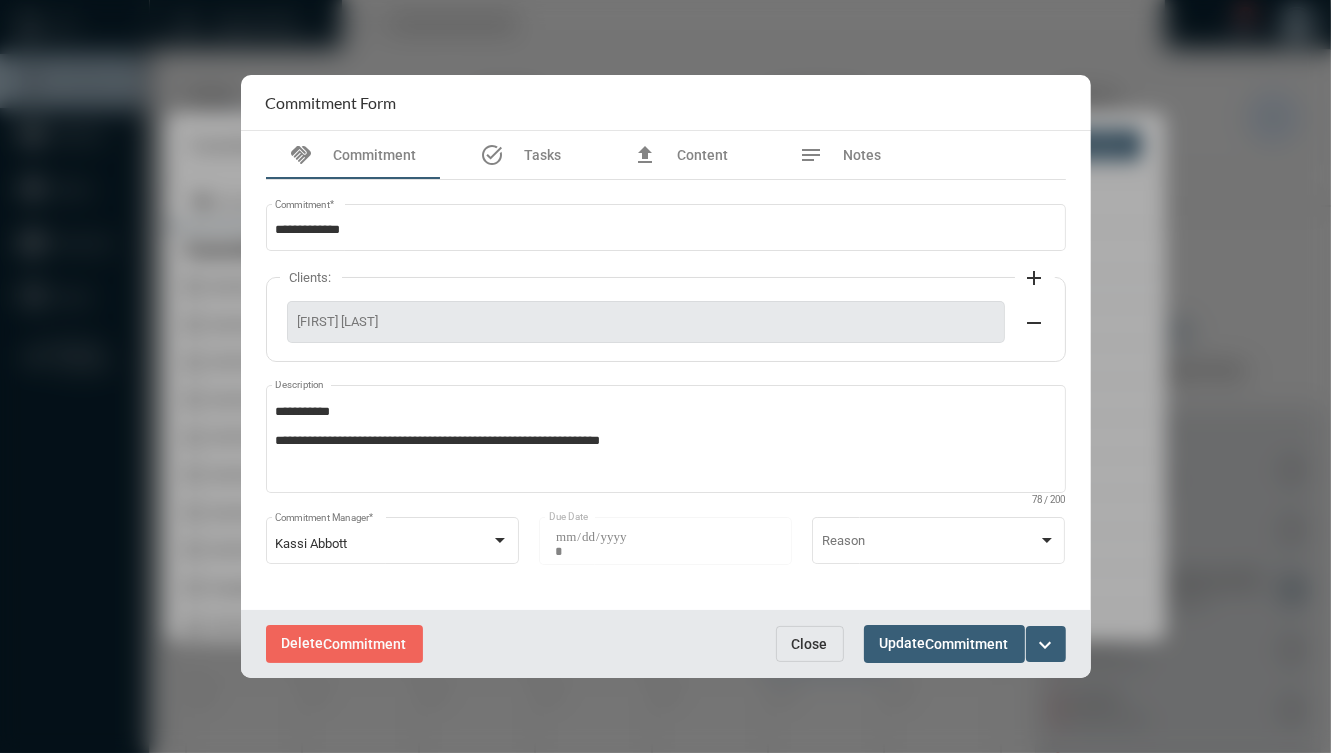 click on "Close" at bounding box center (810, 644) 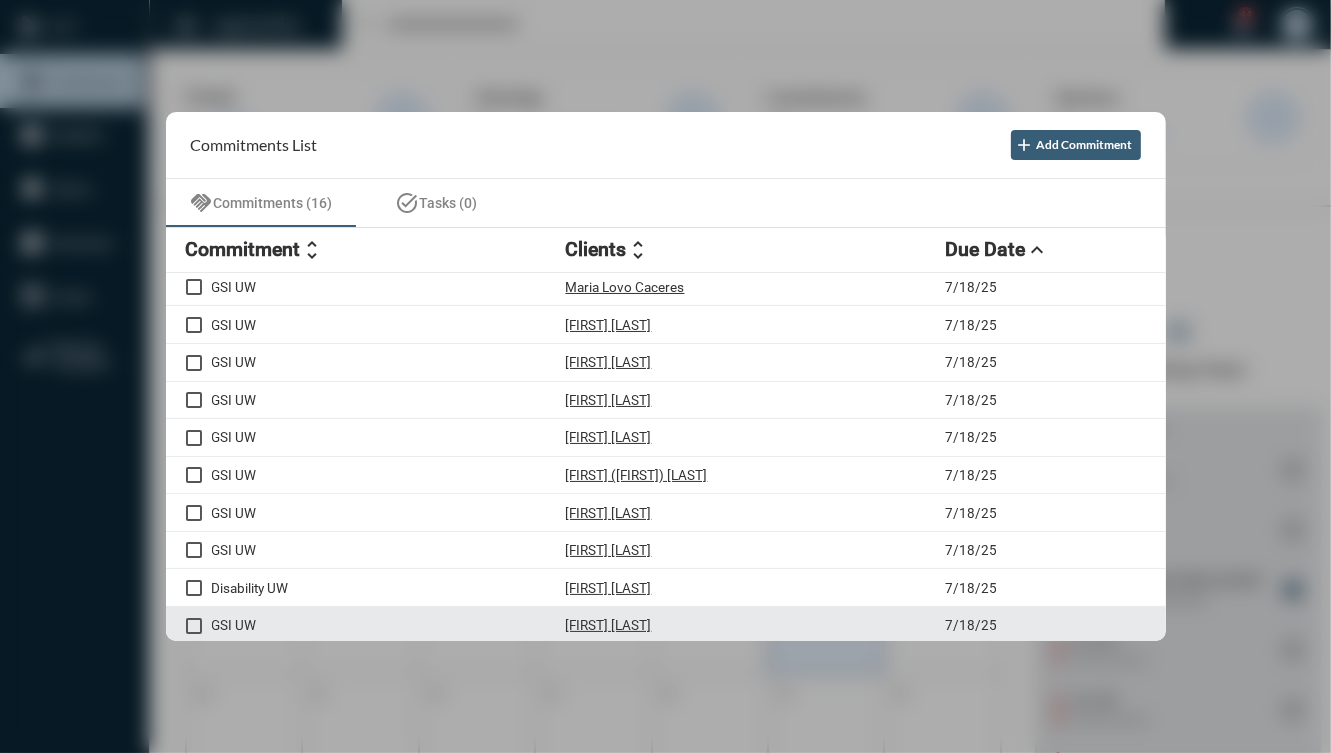 click on "GSI UW   Kedar Mahagaokar  7/18/25" at bounding box center (666, 626) 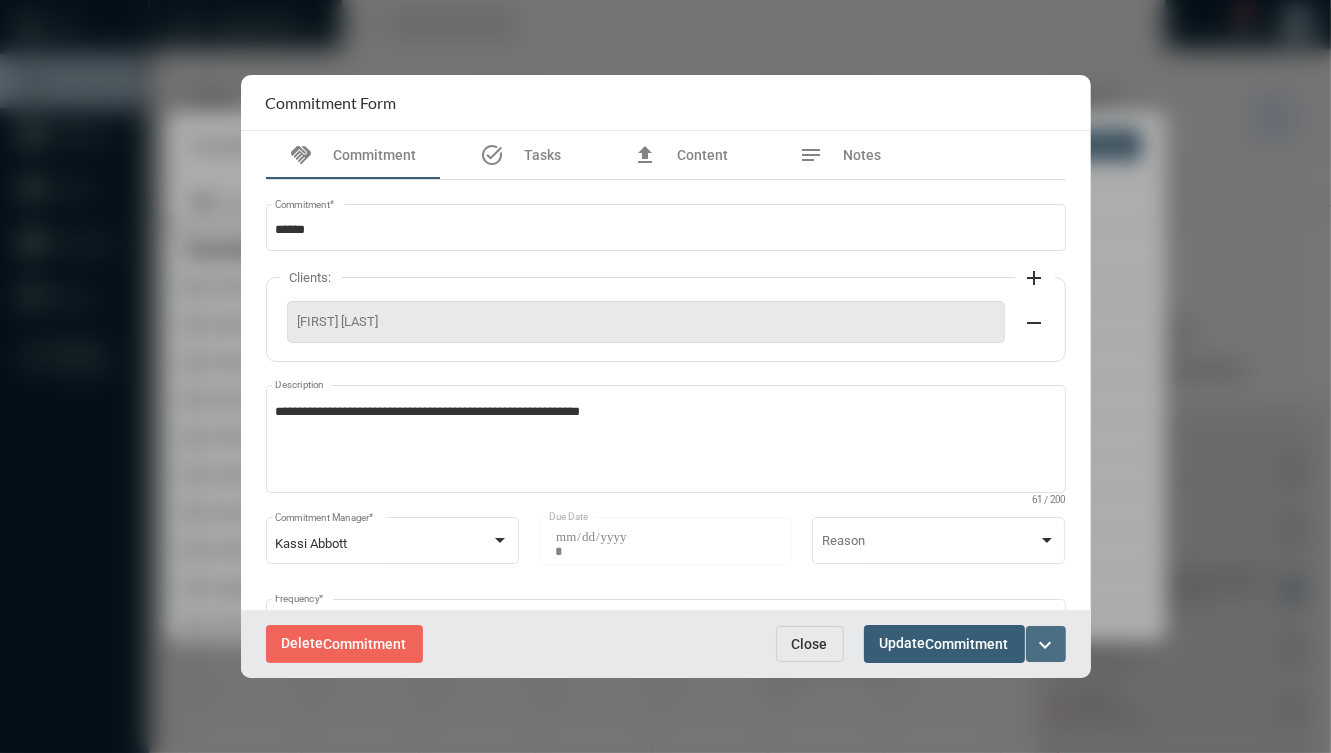 click on "expand_more" at bounding box center [1046, 645] 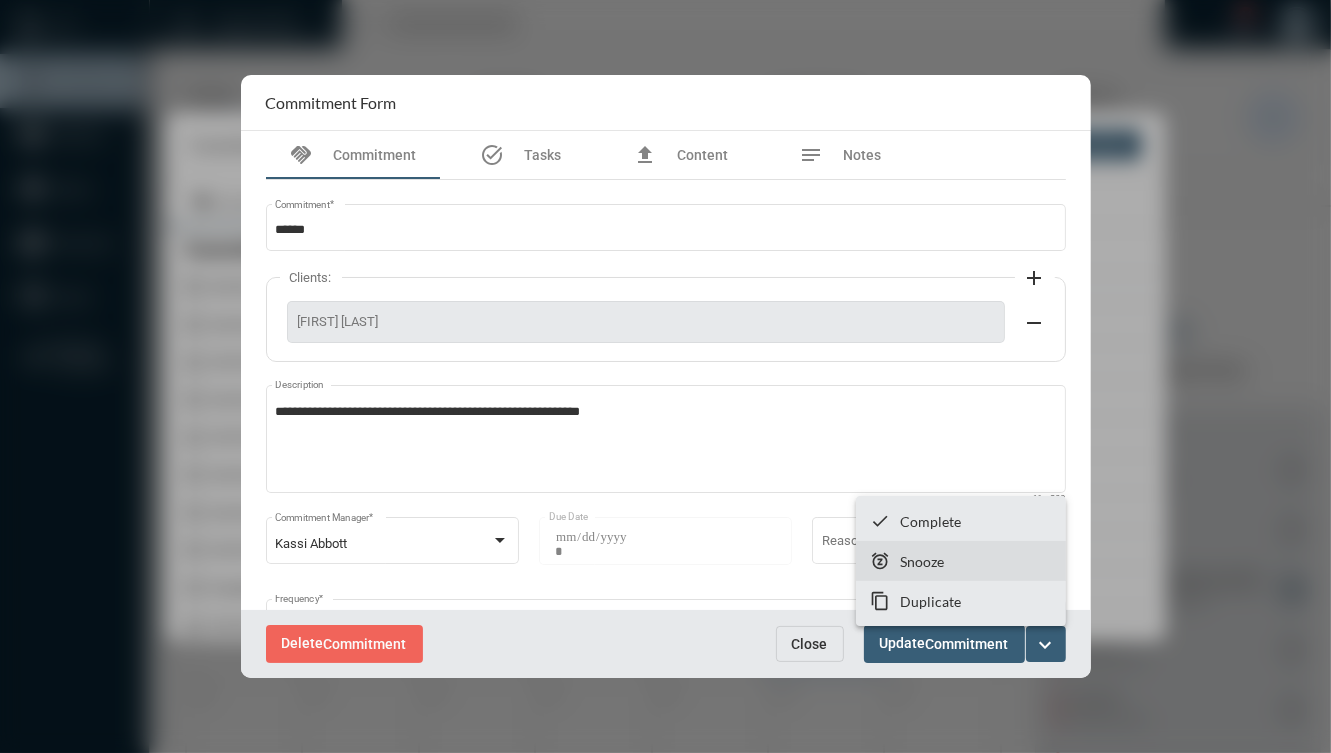 click on "snooze Snooze" at bounding box center (961, 561) 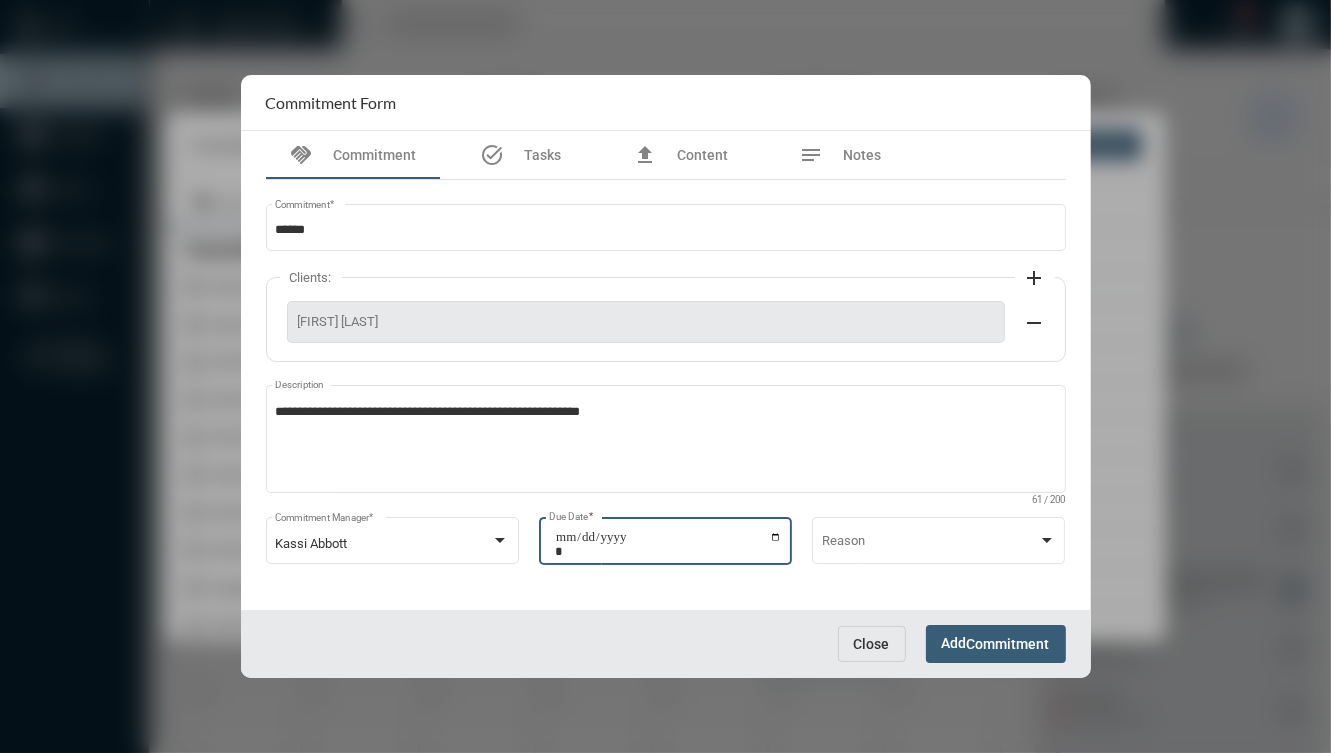 click on "**********" at bounding box center (668, 544) 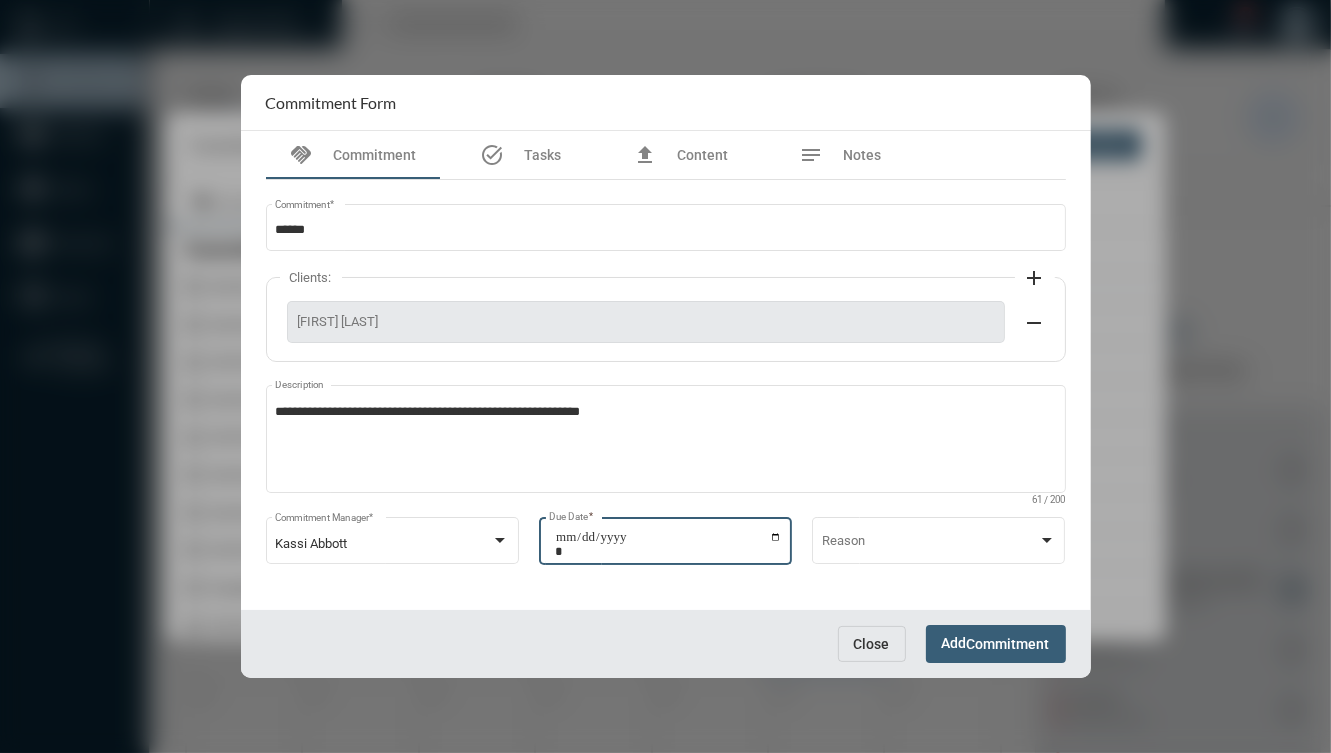type on "**********" 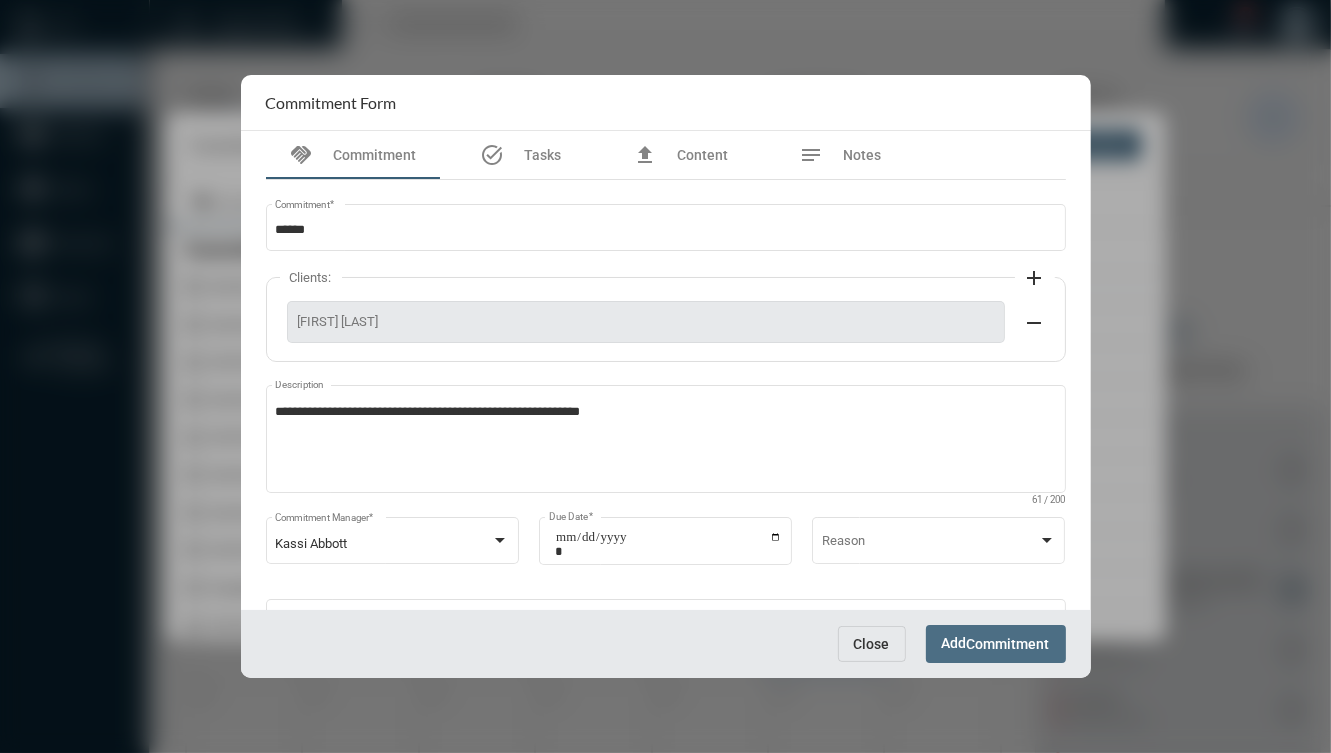 click on "Add   Commitment" at bounding box center (996, 643) 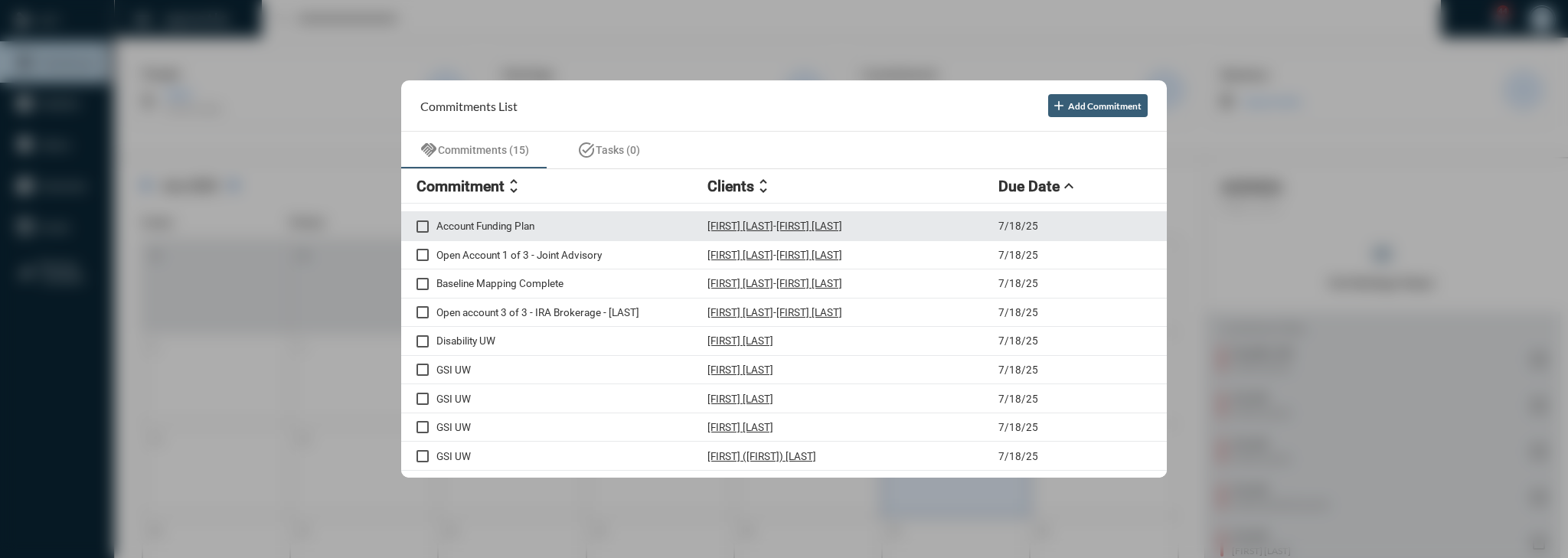 scroll, scrollTop: 0, scrollLeft: 0, axis: both 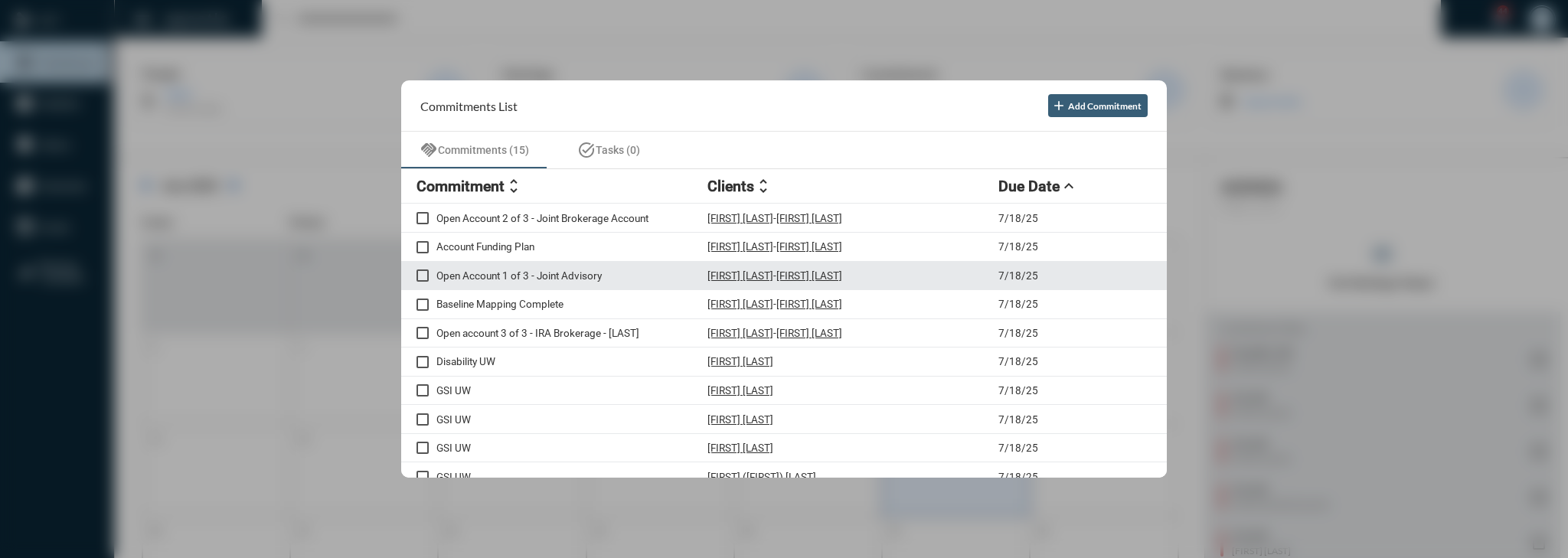 click on "Open Account 1 of 3 - Joint Advisory" at bounding box center (572, 276) 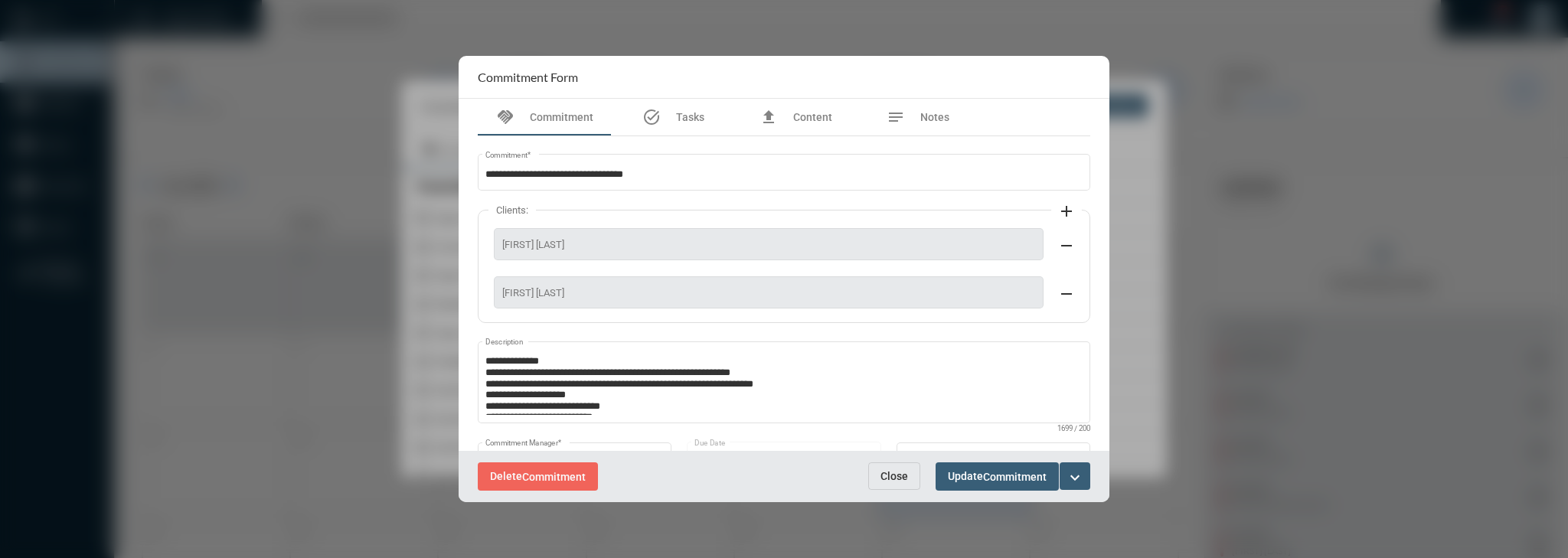 click on "Close" at bounding box center [894, 476] 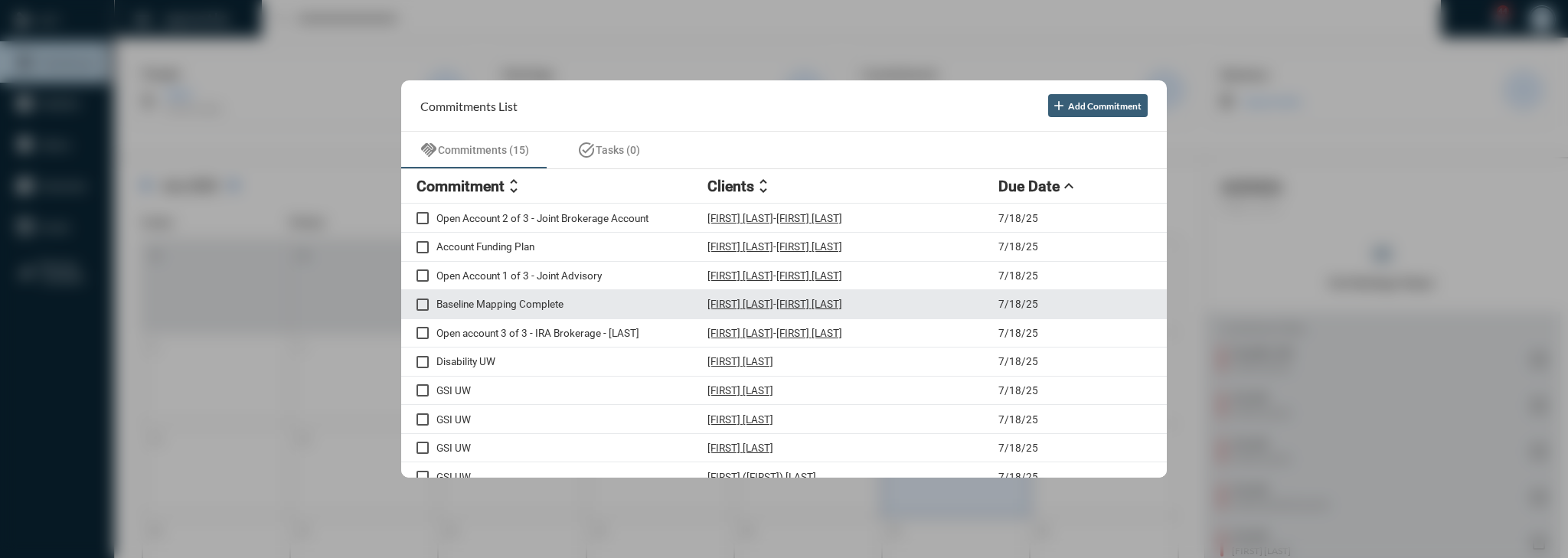 click on "Baseline Mapping Complete" at bounding box center [572, 304] 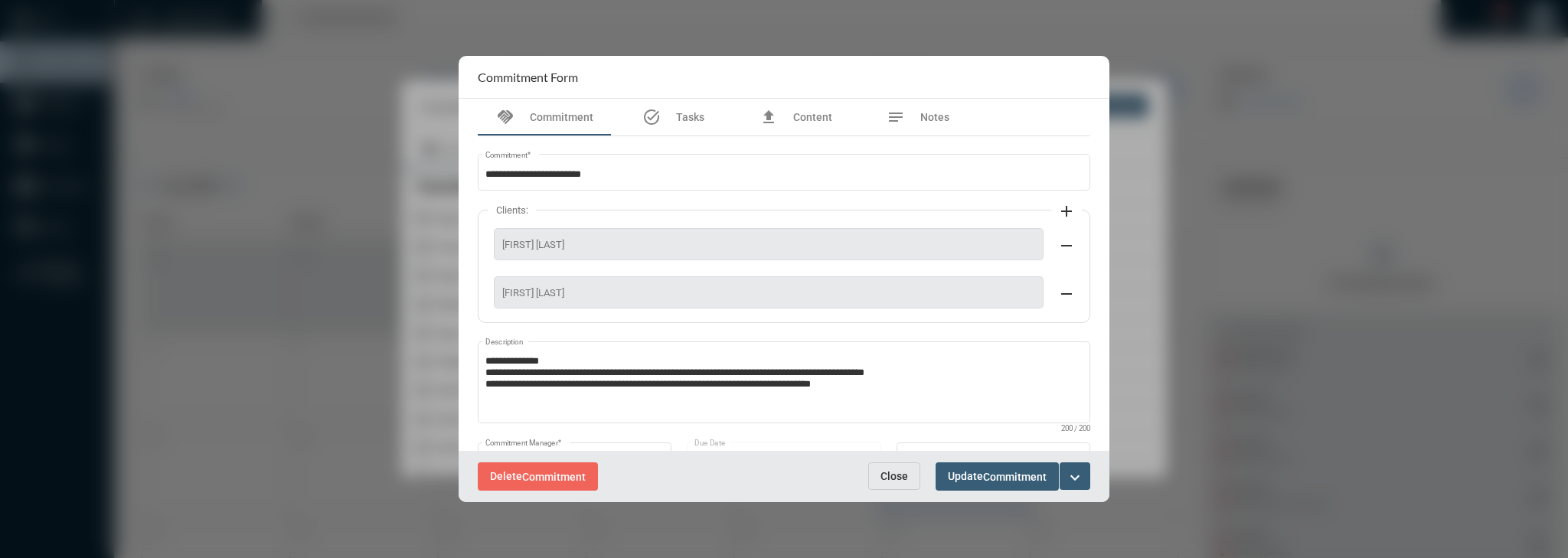 click on "Close" at bounding box center (894, 476) 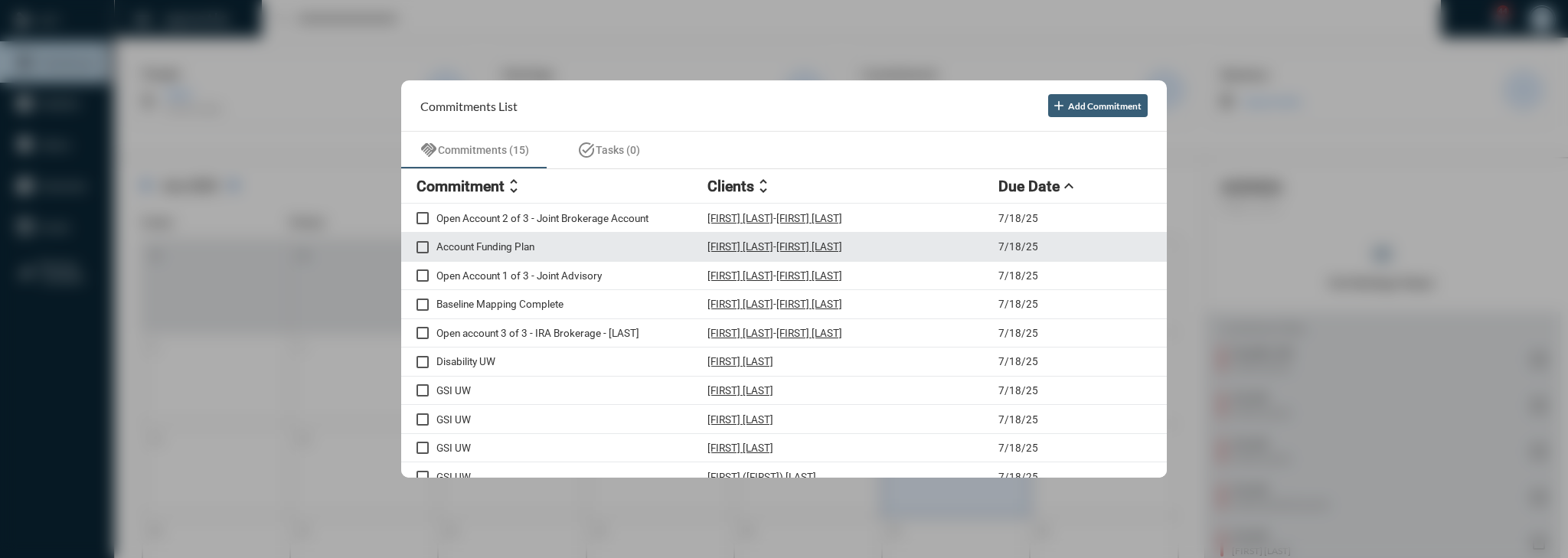 click on "Account Funding Plan" at bounding box center (572, 246) 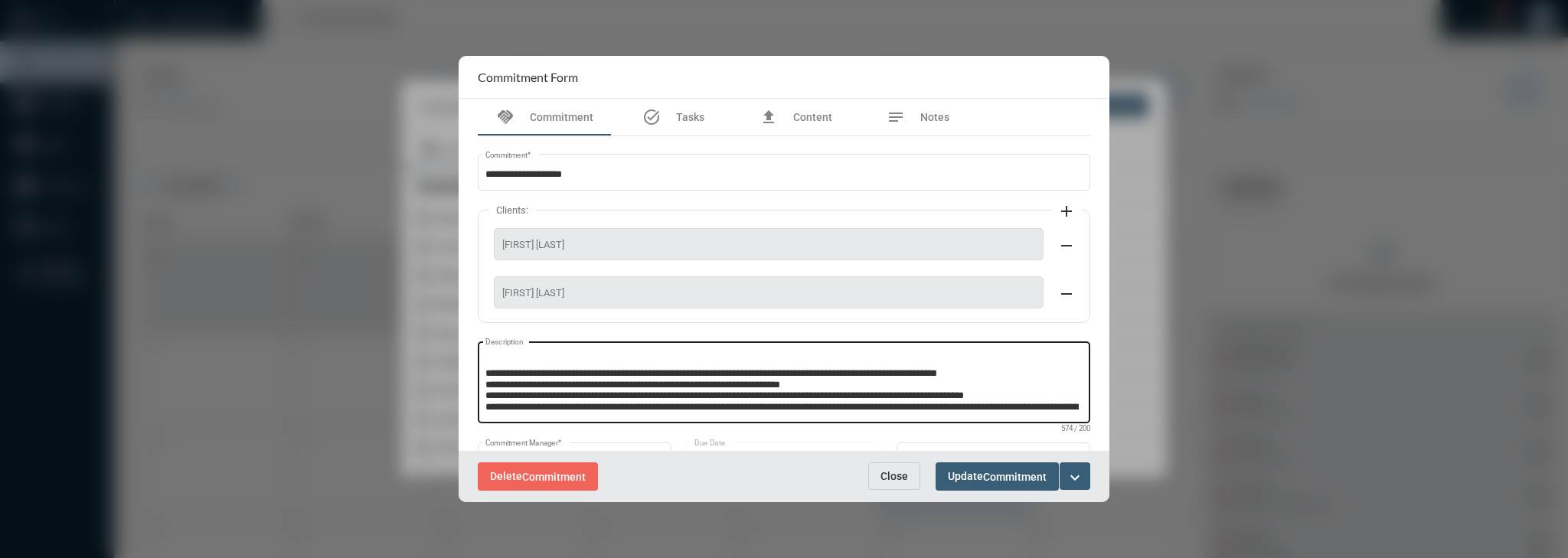 scroll, scrollTop: 31, scrollLeft: 0, axis: vertical 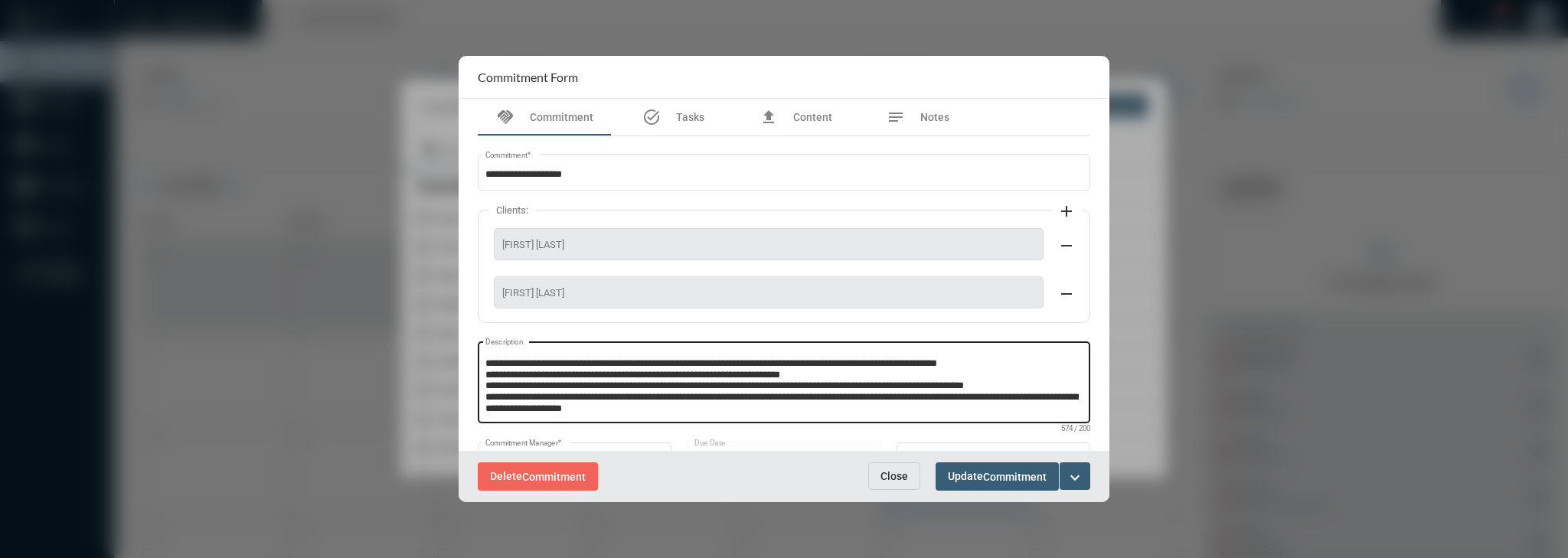 click on "**********" at bounding box center [782, 384] 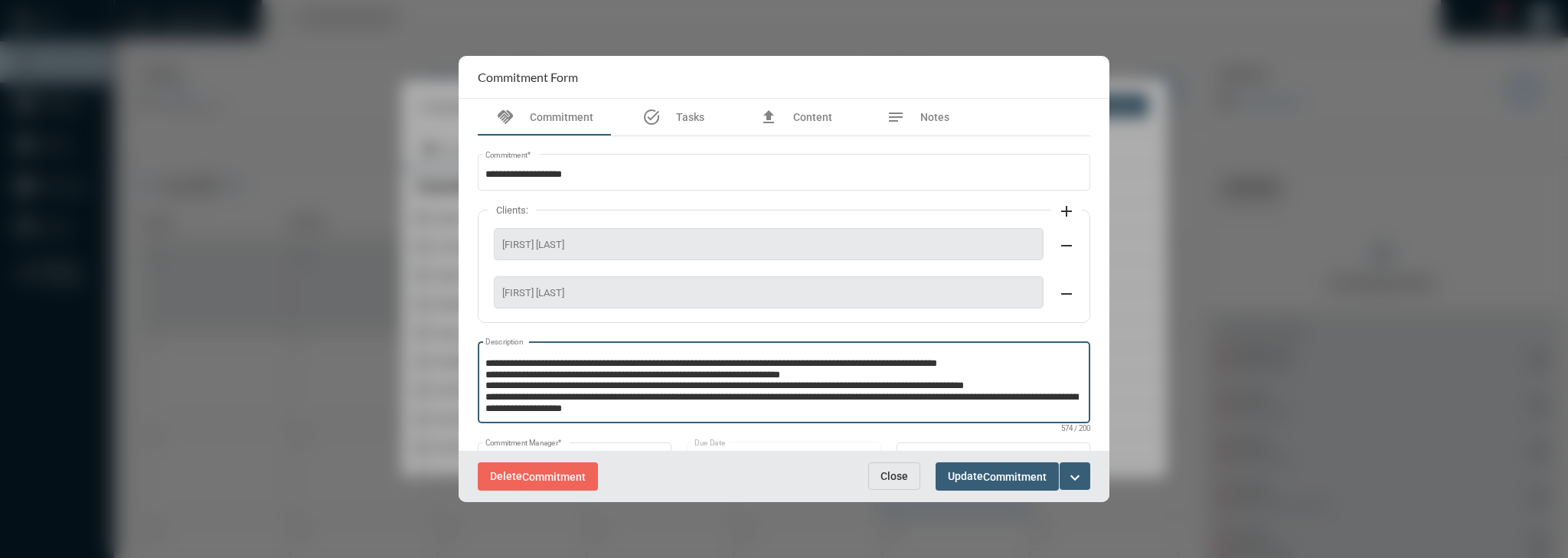 click on "**********" at bounding box center (782, 384) 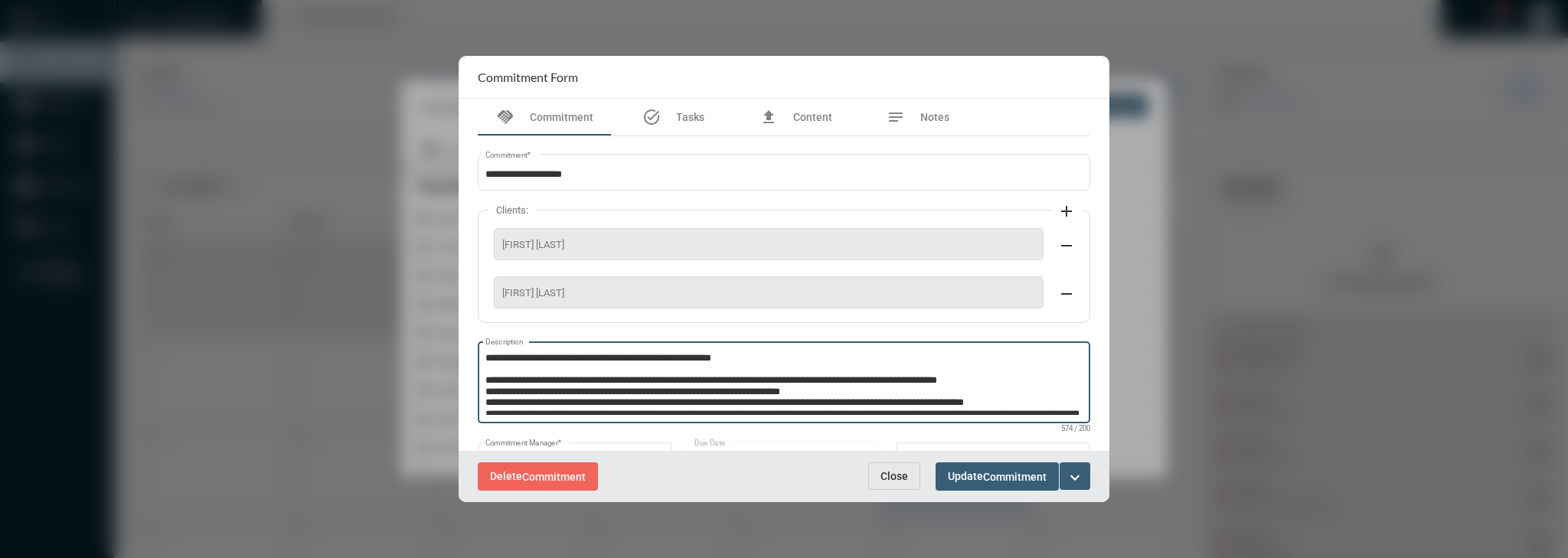 click on "**********" at bounding box center (782, 384) 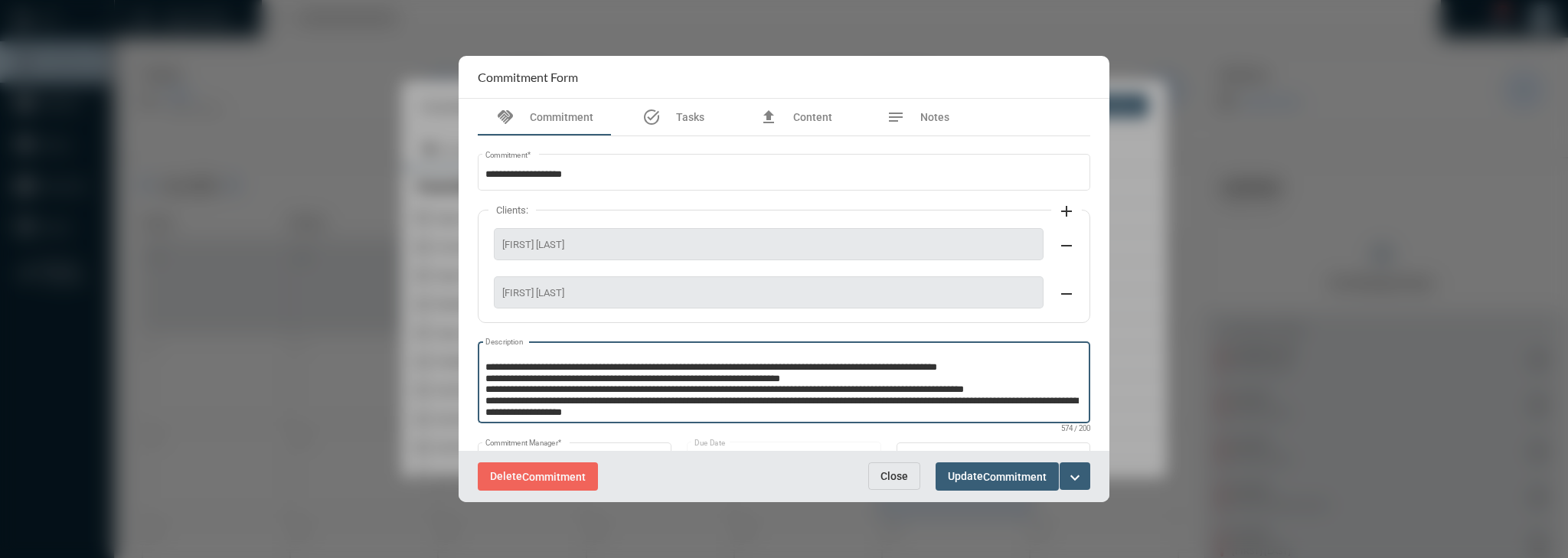 scroll, scrollTop: 31, scrollLeft: 0, axis: vertical 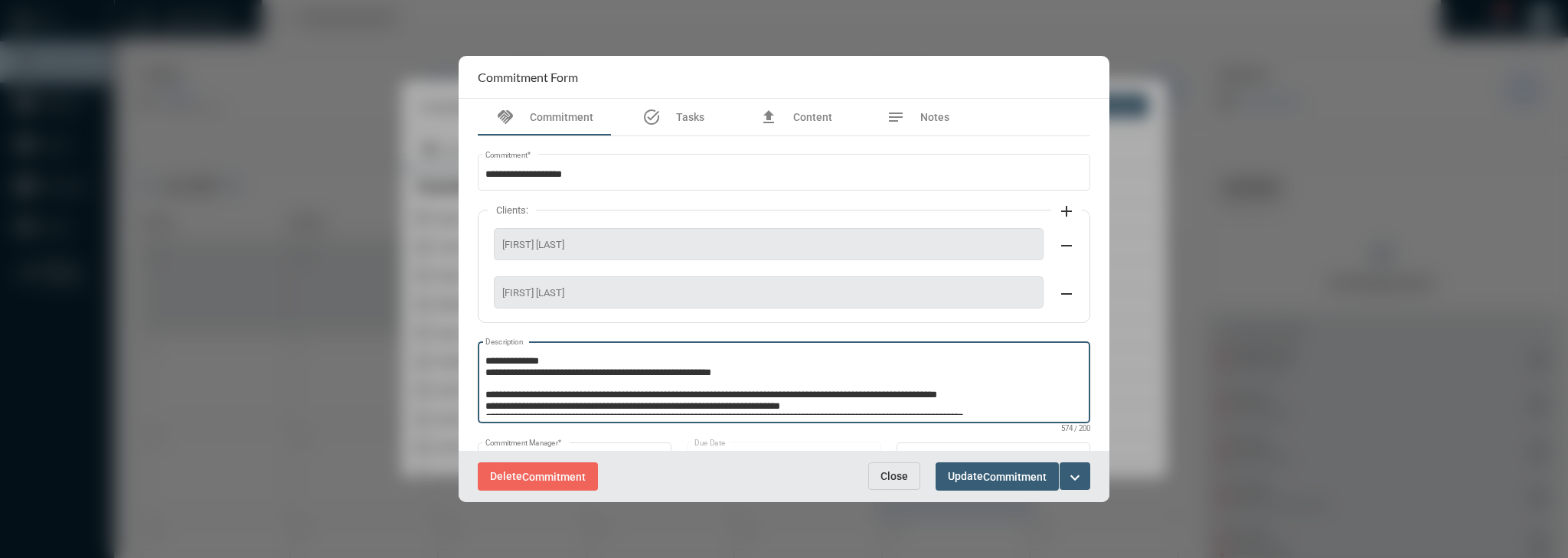 drag, startPoint x: 821, startPoint y: 372, endPoint x: 485, endPoint y: 396, distance: 336.85605 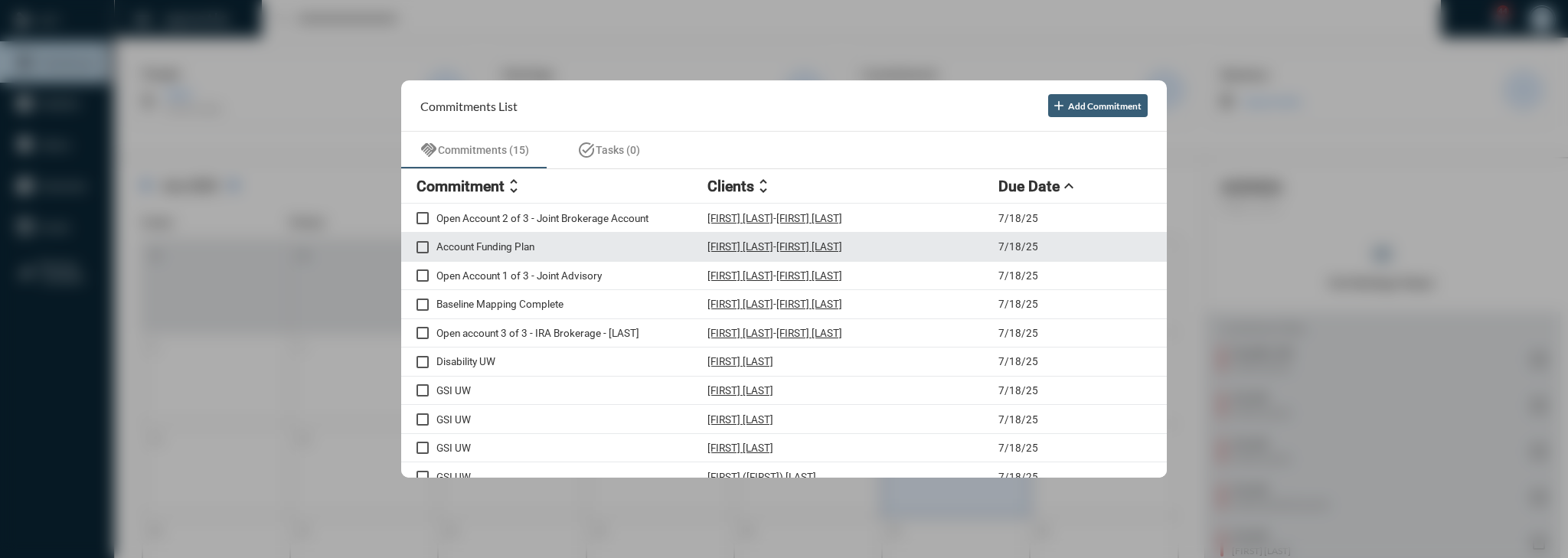 click on "Account Funding Plan" at bounding box center [572, 246] 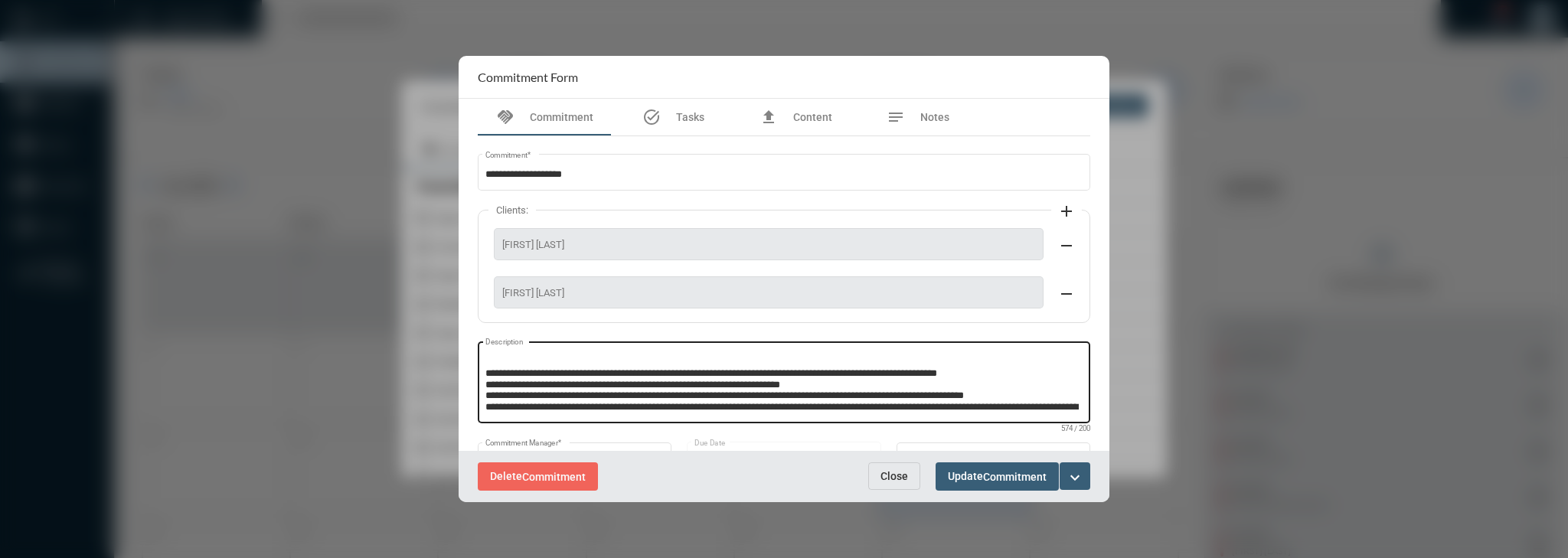 scroll, scrollTop: 31, scrollLeft: 0, axis: vertical 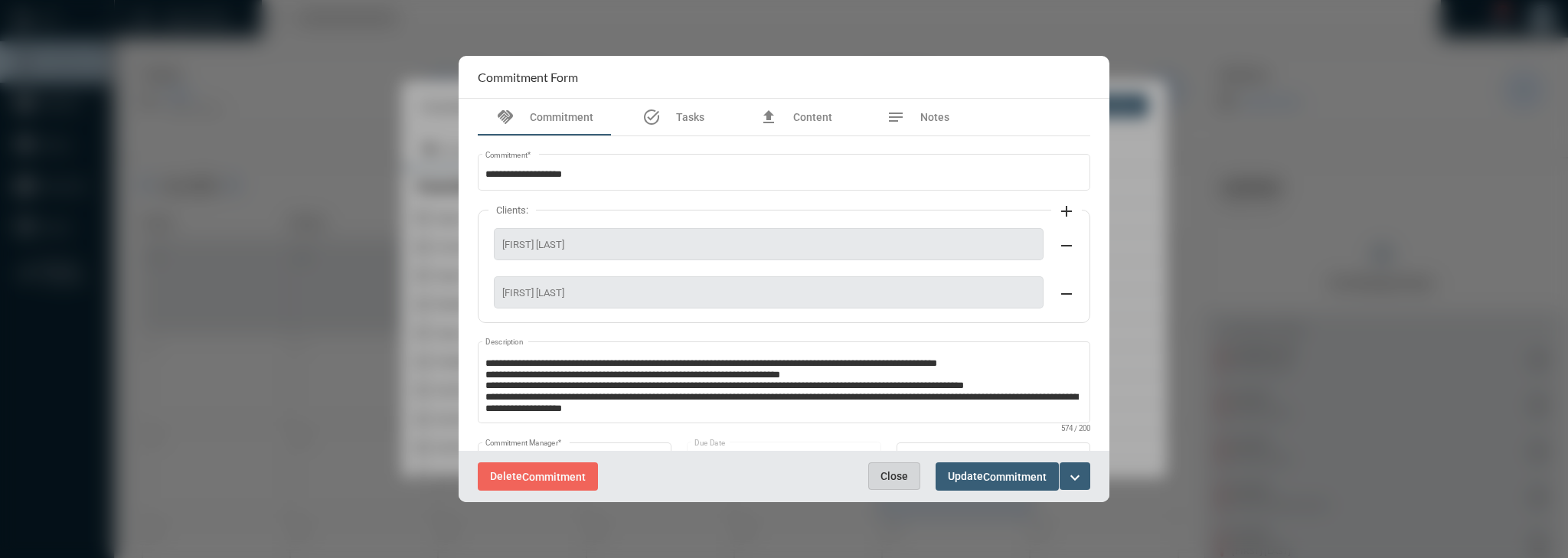 click on "Close" at bounding box center (894, 476) 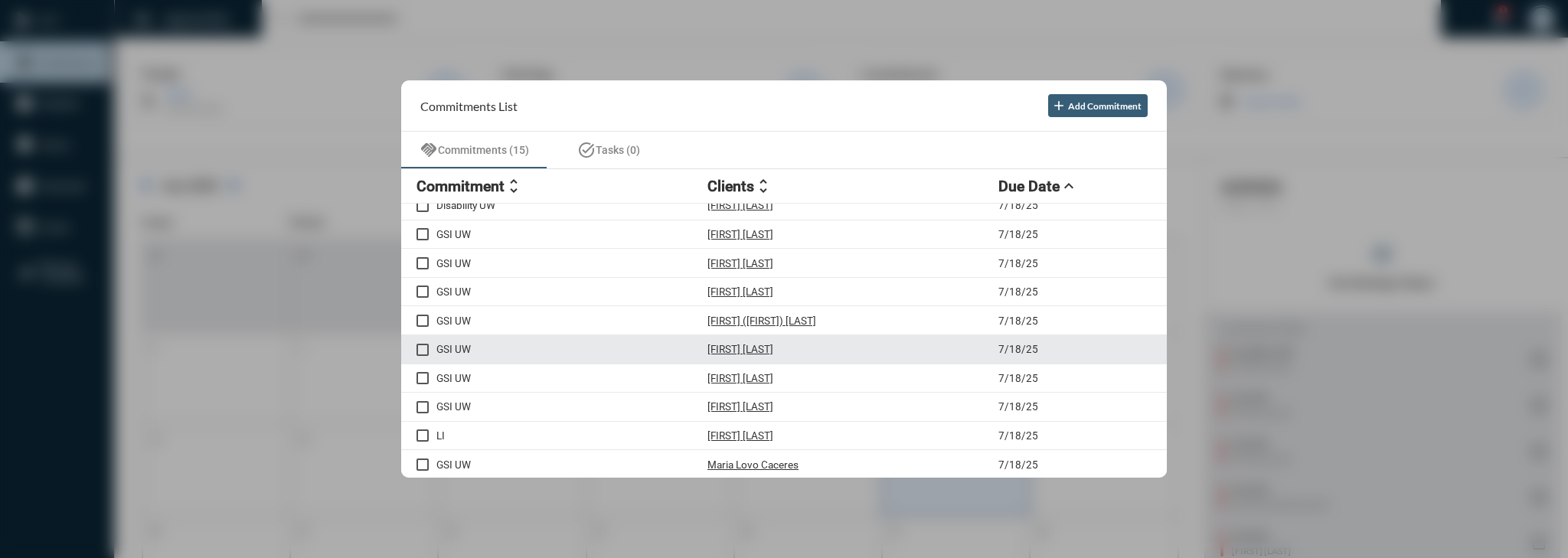 scroll, scrollTop: 0, scrollLeft: 0, axis: both 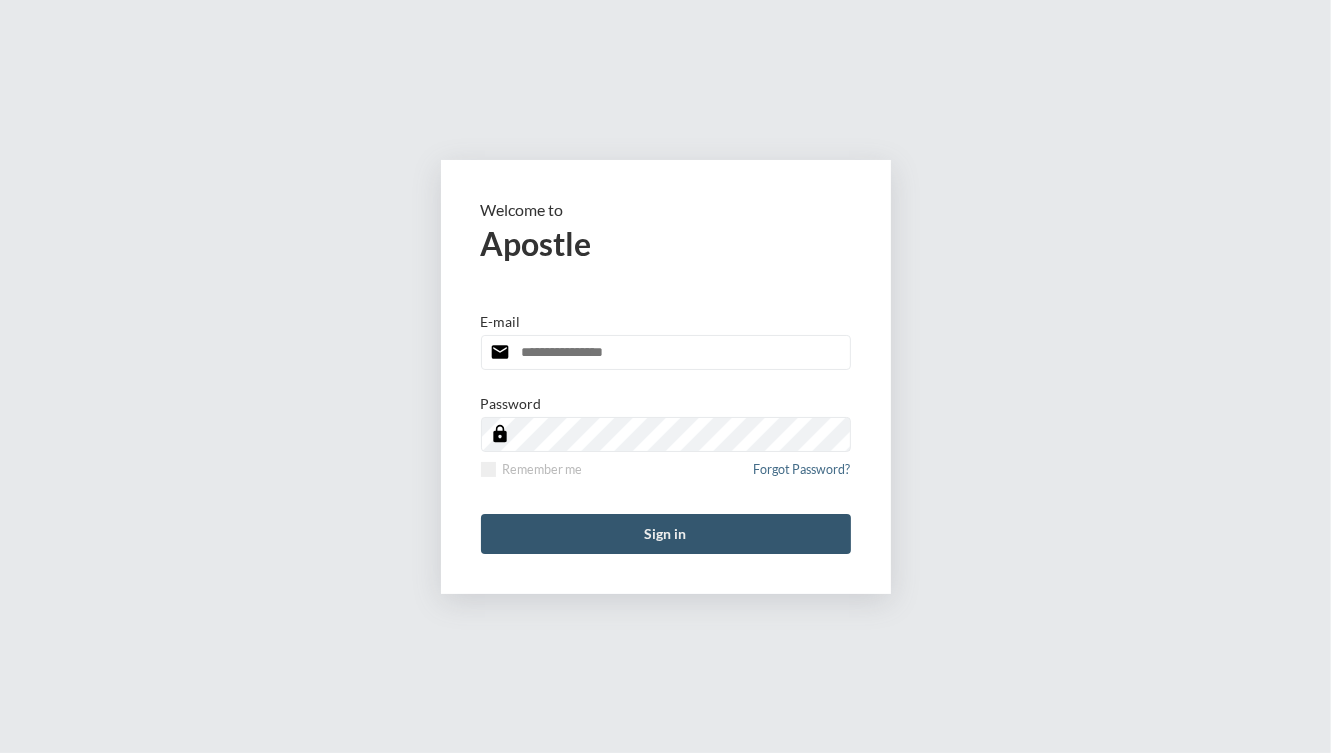 type on "**********" 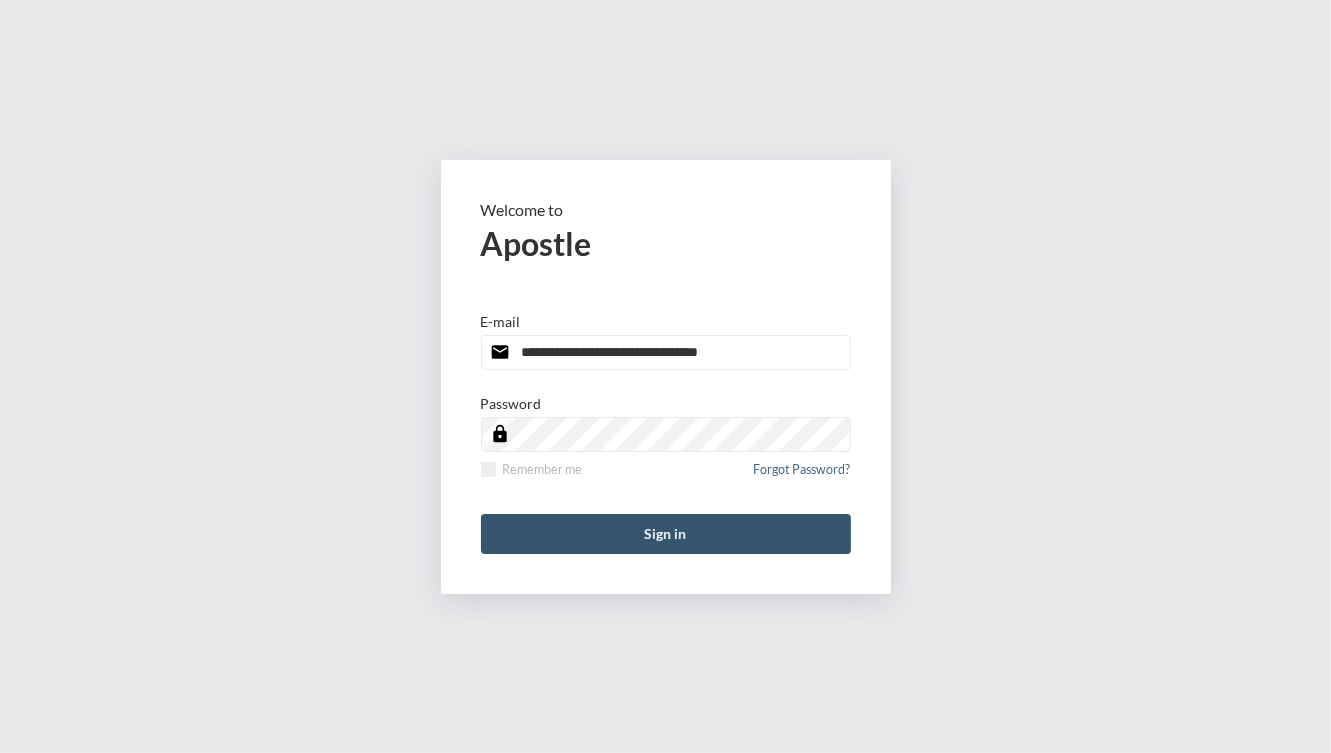 click on "Sign in" at bounding box center (666, 534) 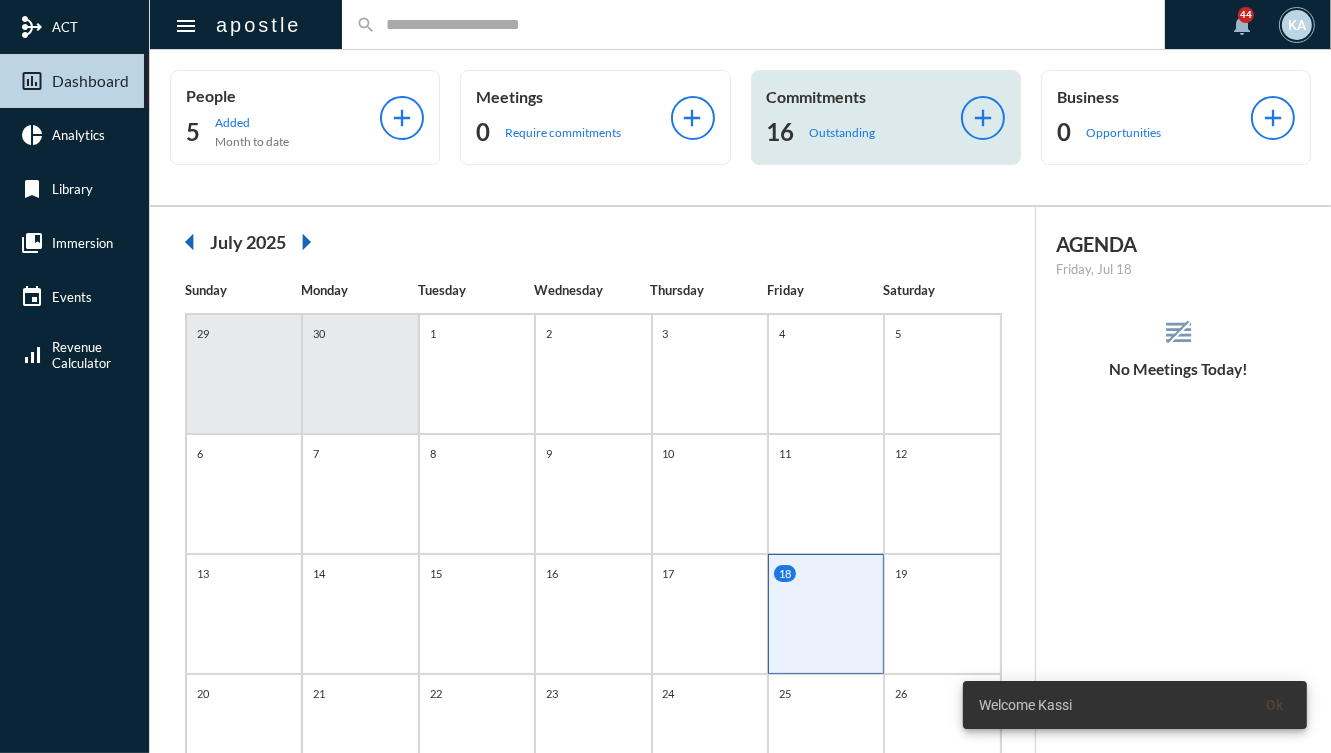 click on "Commitments 16 Outstanding add" 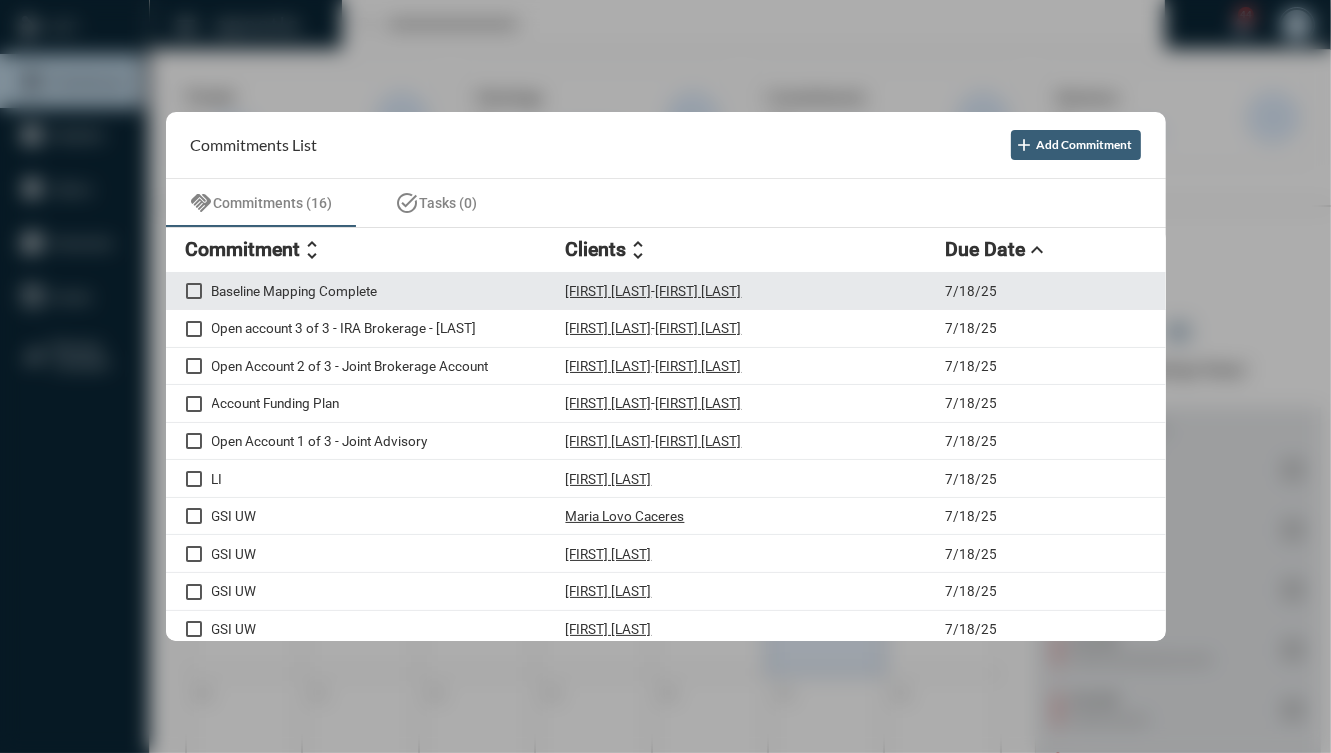 click on "Baseline Mapping Complete" at bounding box center [389, 291] 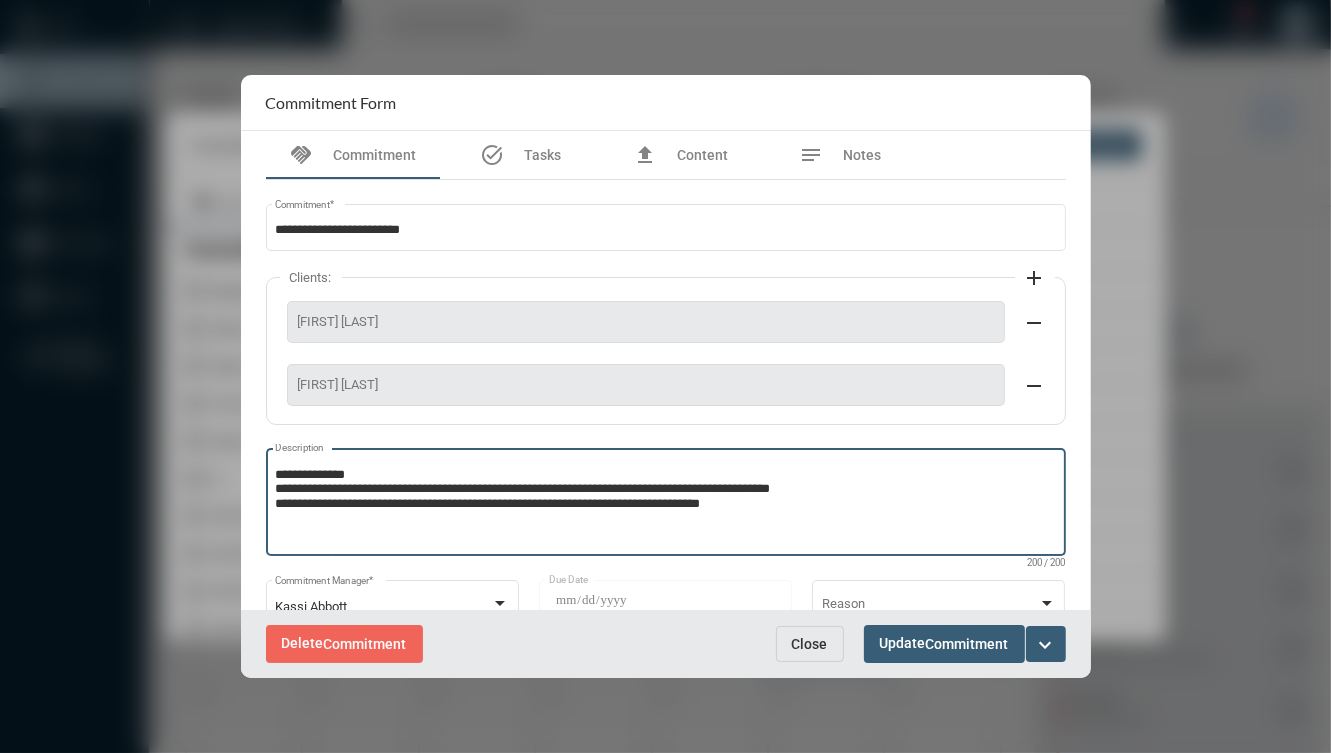 click on "**********" at bounding box center (665, 505) 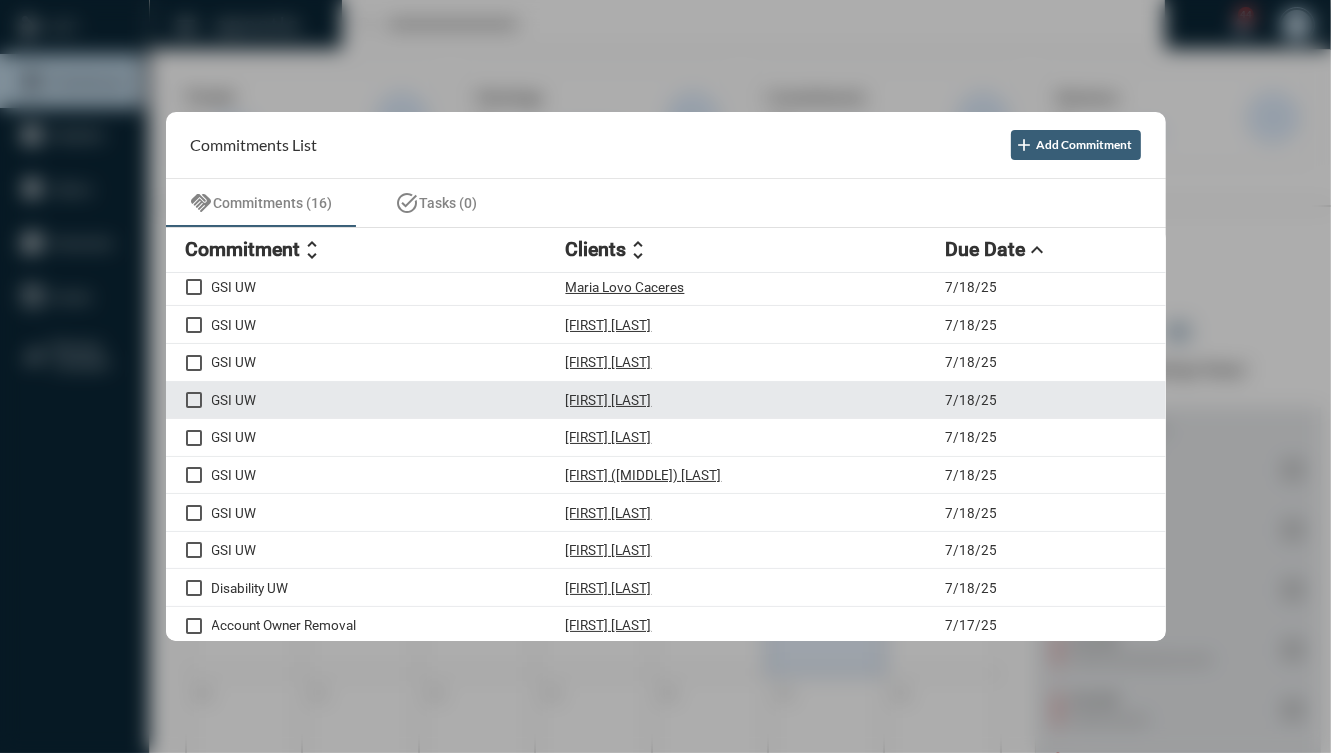 scroll, scrollTop: 0, scrollLeft: 0, axis: both 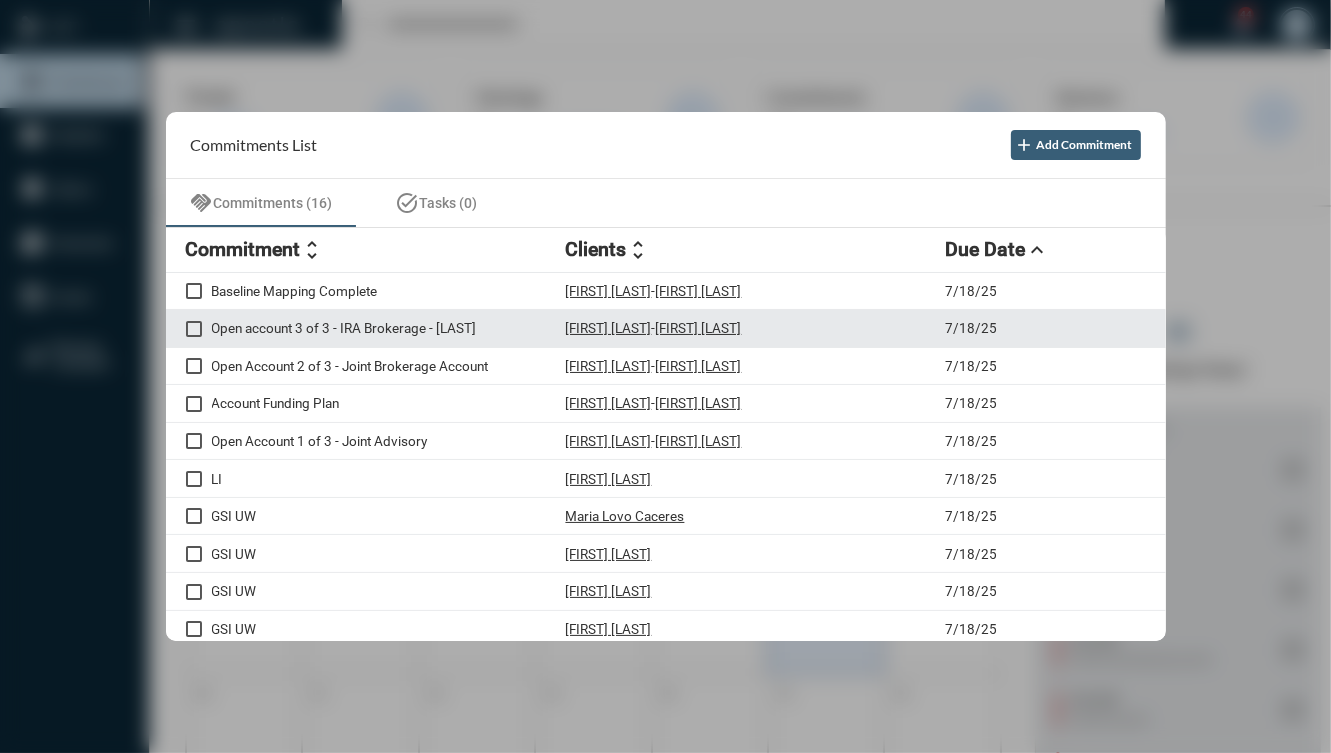 click on "Open account 3 of 3 - IRA Brokerage - [LAST]   [FIRST] [LAST]    -    [FIRST] [LAST]  7/[DAY]/[YEAR]" at bounding box center (666, 329) 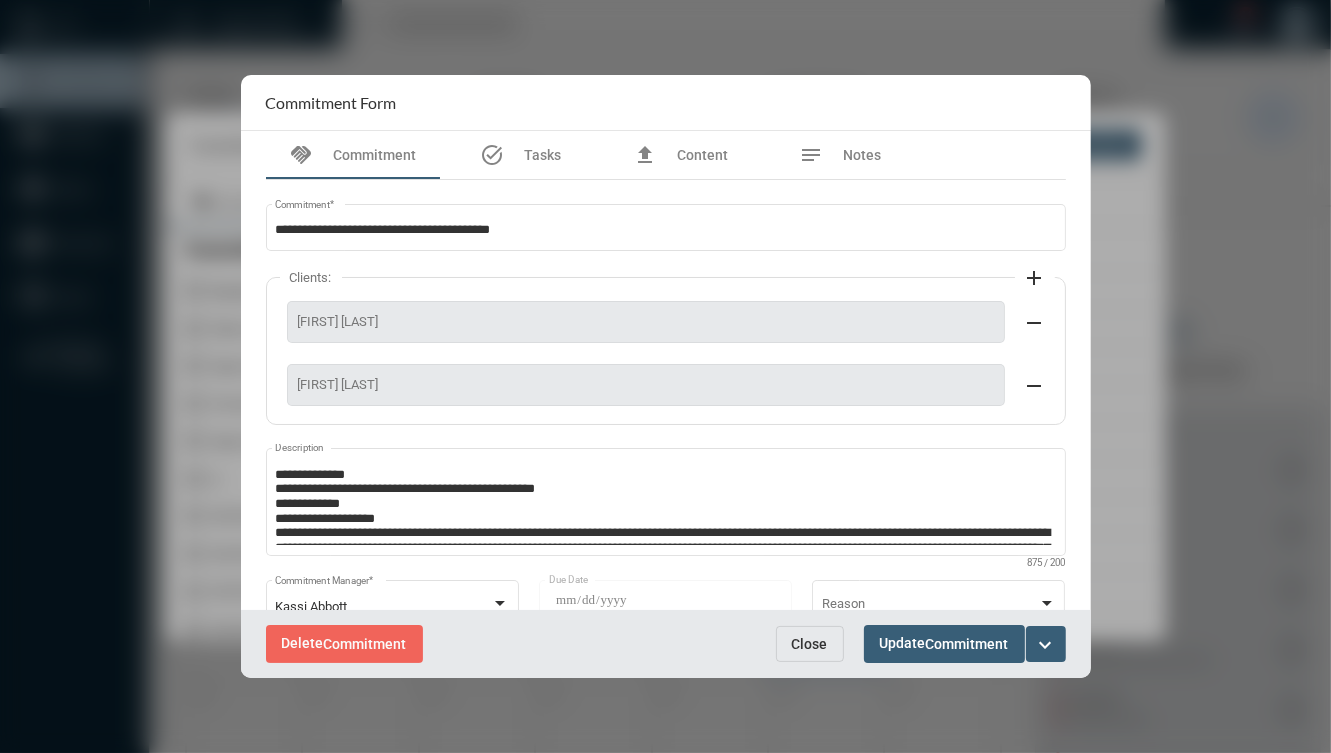 click on "Close" at bounding box center (810, 644) 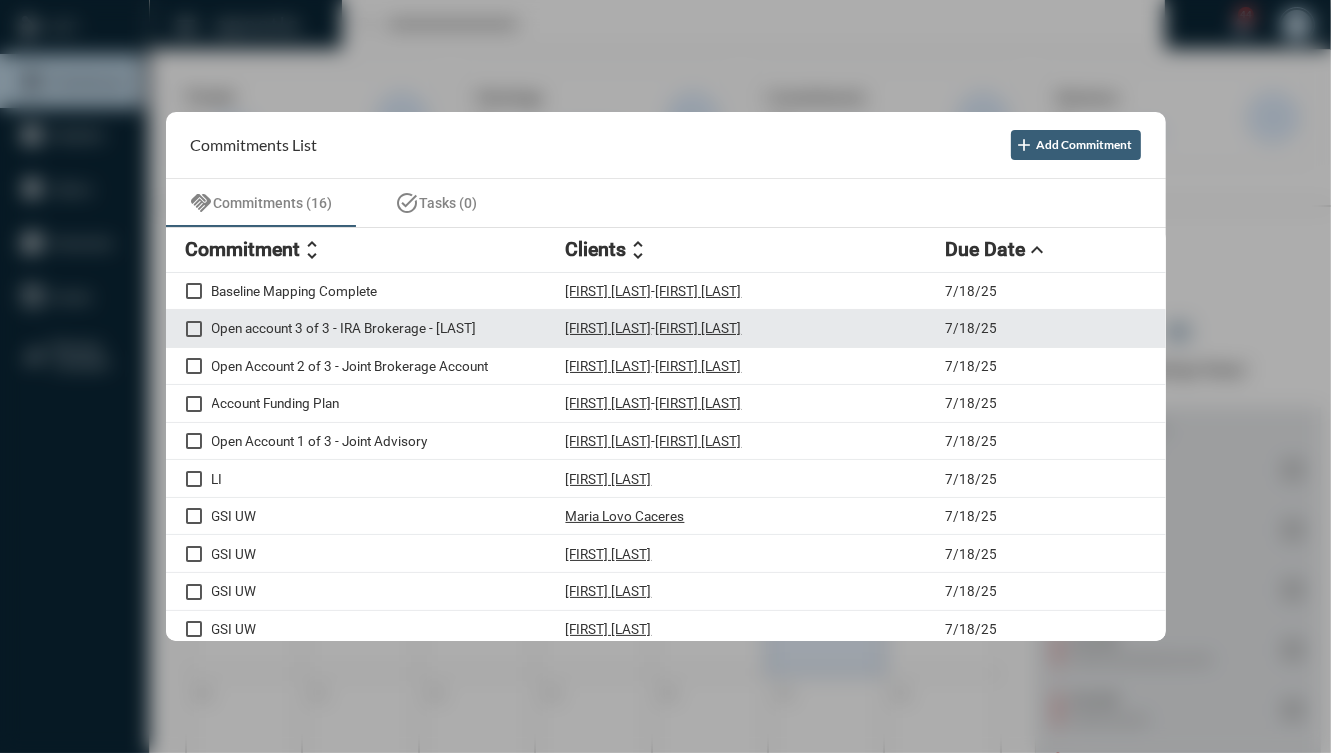 click on "Open account 3 of 3 - IRA Brokerage - [LAST]" at bounding box center [389, 328] 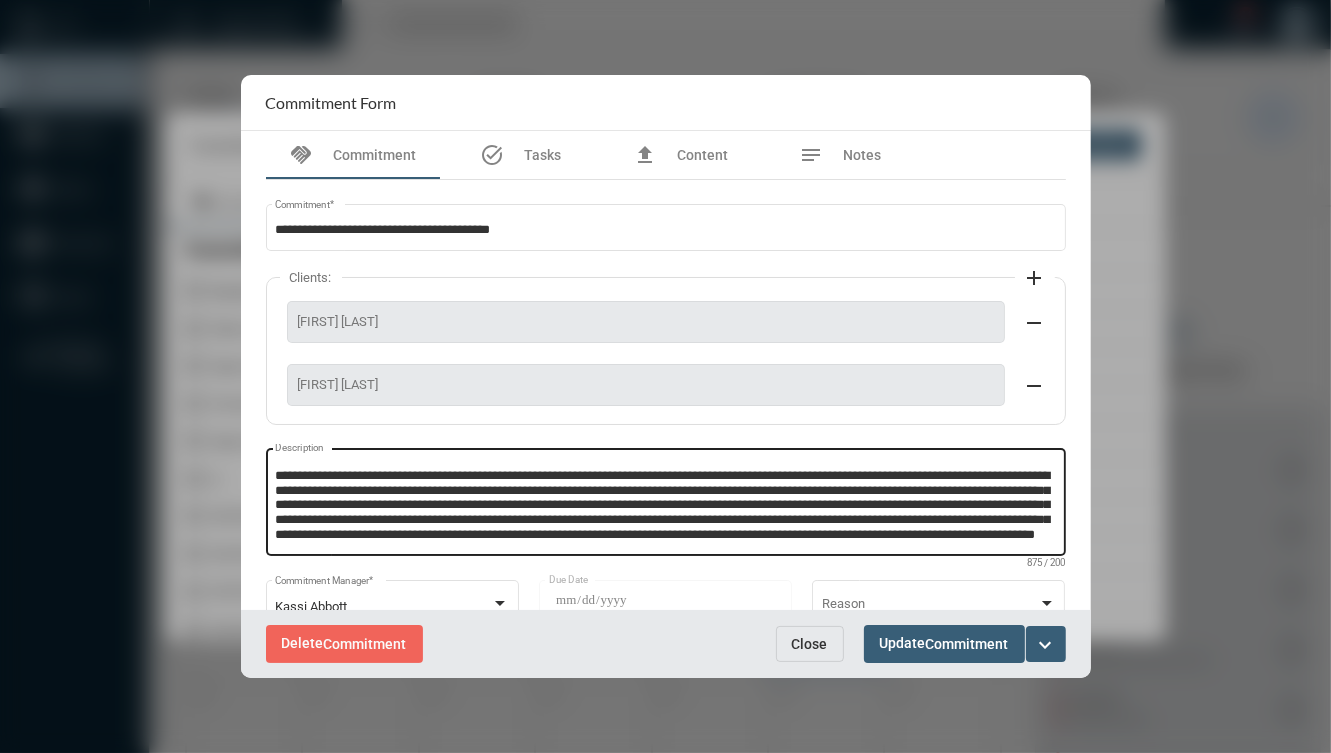 scroll, scrollTop: 0, scrollLeft: 0, axis: both 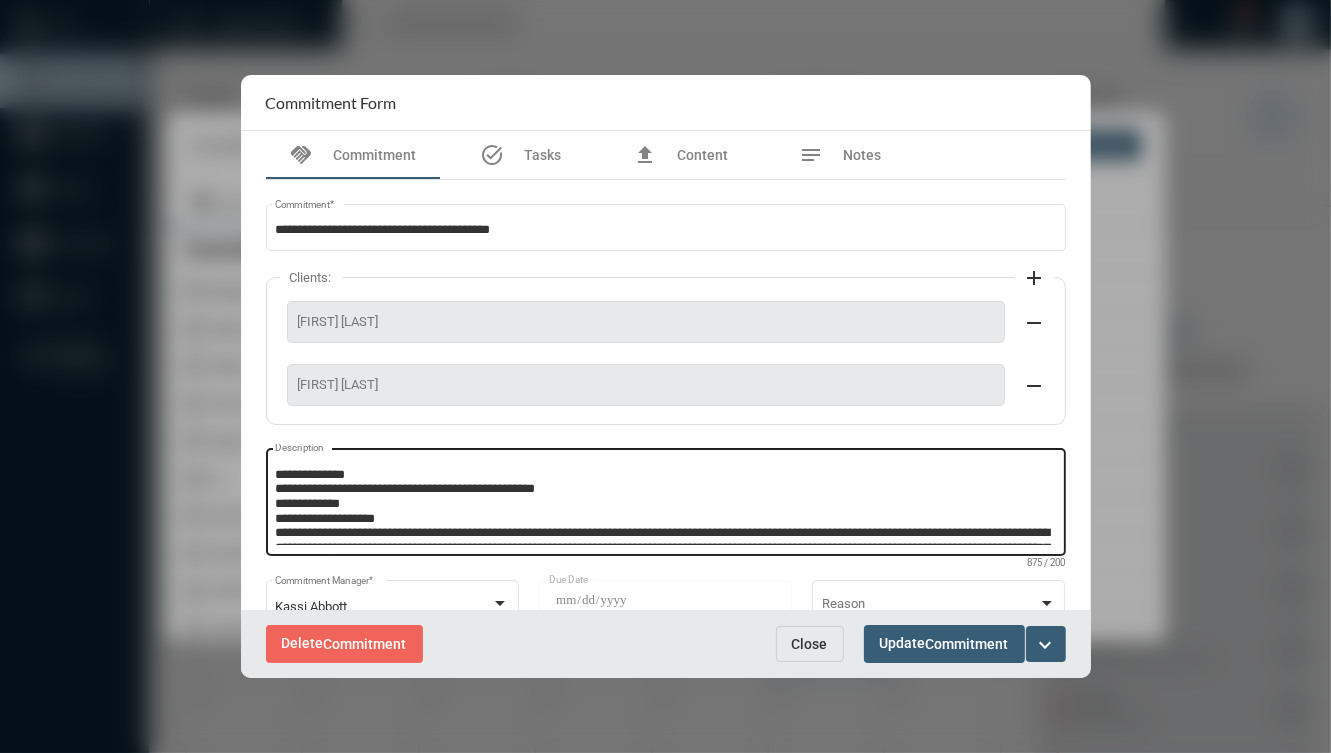 click on "**********" at bounding box center [663, 505] 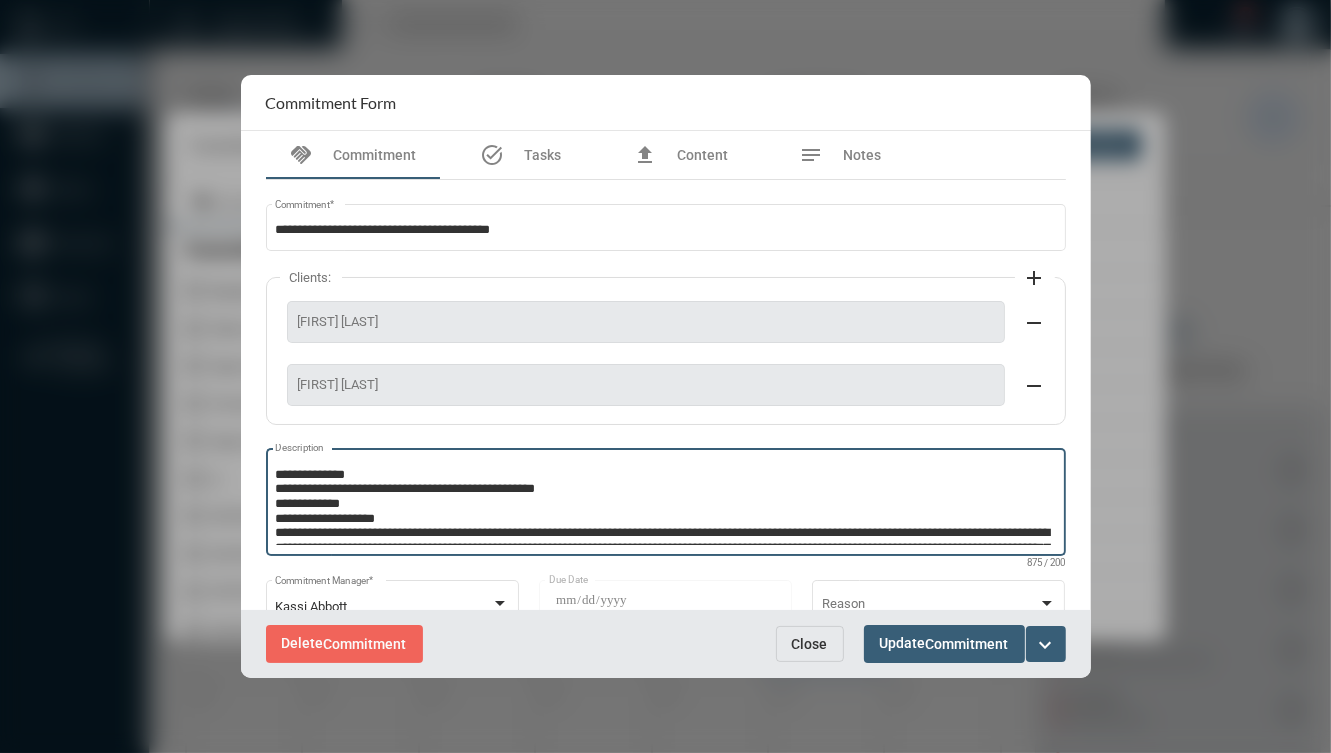click on "**********" at bounding box center [663, 505] 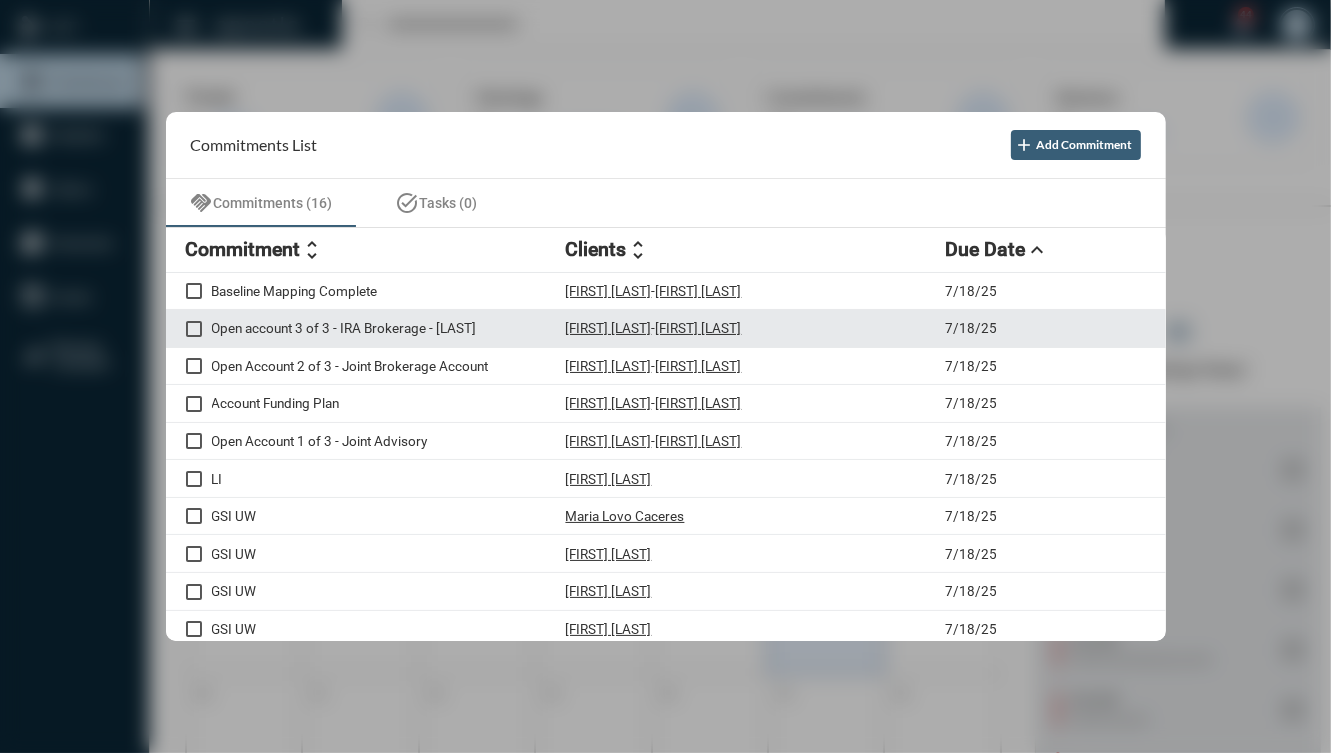 click on "Open account 3 of 3 - IRA Brokerage - [LAST]   [FIRST] [LAST]    -    [FIRST] [LAST]  7/[DAY]/[YEAR]" at bounding box center (666, 329) 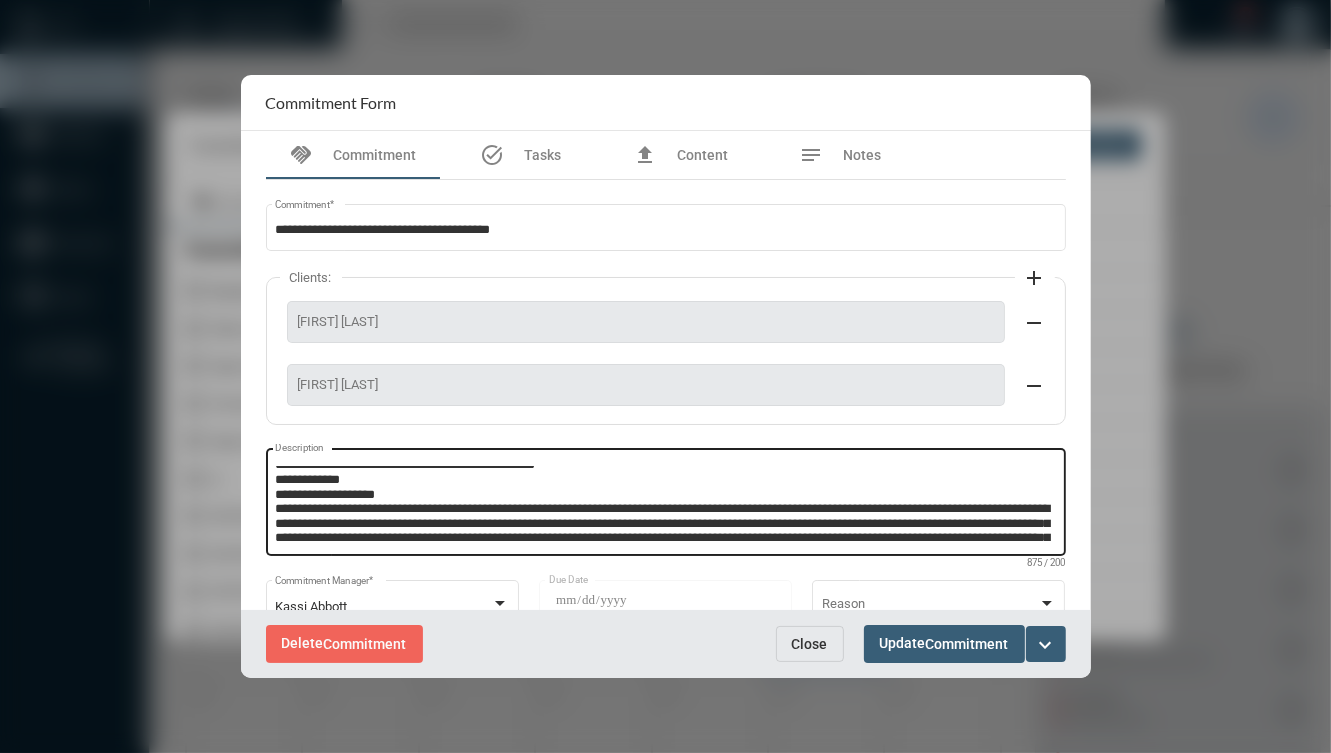 scroll, scrollTop: 0, scrollLeft: 0, axis: both 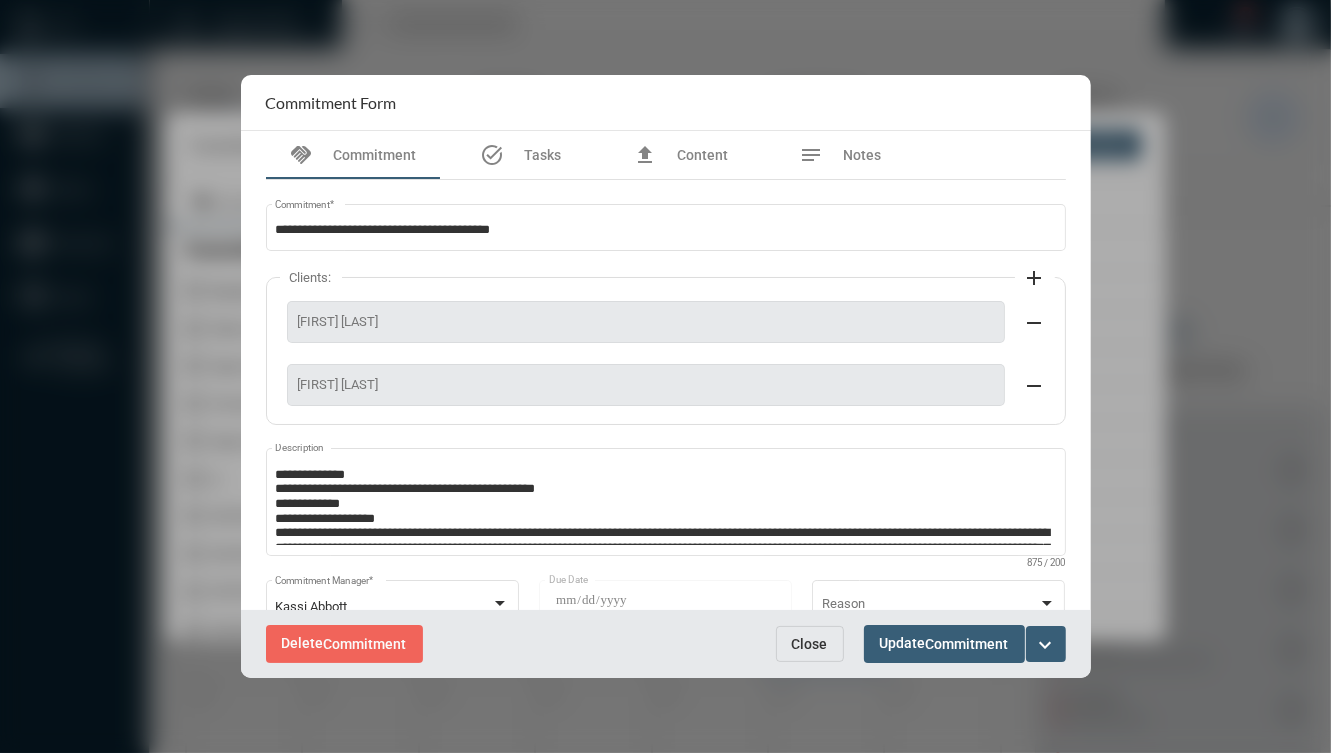 click on "Close" at bounding box center [810, 644] 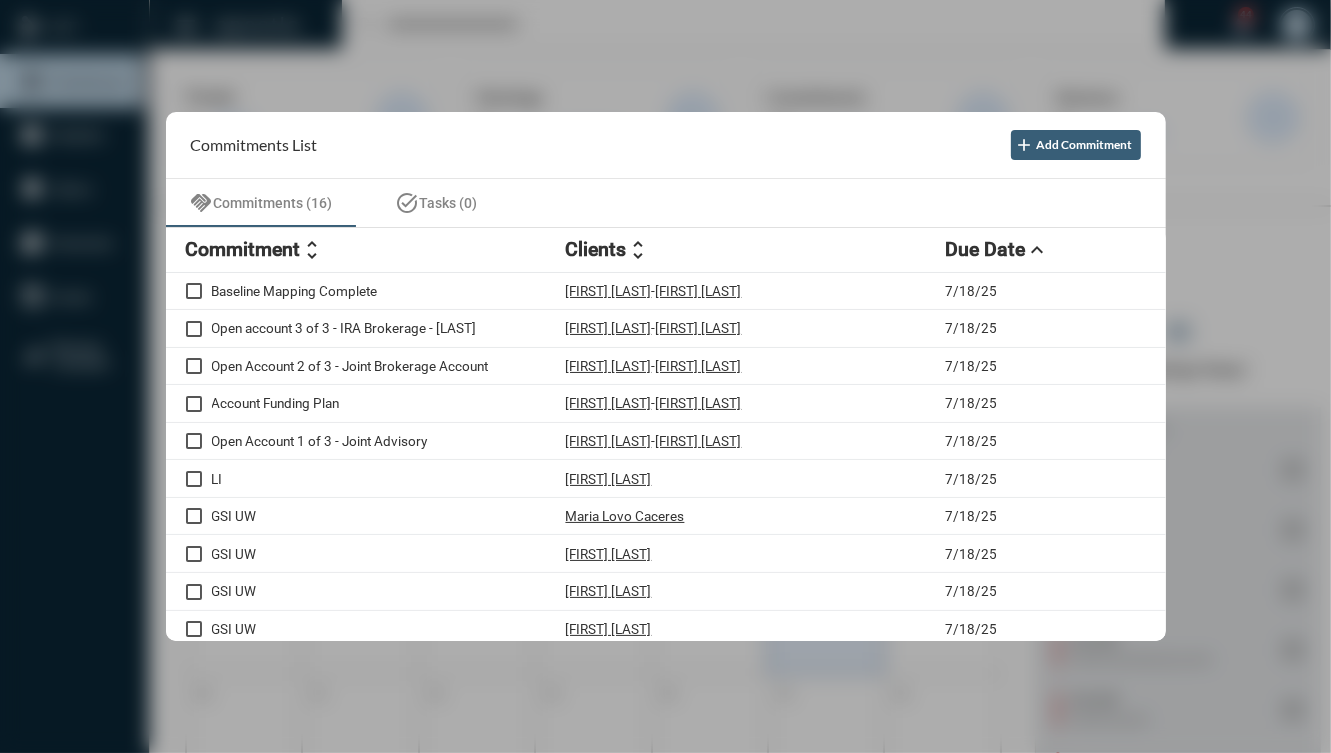 click on "Commitments List add  Add Commitment" at bounding box center [666, 145] 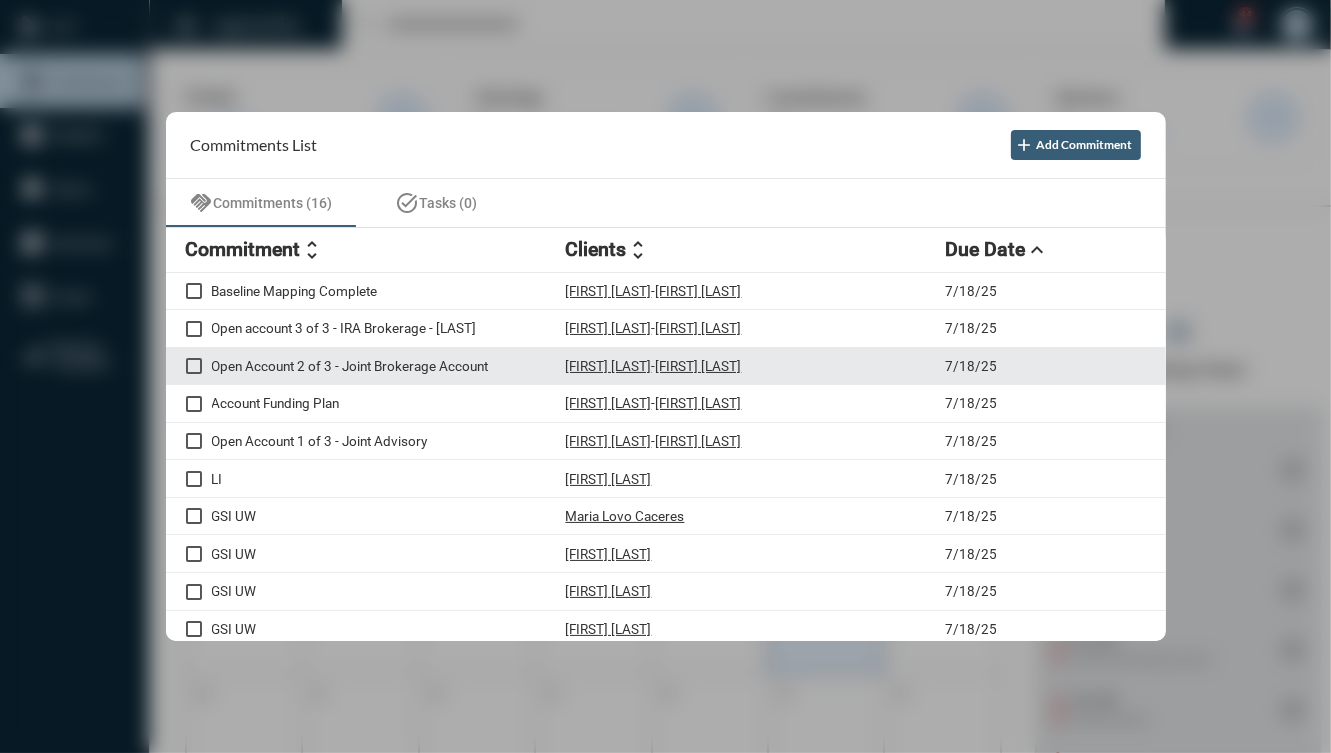 click on "Open Account 2 of 3 - Joint Brokerage Account" at bounding box center [389, 366] 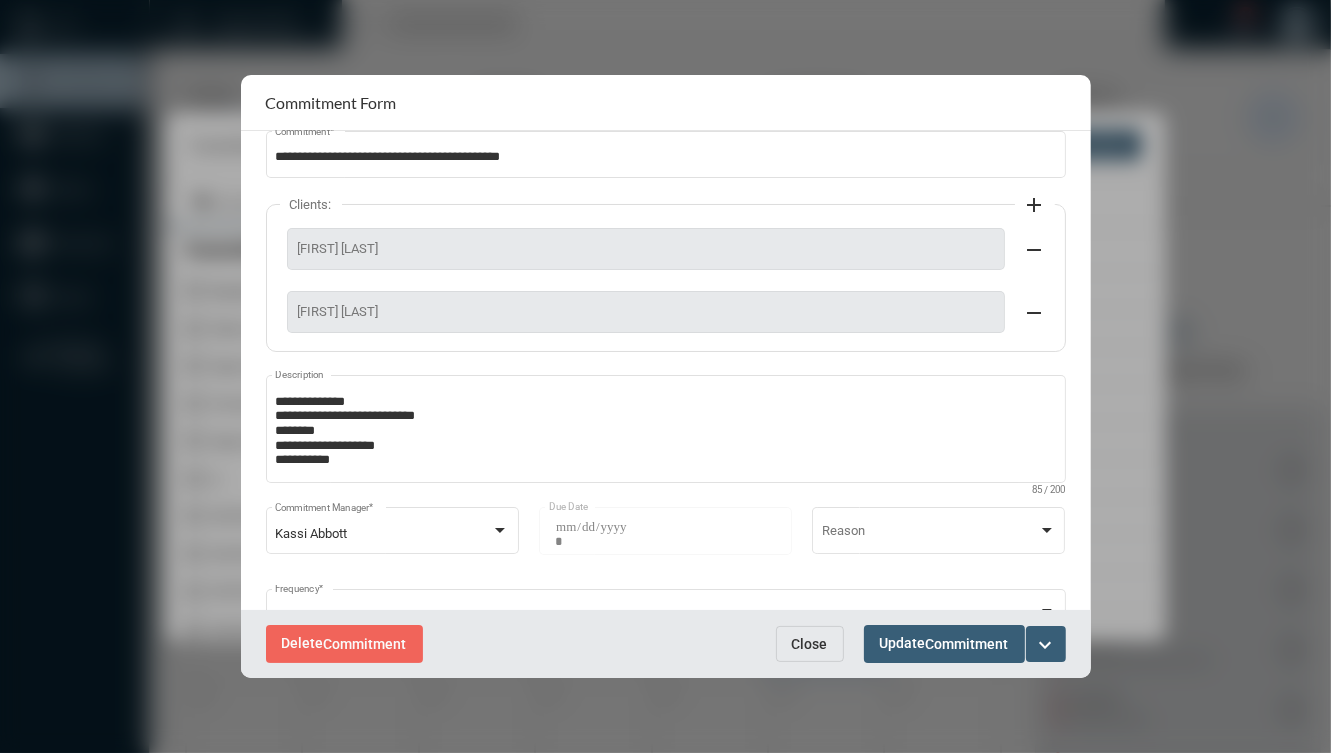 scroll, scrollTop: 80, scrollLeft: 0, axis: vertical 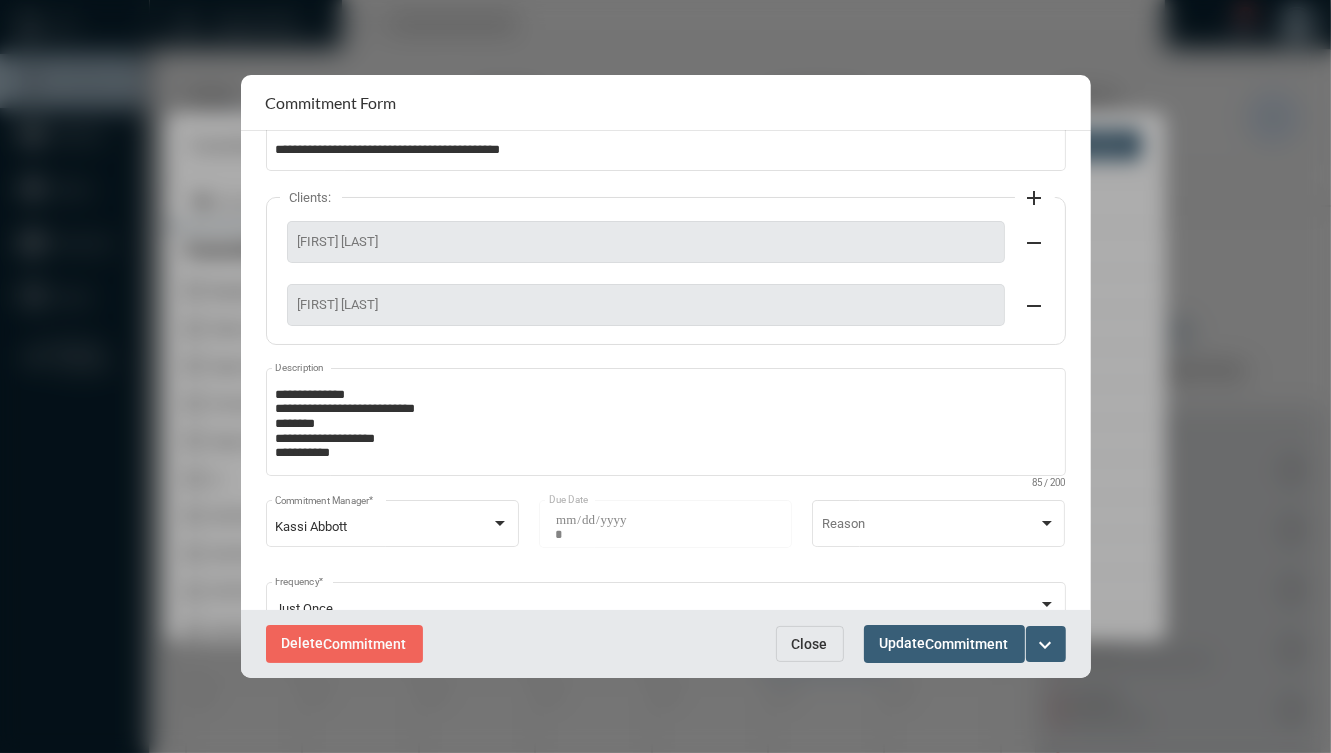 click on "Close" at bounding box center (810, 644) 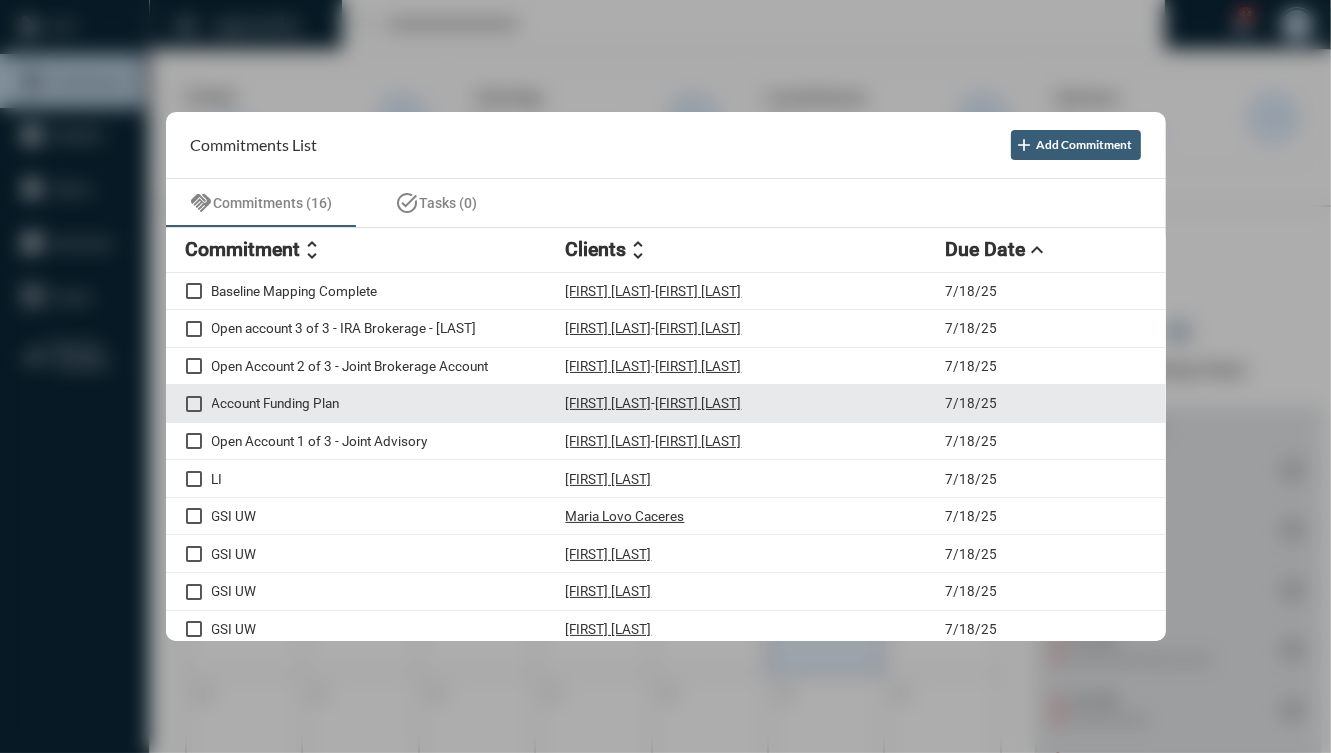 click on "Account Funding Plan" at bounding box center (389, 403) 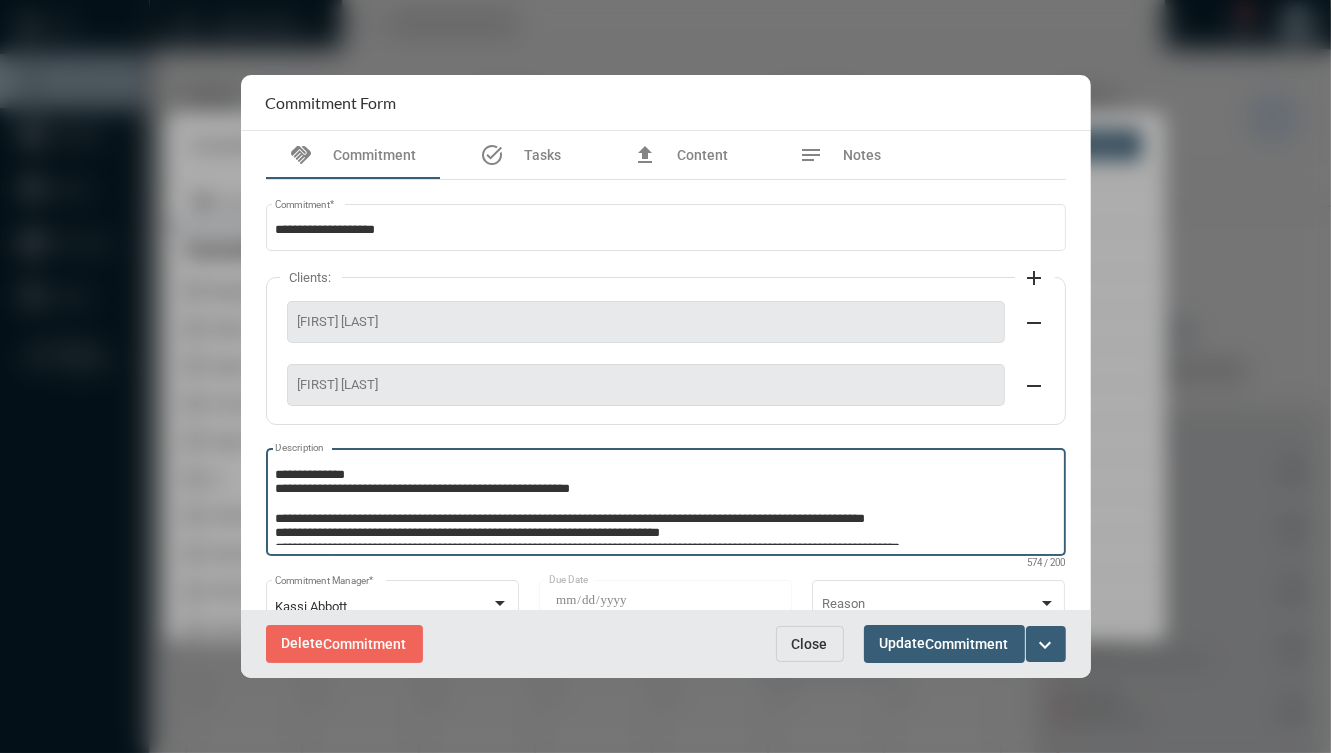 click on "**********" at bounding box center (665, 505) 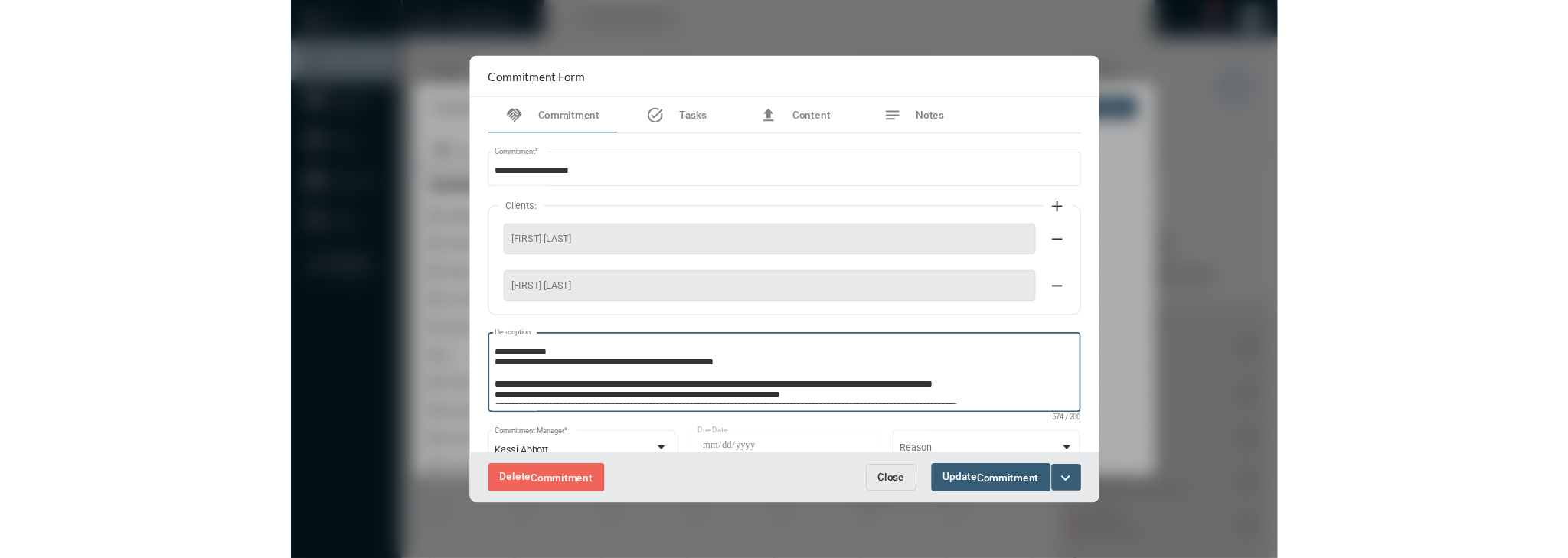 scroll, scrollTop: 32, scrollLeft: 0, axis: vertical 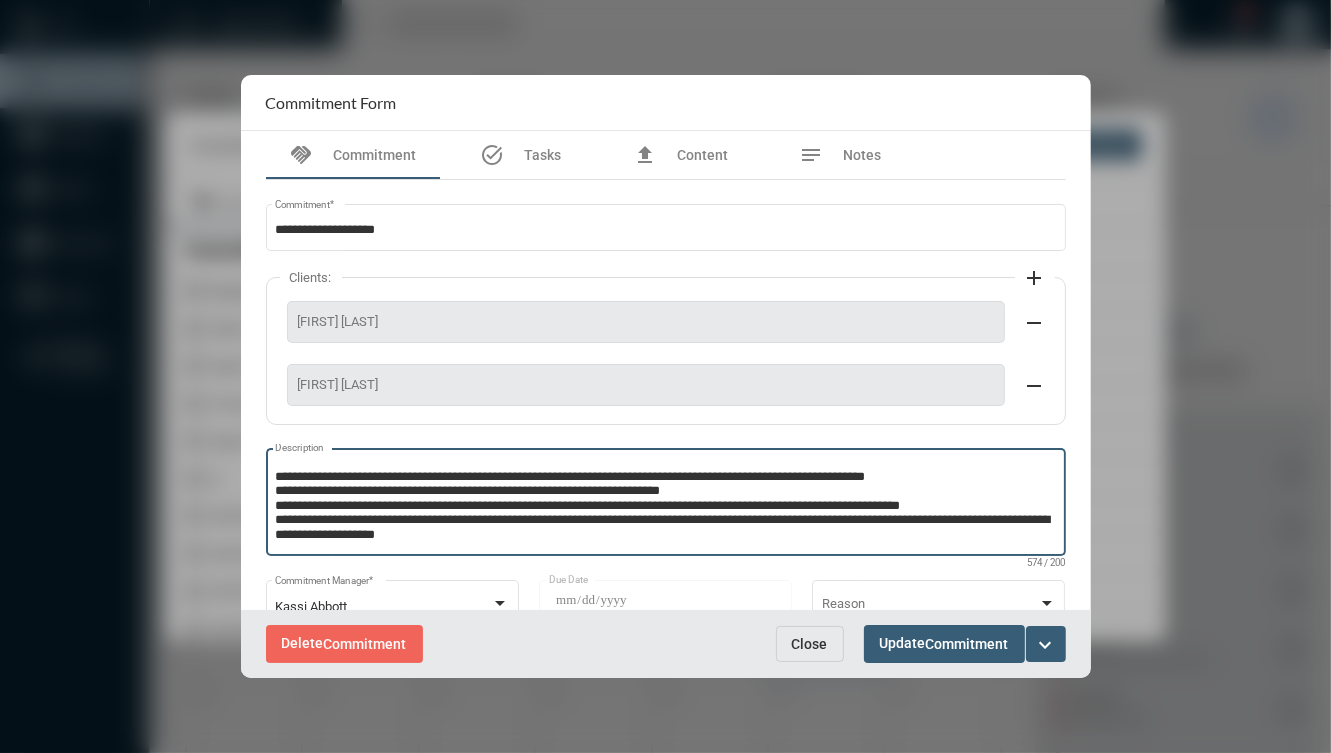click on "Close" at bounding box center [810, 644] 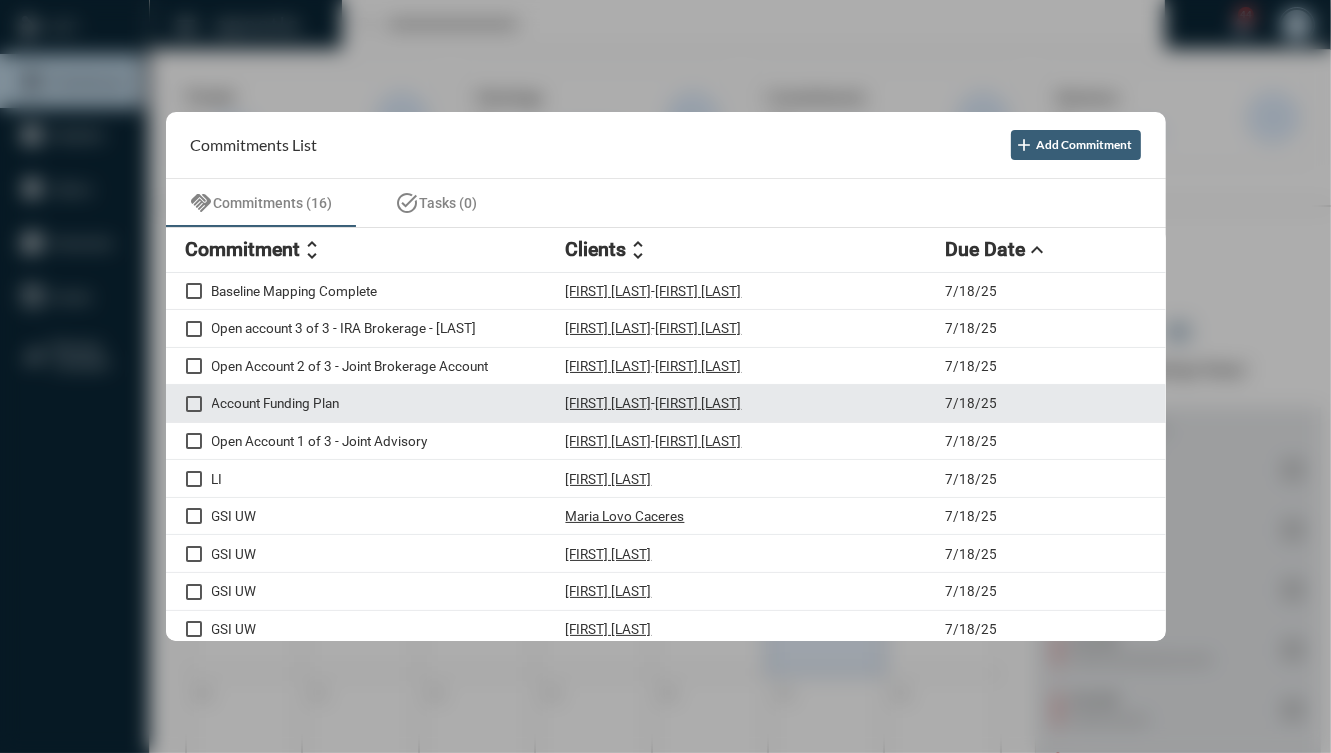 click on "Account Funding Plan" at bounding box center [389, 403] 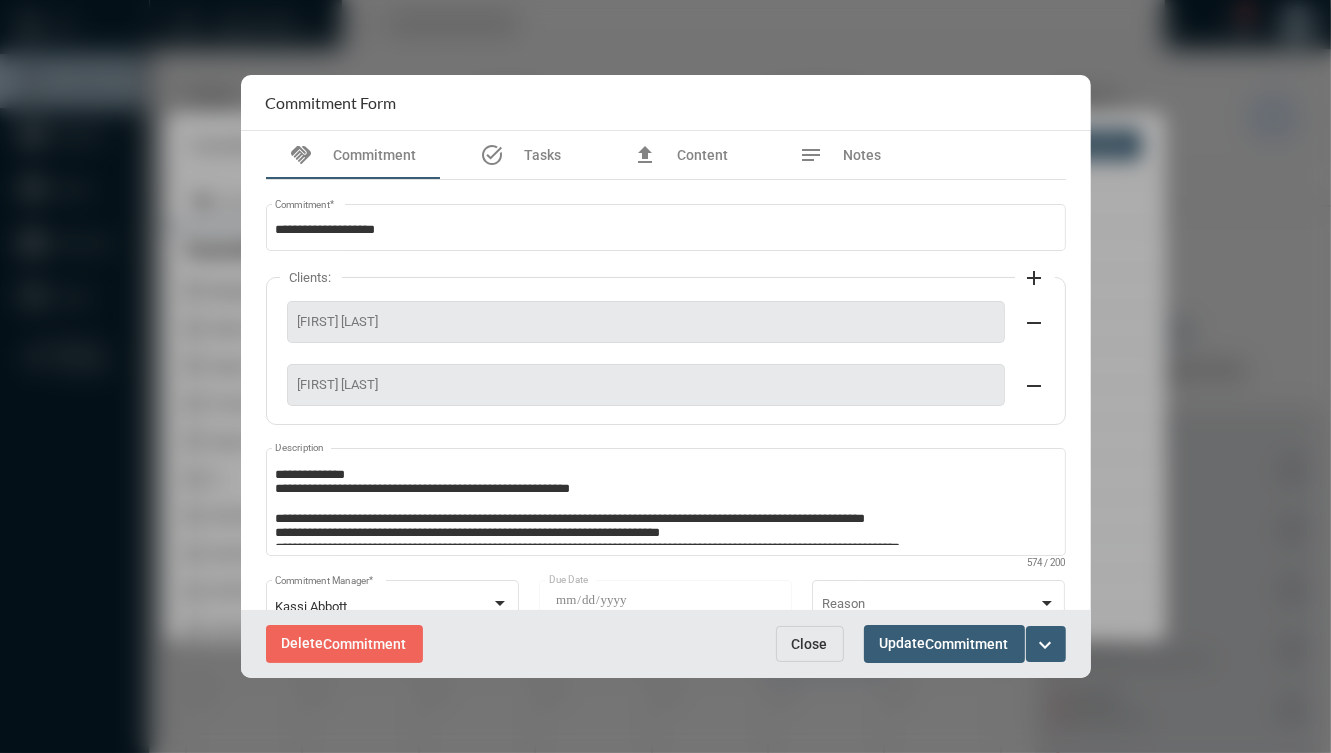 click on "Close" at bounding box center [810, 644] 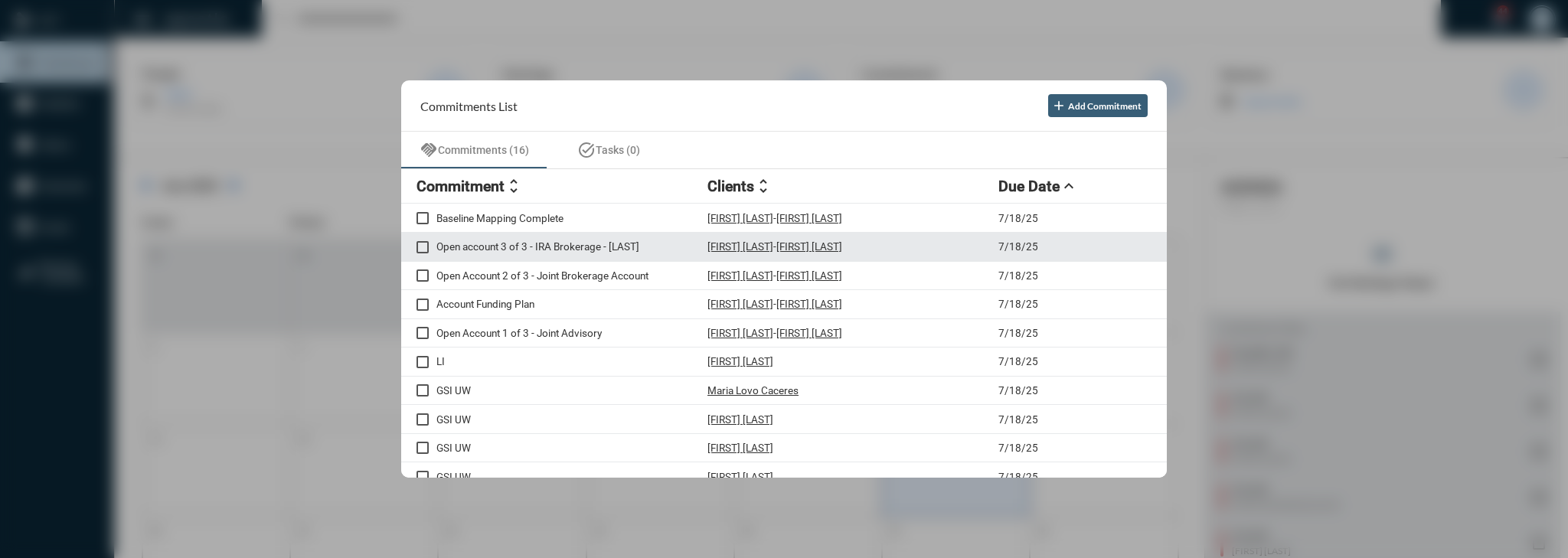click on "Open account 3 of 3 - IRA Brokerage - [LAST]   [FIRST] [LAST]    -    [FIRST] [LAST]  7/[DAY]/[YEAR]" at bounding box center [784, 247] 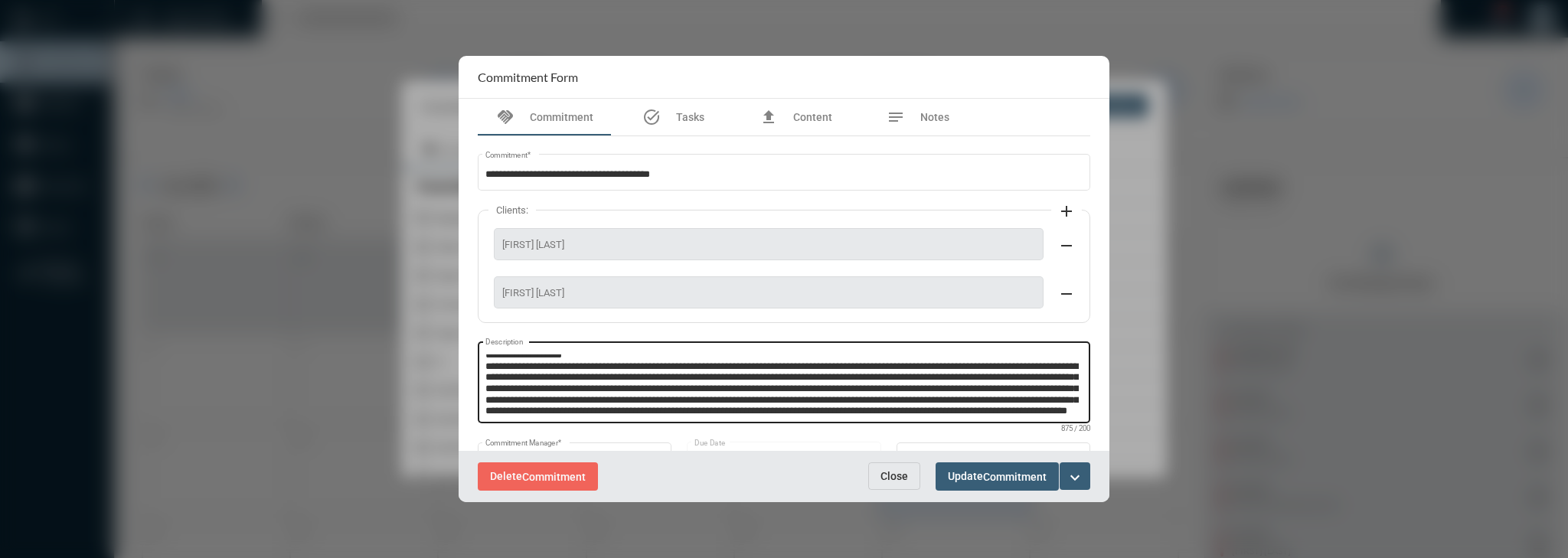 scroll, scrollTop: 61, scrollLeft: 0, axis: vertical 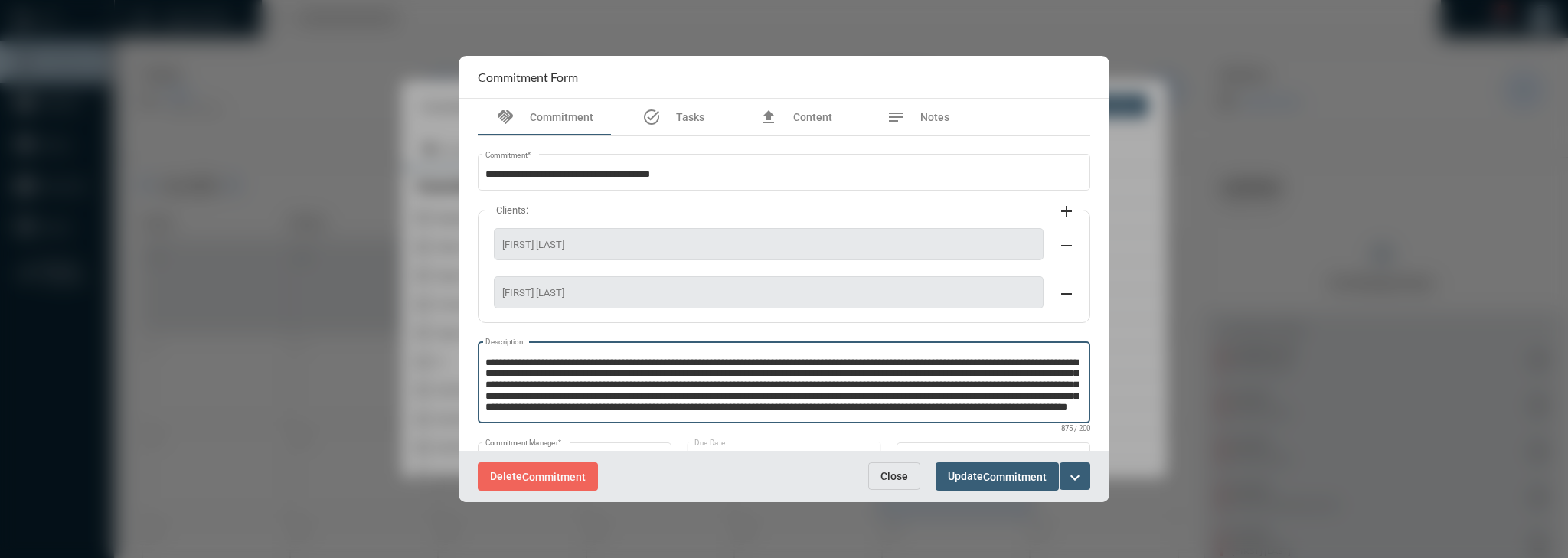 click on "Close" at bounding box center (894, 476) 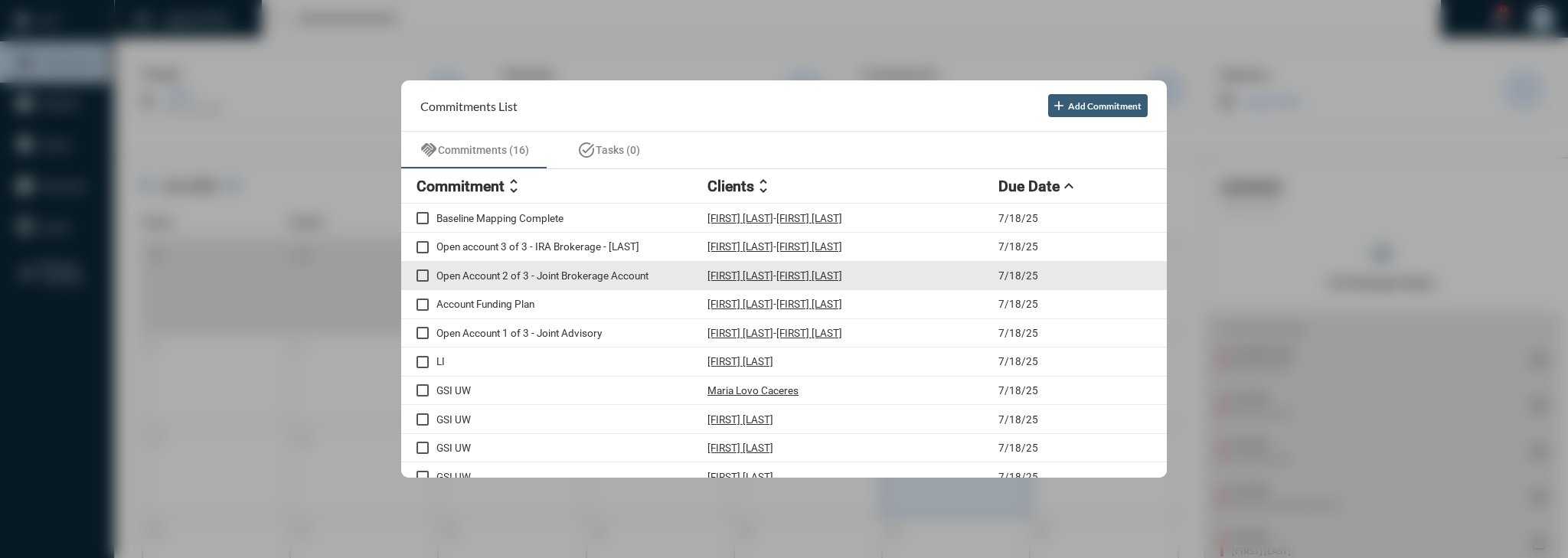 click on "Open Account 2 of 3 - Joint Brokerage Account" at bounding box center (572, 276) 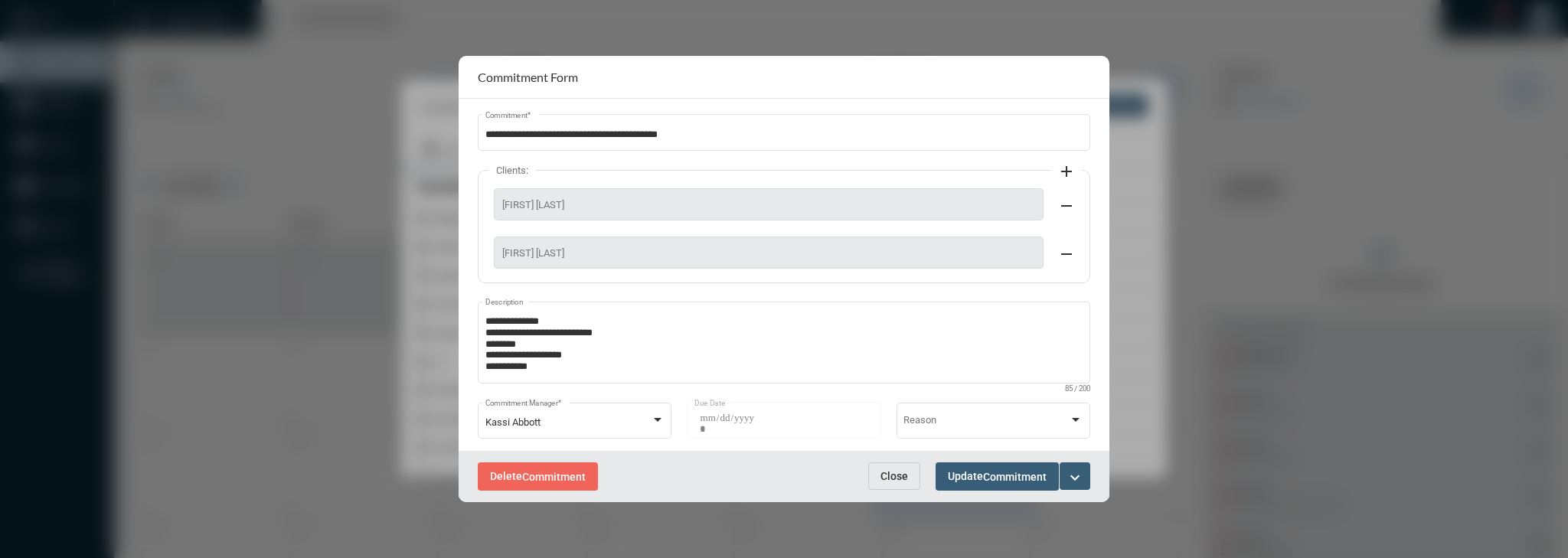 scroll, scrollTop: 61, scrollLeft: 0, axis: vertical 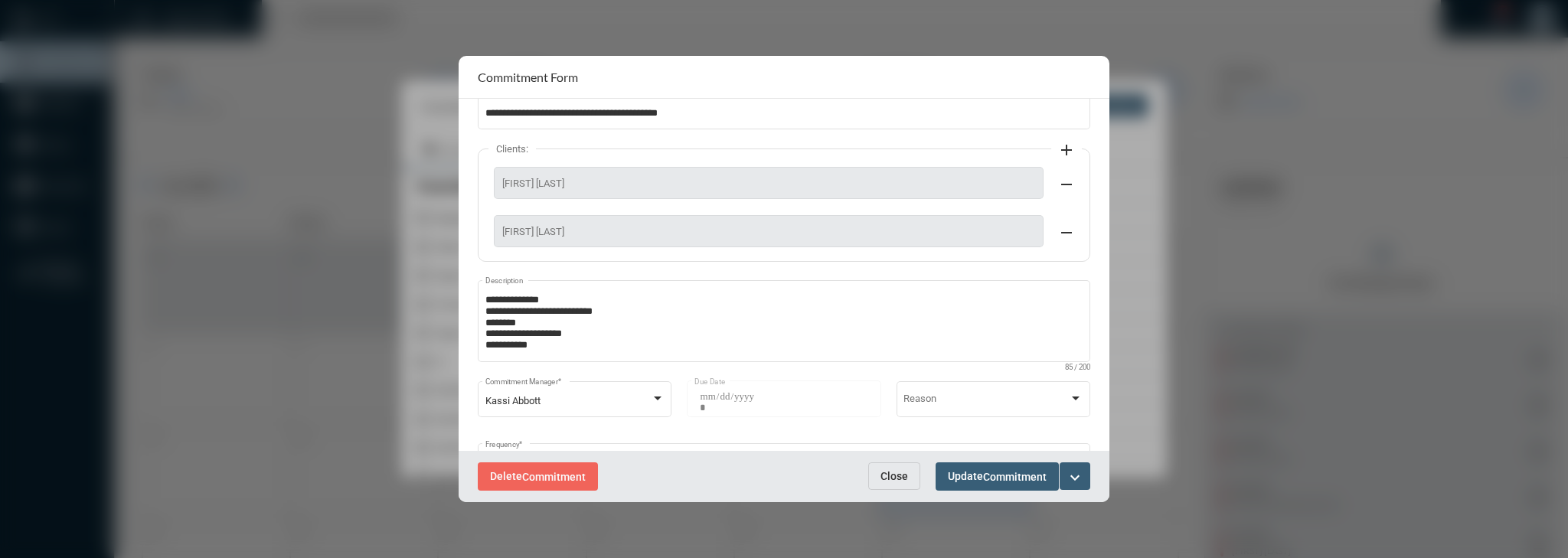 drag, startPoint x: 900, startPoint y: 467, endPoint x: 942, endPoint y: 454, distance: 43.9659 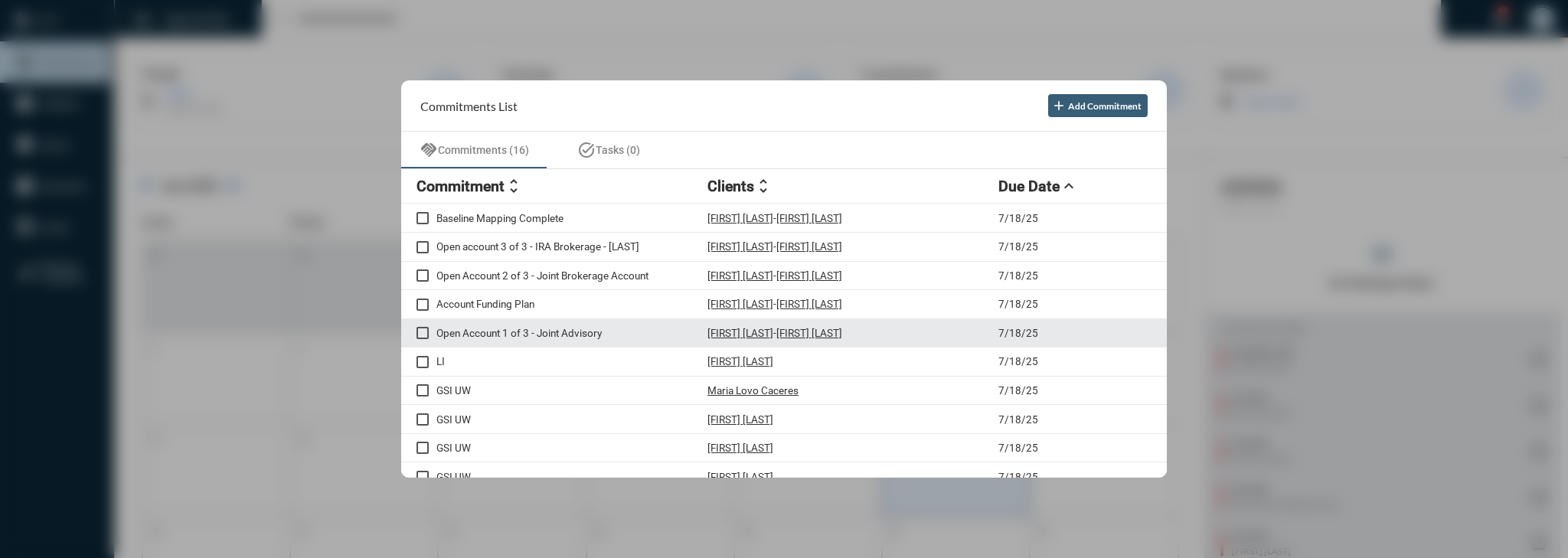 click on "Open Account 1 of 3 - Joint Advisory" at bounding box center (572, 333) 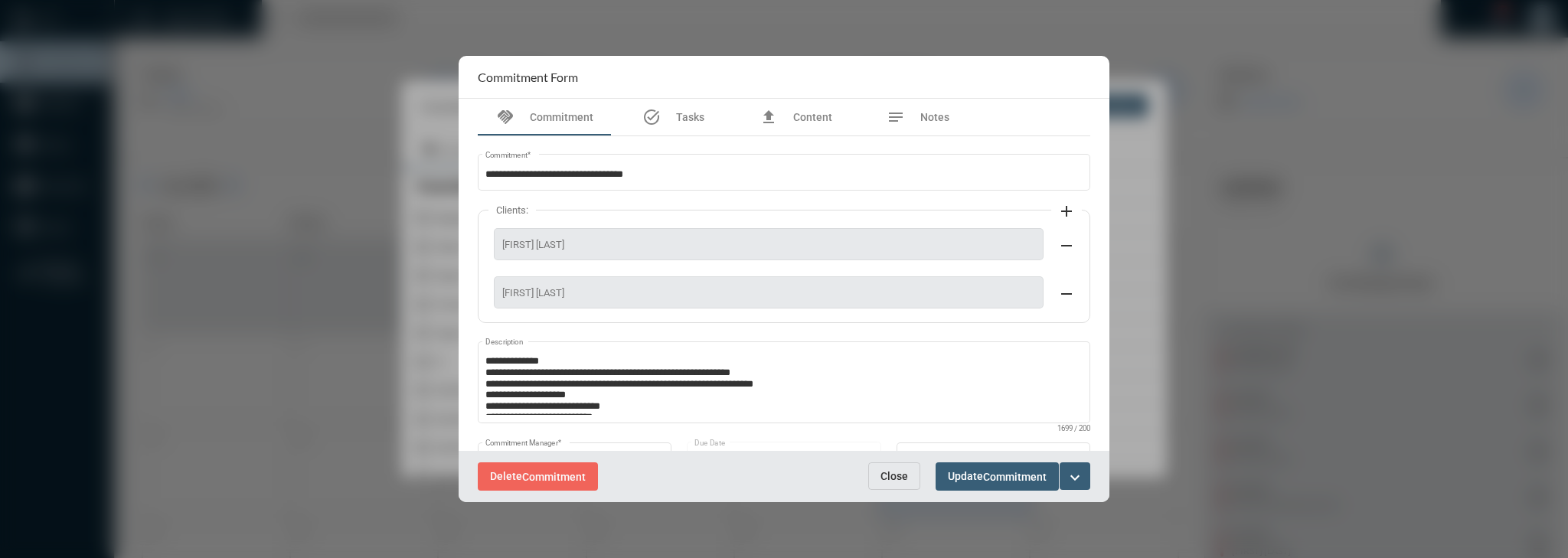 click on "Close" at bounding box center [894, 476] 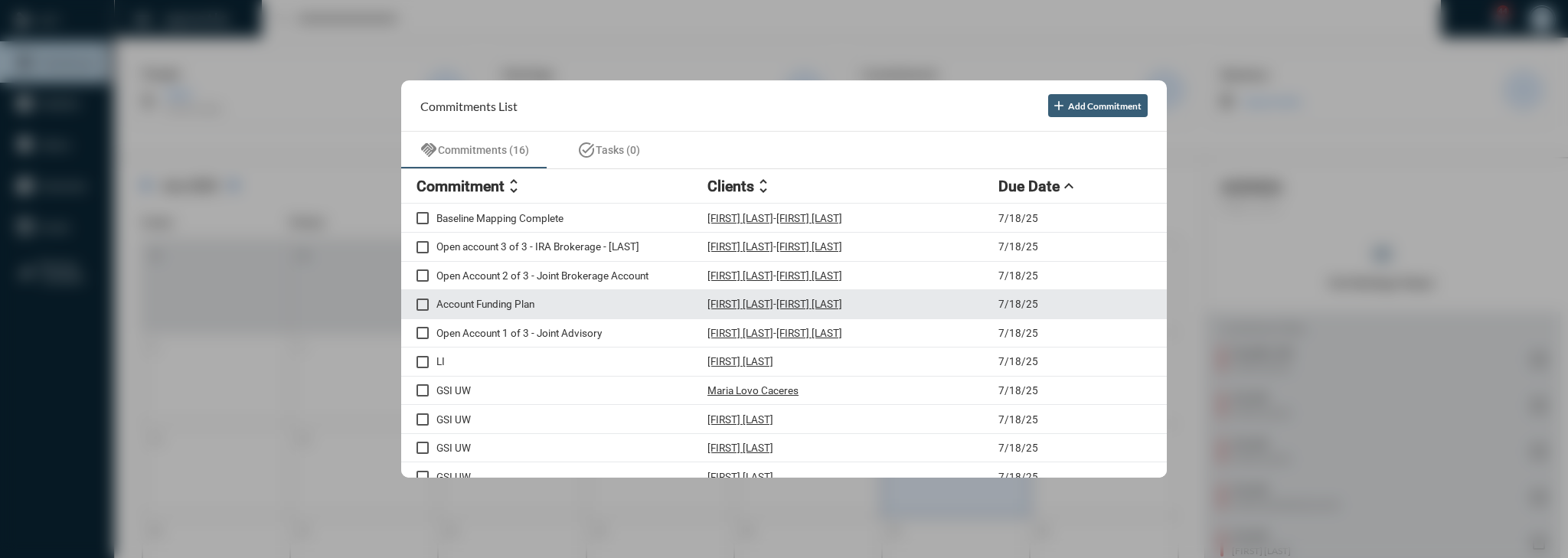 click on "Account Funding Plan   [FIRST] [LAST]    -    [FIRST] [LAST]  7/[DAY]/[YEAR]" at bounding box center [784, 305] 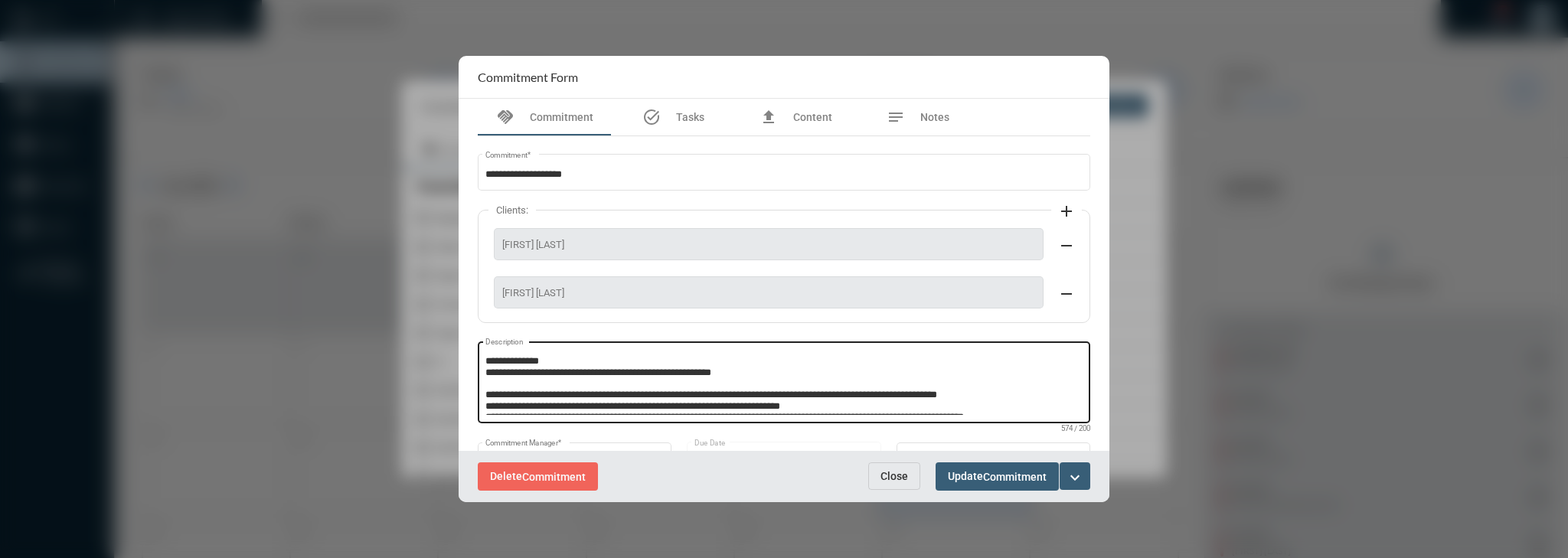 scroll, scrollTop: 31, scrollLeft: 0, axis: vertical 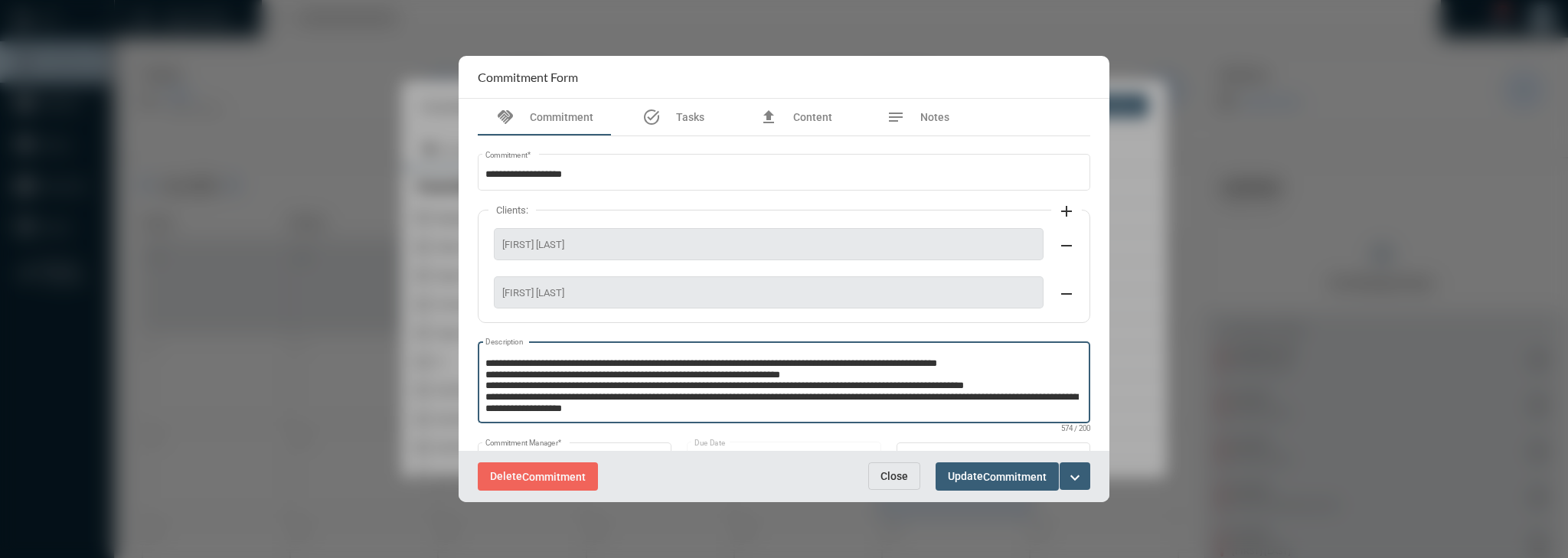 click on "**********" at bounding box center [782, 384] 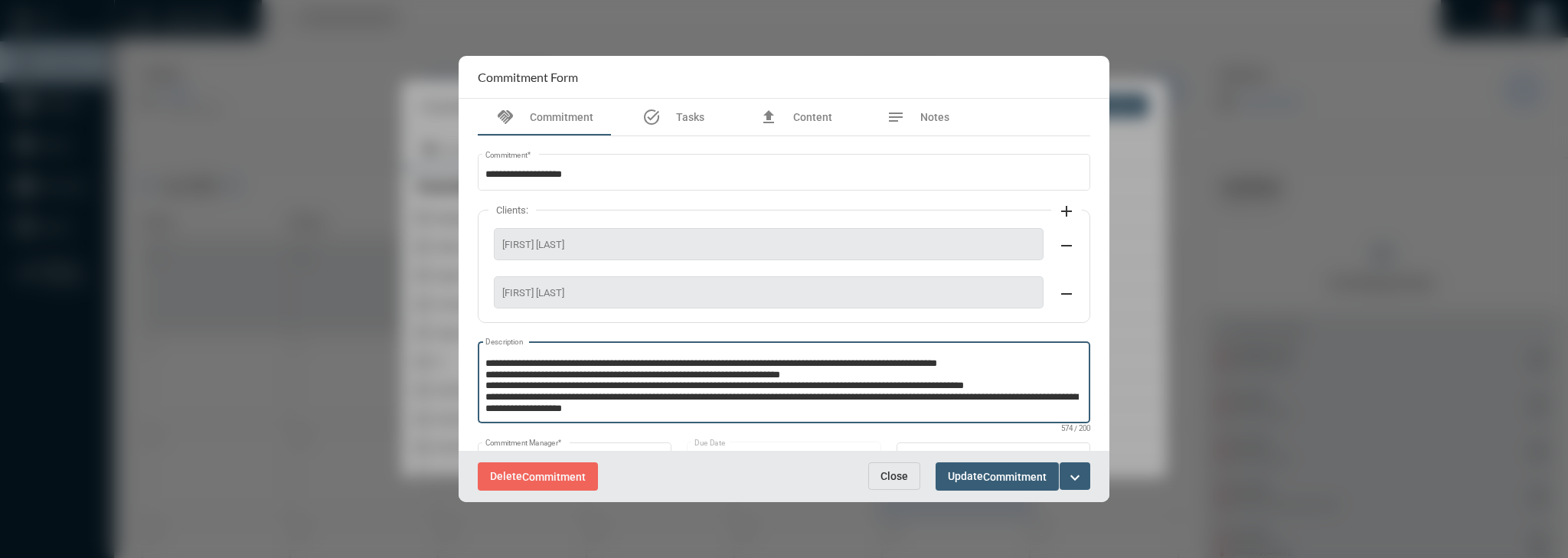 click on "Close" at bounding box center [894, 476] 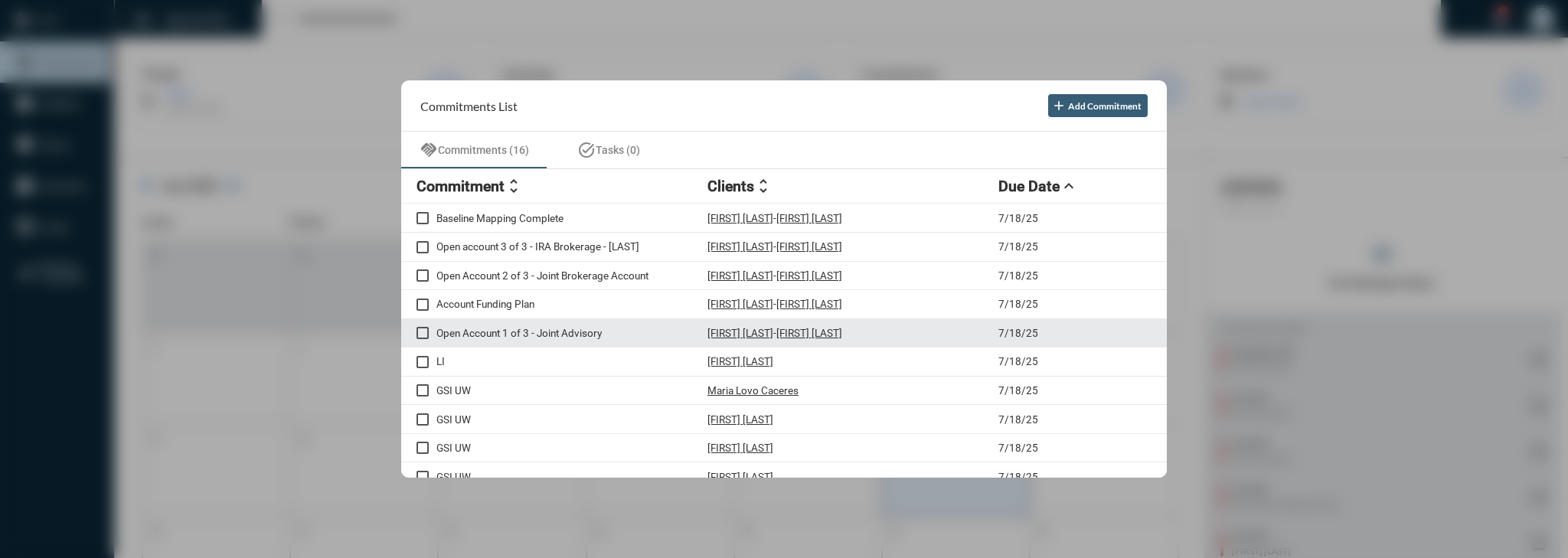click on "Open Account 1 of 3 - Joint Advisory   [FIRST] [LAST]    -   [FIRST] [LAST]  7/[DAY]/[YEAR]" at bounding box center (784, 334) 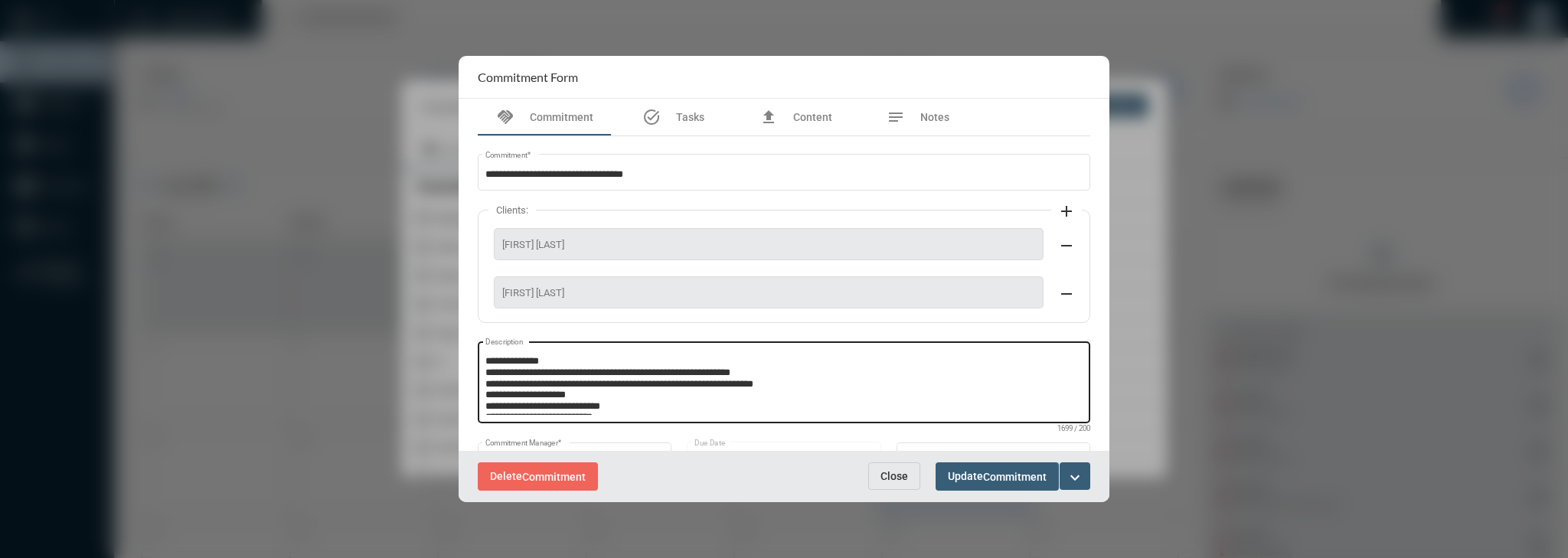 scroll, scrollTop: 61, scrollLeft: 0, axis: vertical 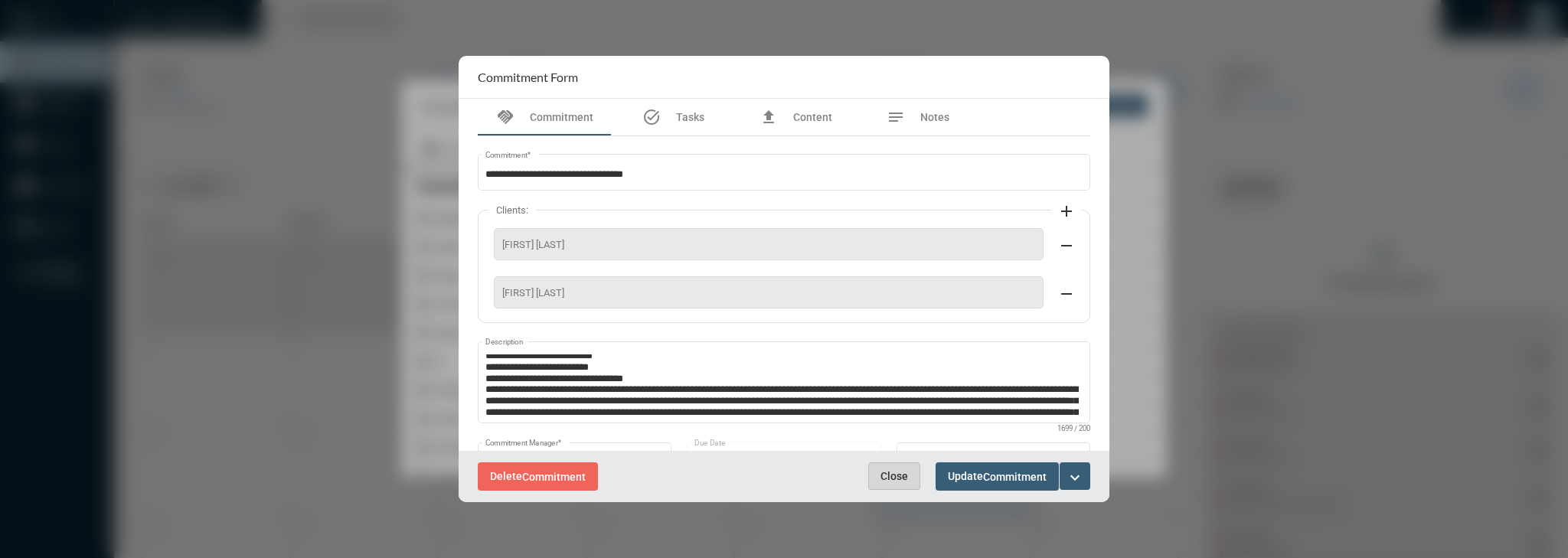 drag, startPoint x: 874, startPoint y: 473, endPoint x: 865, endPoint y: 465, distance: 12.041595 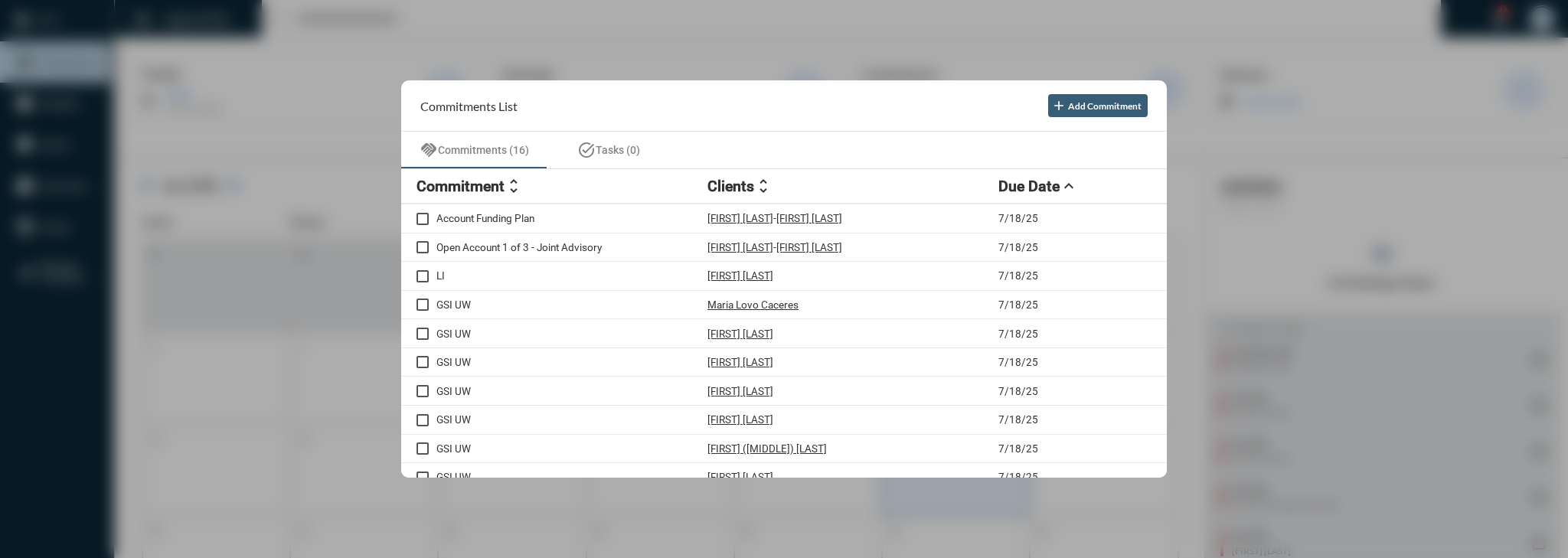 scroll, scrollTop: 0, scrollLeft: 0, axis: both 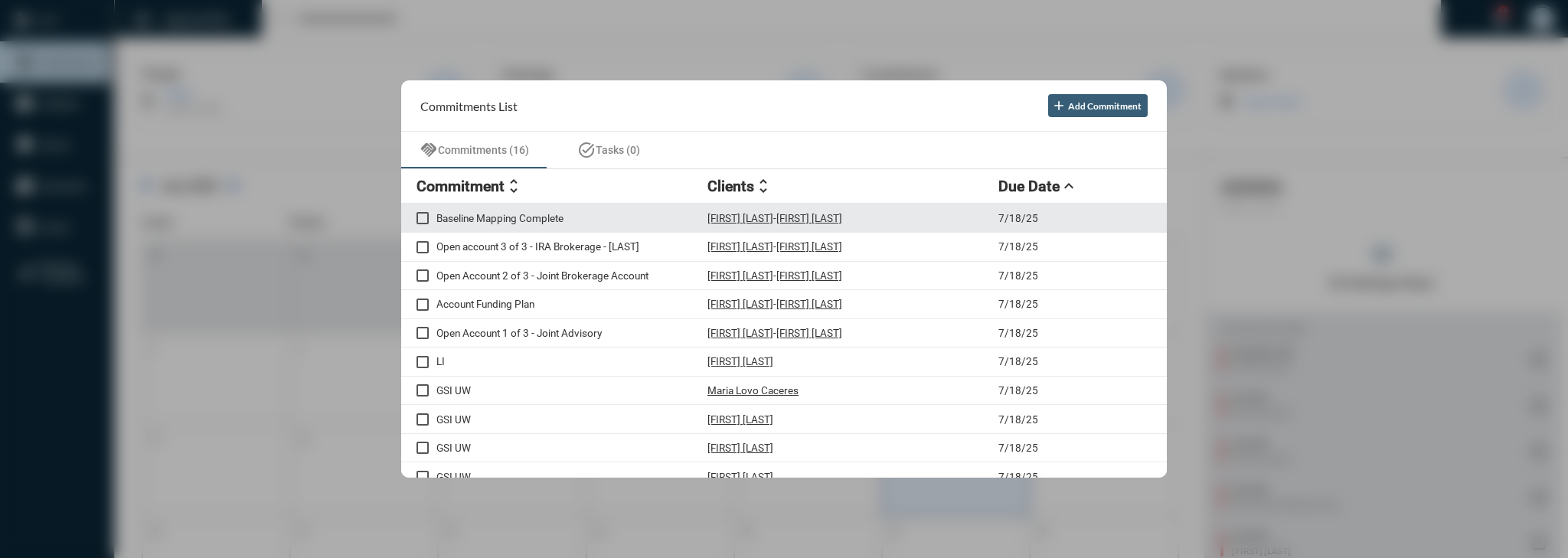 click on "Baseline Mapping Complete" at bounding box center [572, 218] 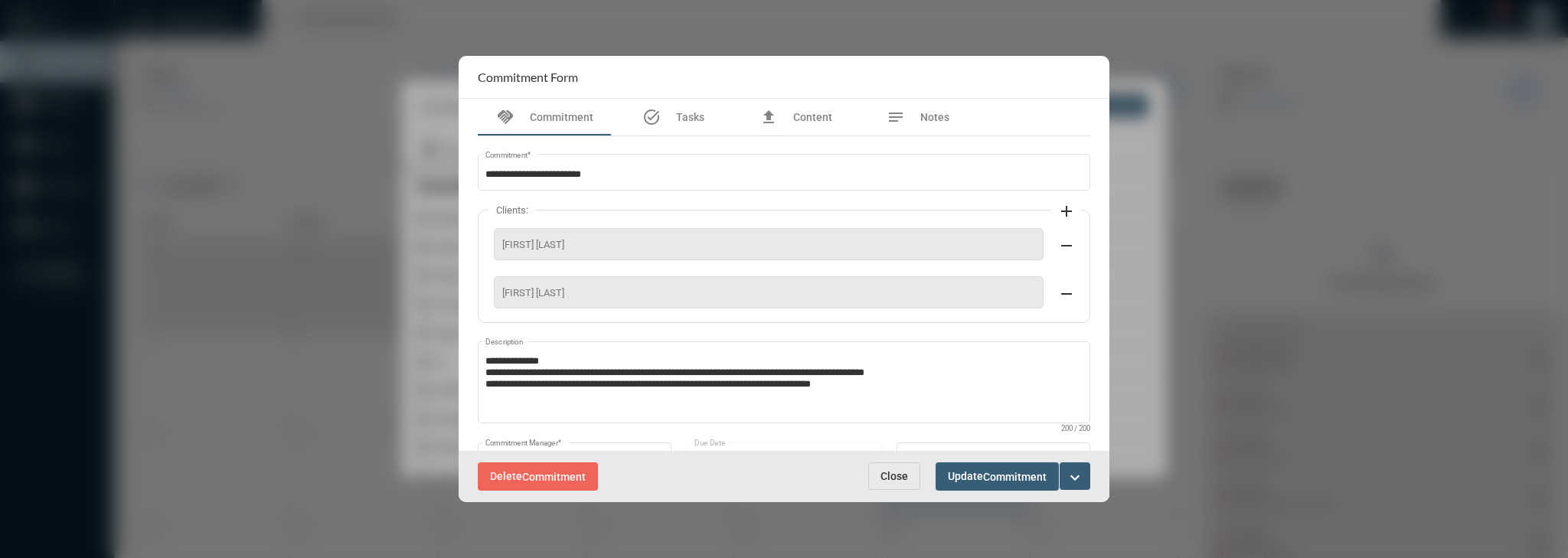 click on "Close" at bounding box center [894, 476] 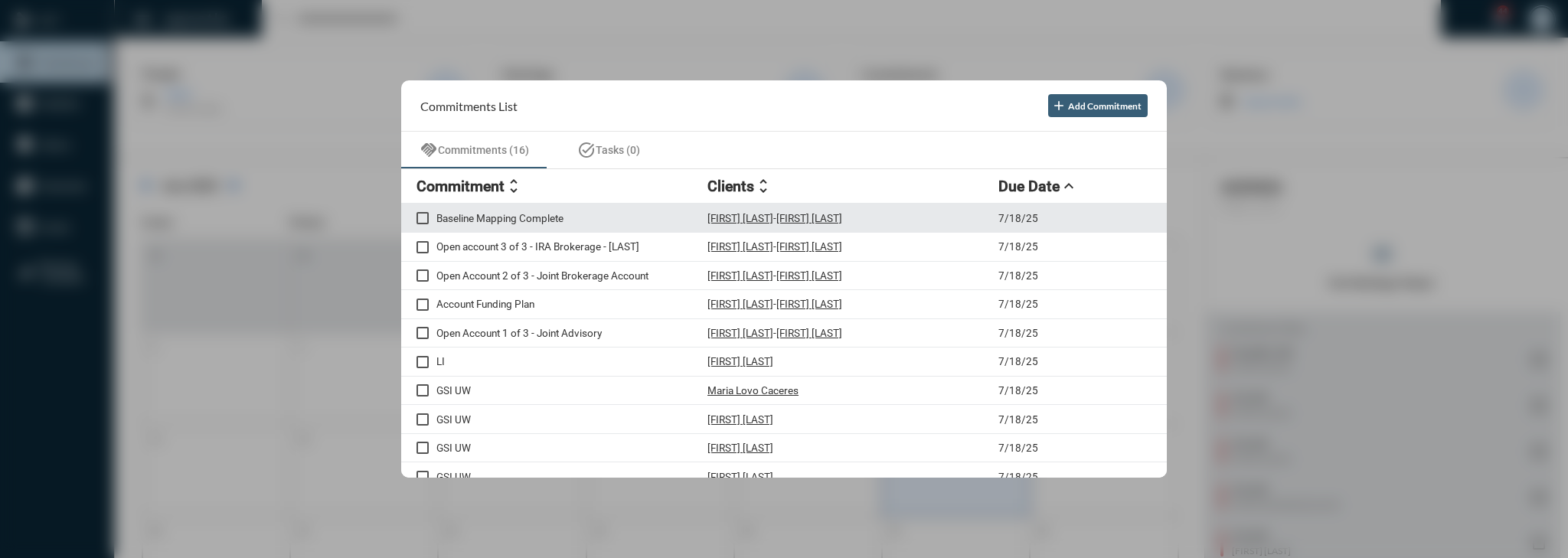 click on "Baseline Mapping Complete   [FIRST] [LAST]    -    [FIRST] [LAST]  7/[DAY]/[YEAR]" at bounding box center [784, 218] 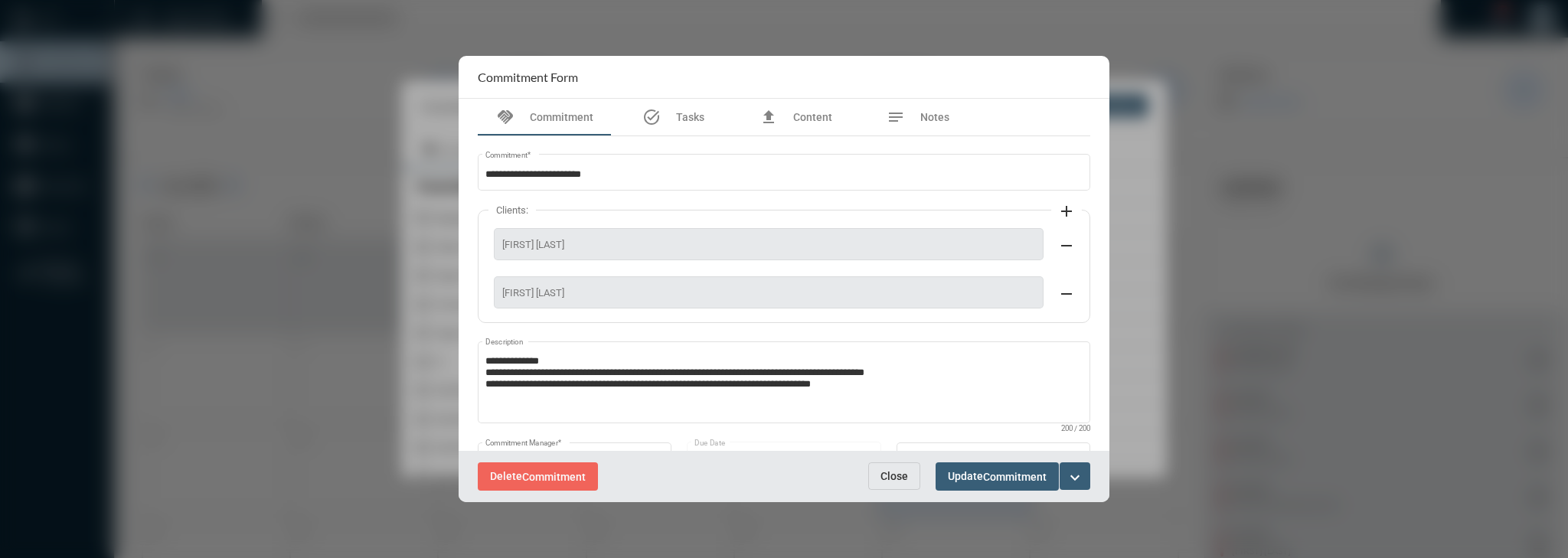 click on "expand_more" at bounding box center (1075, 478) 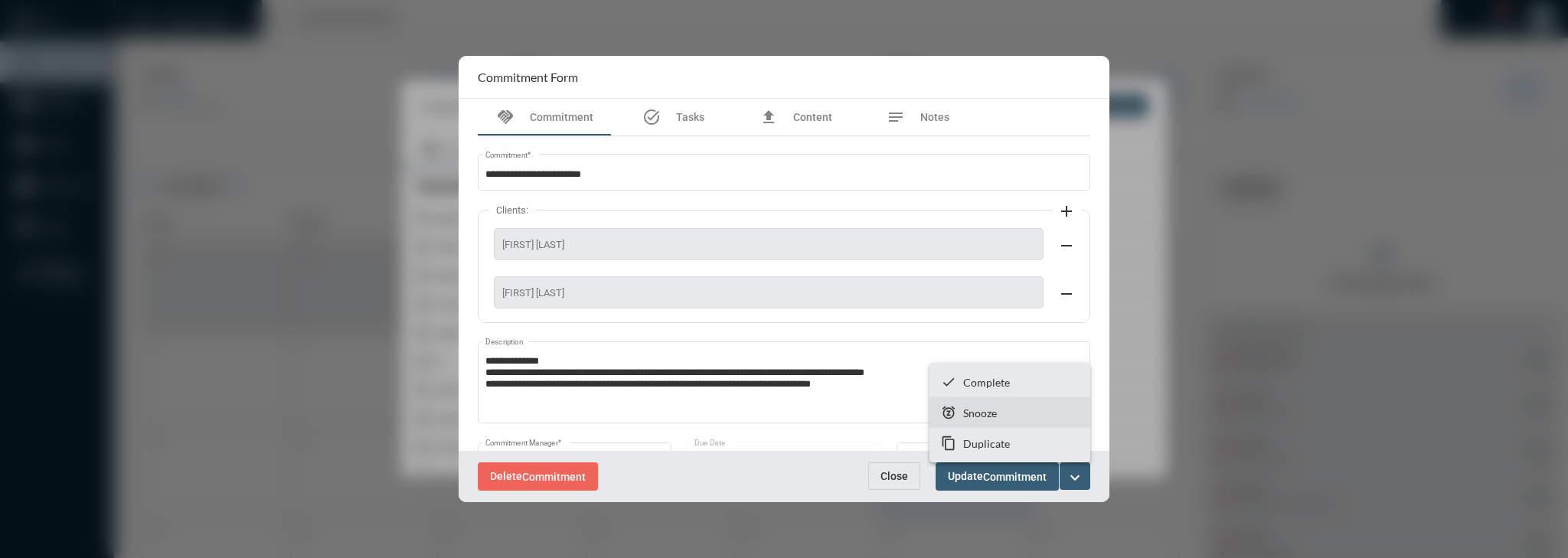click on "snooze Snooze" at bounding box center (1010, 413) 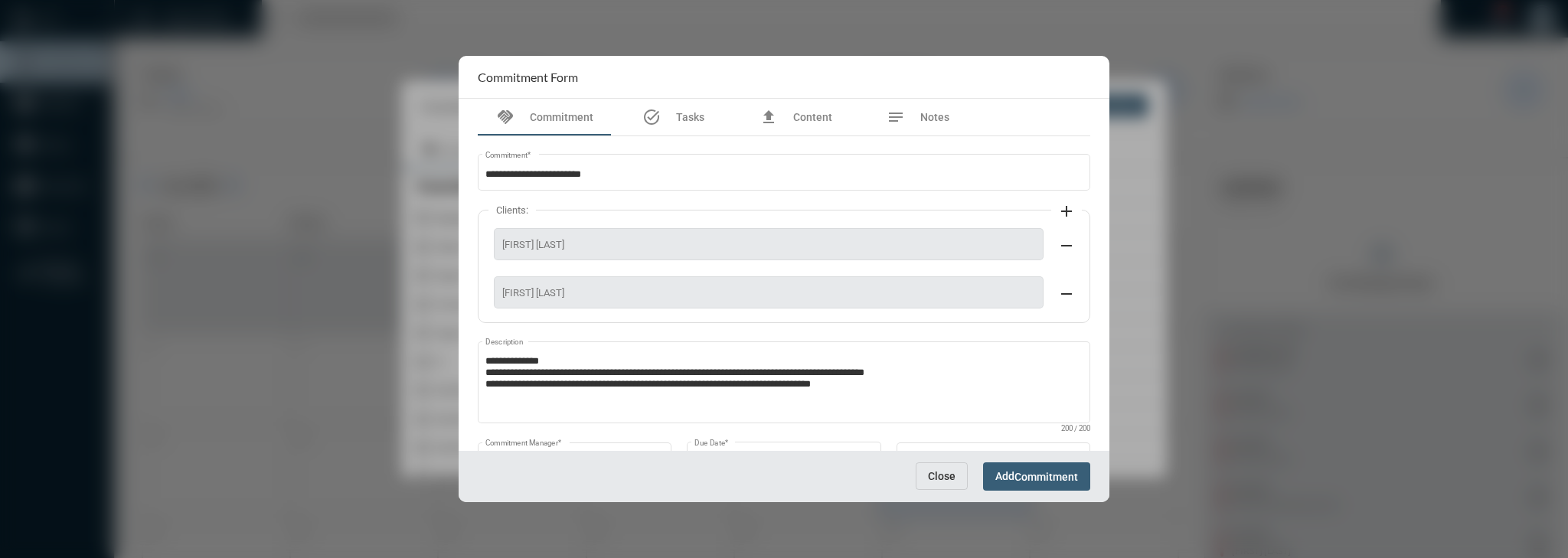scroll, scrollTop: 67, scrollLeft: 0, axis: vertical 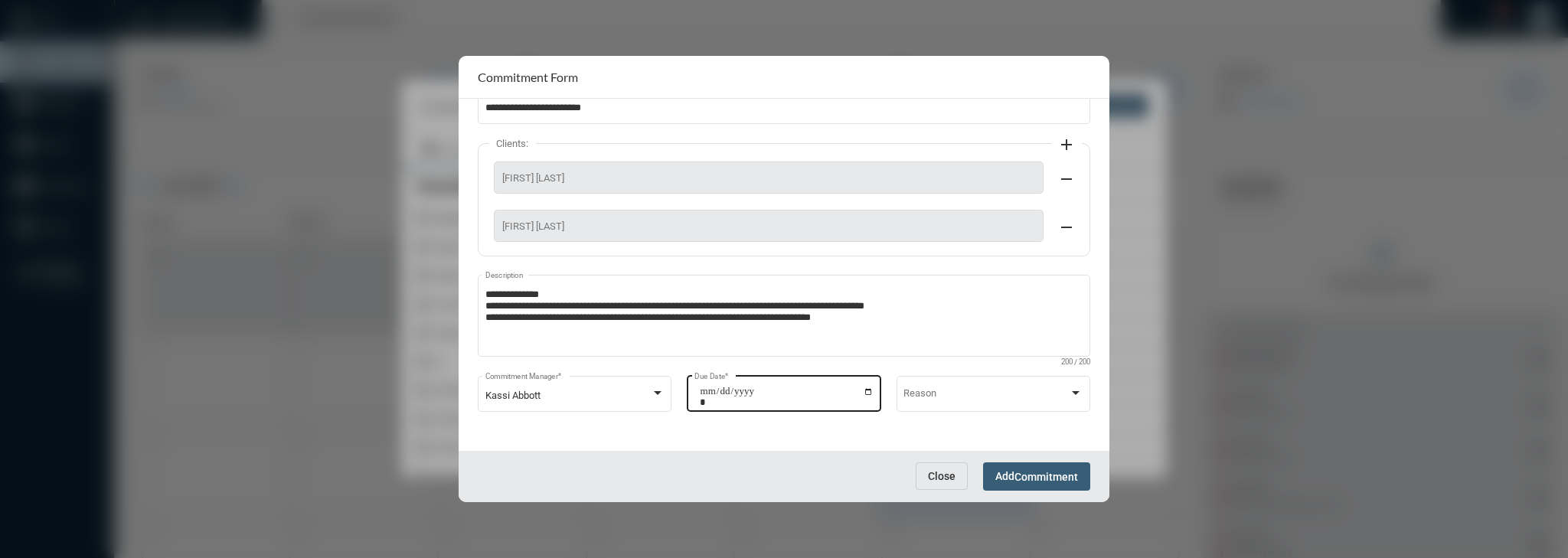 click on "**********" at bounding box center [786, 396] 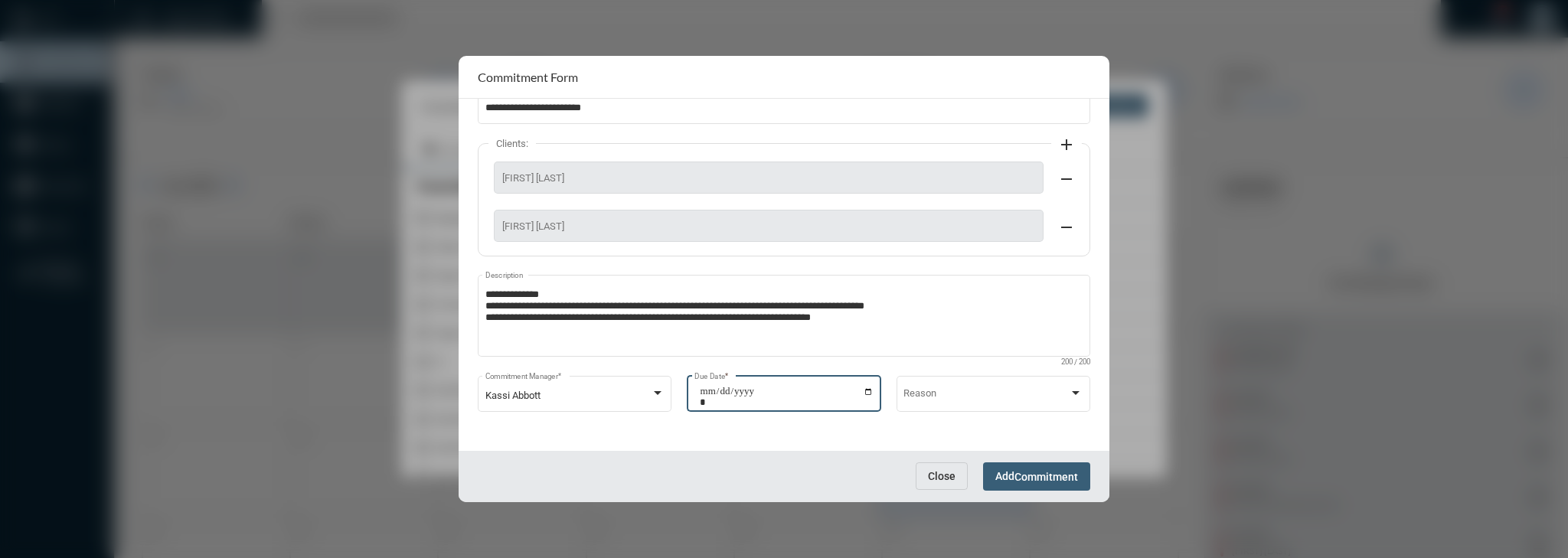 click on "**********" at bounding box center (786, 396) 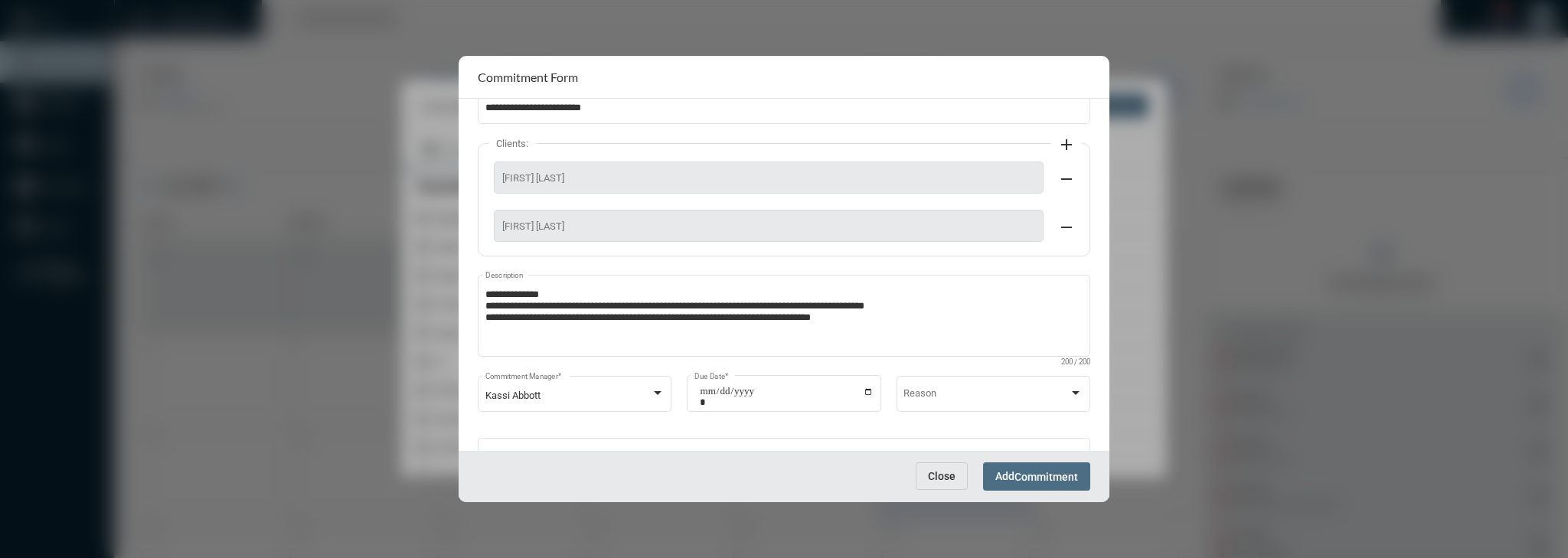 click on "Add   Commitment" at bounding box center (1037, 476) 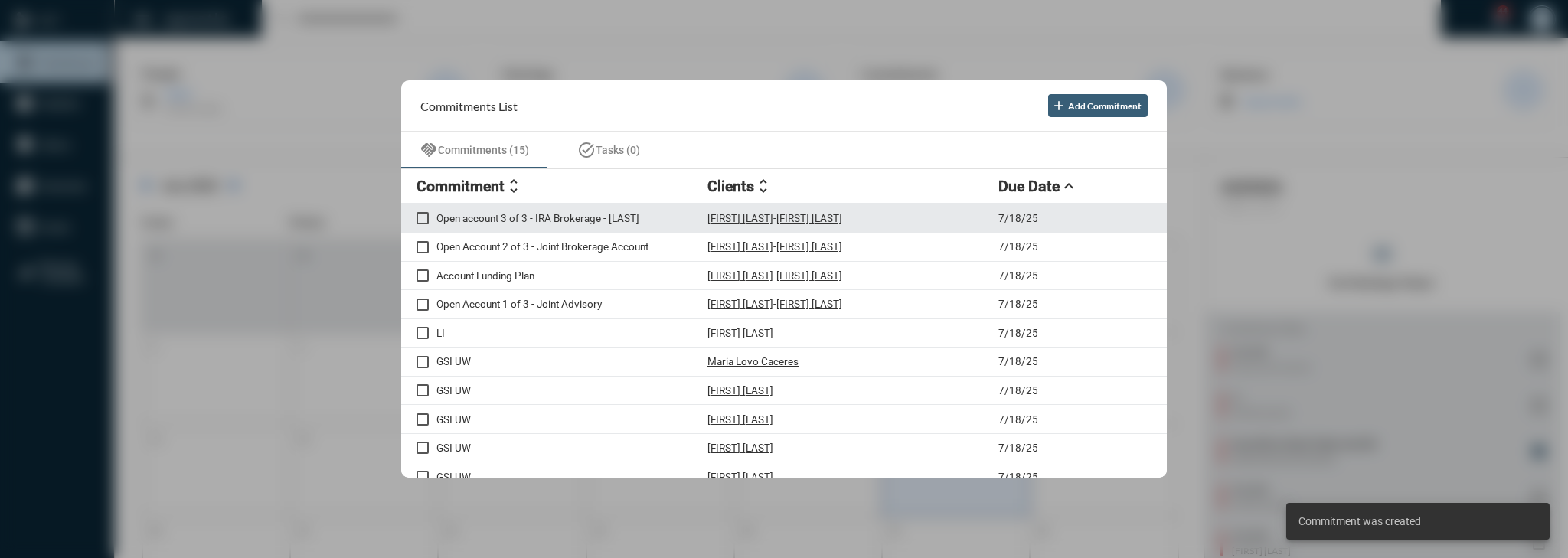 click on "Open account 3 of 3 - IRA Brokerage - [LAST]   [FIRST] [LAST]    -    [FIRST] [LAST]  7/[DAY]/[YEAR]" at bounding box center [784, 218] 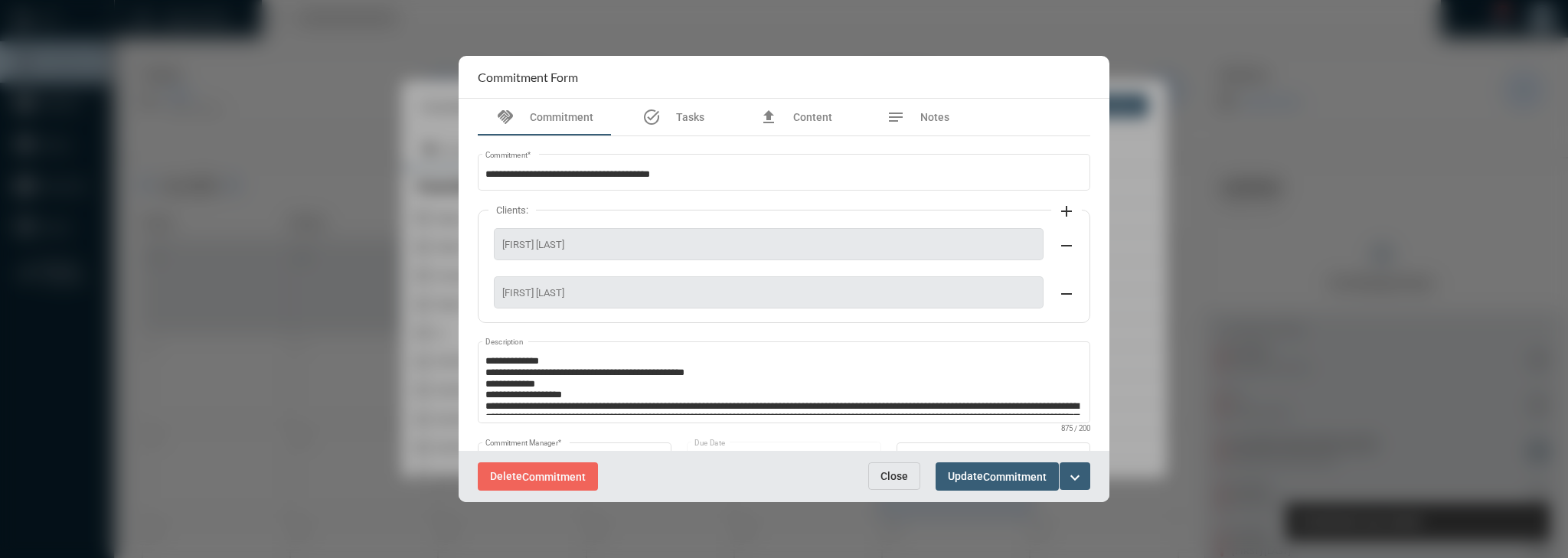 click on "expand_more" at bounding box center [1075, 478] 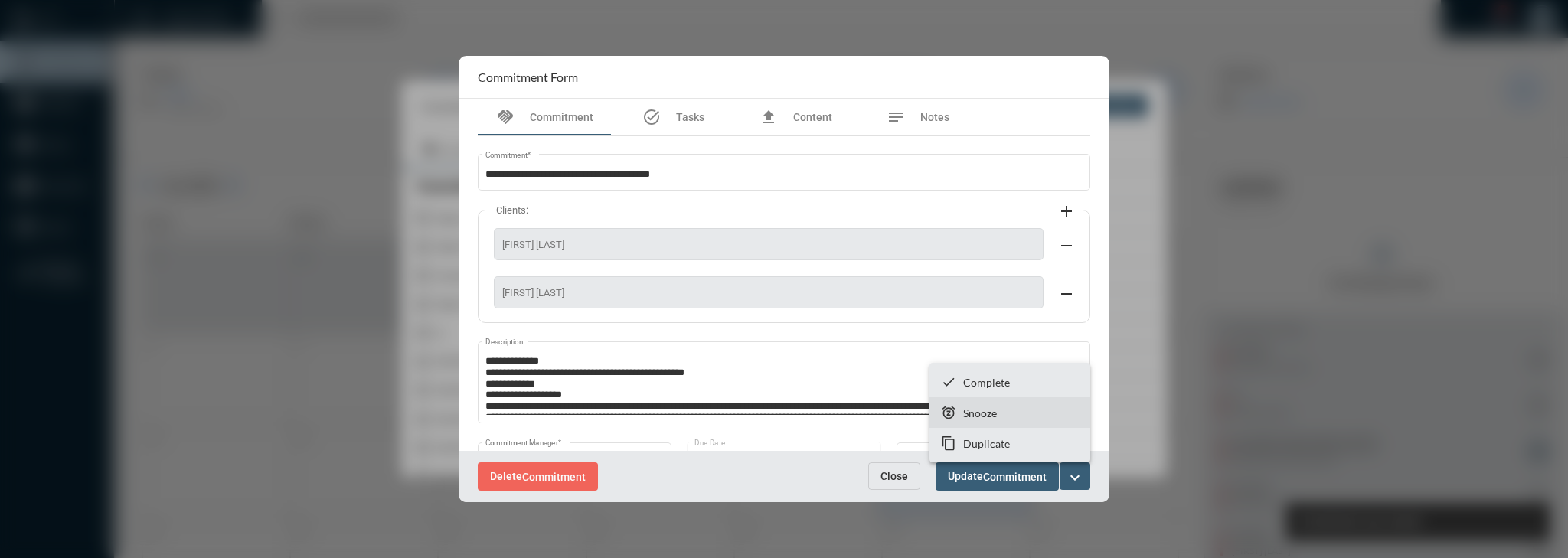 click on "snooze Snooze" at bounding box center [1010, 413] 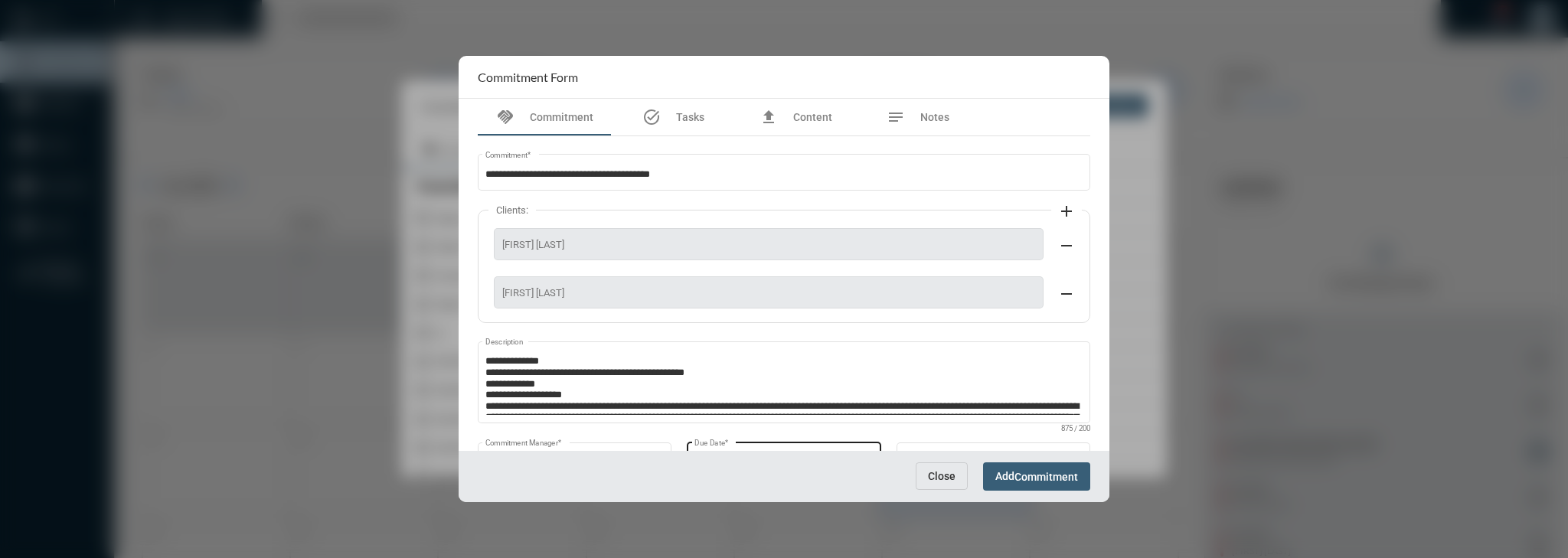 click on "**********" 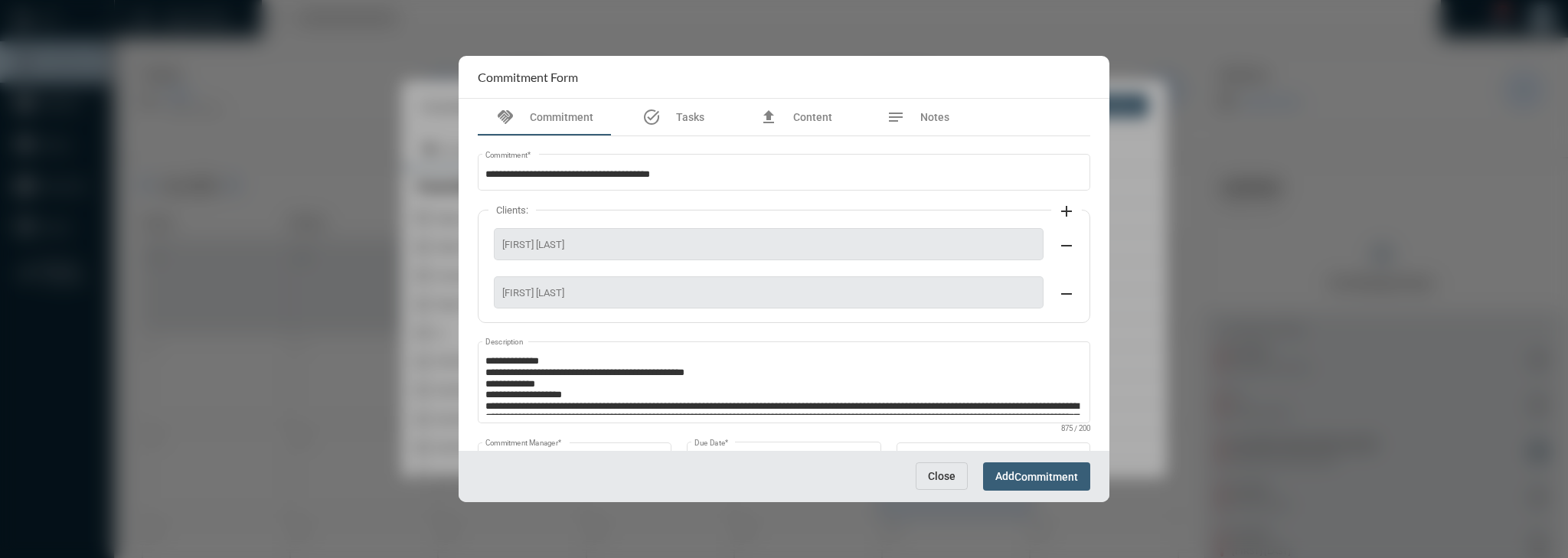 scroll, scrollTop: 67, scrollLeft: 0, axis: vertical 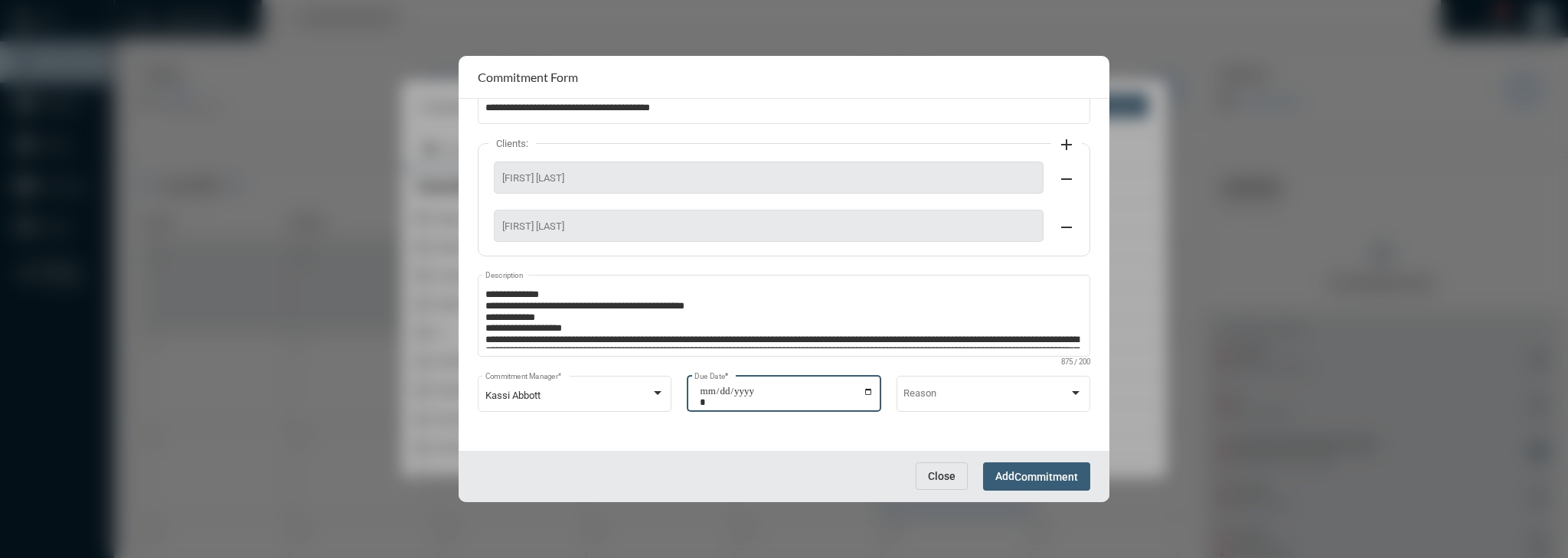 click on "**********" at bounding box center (786, 396) 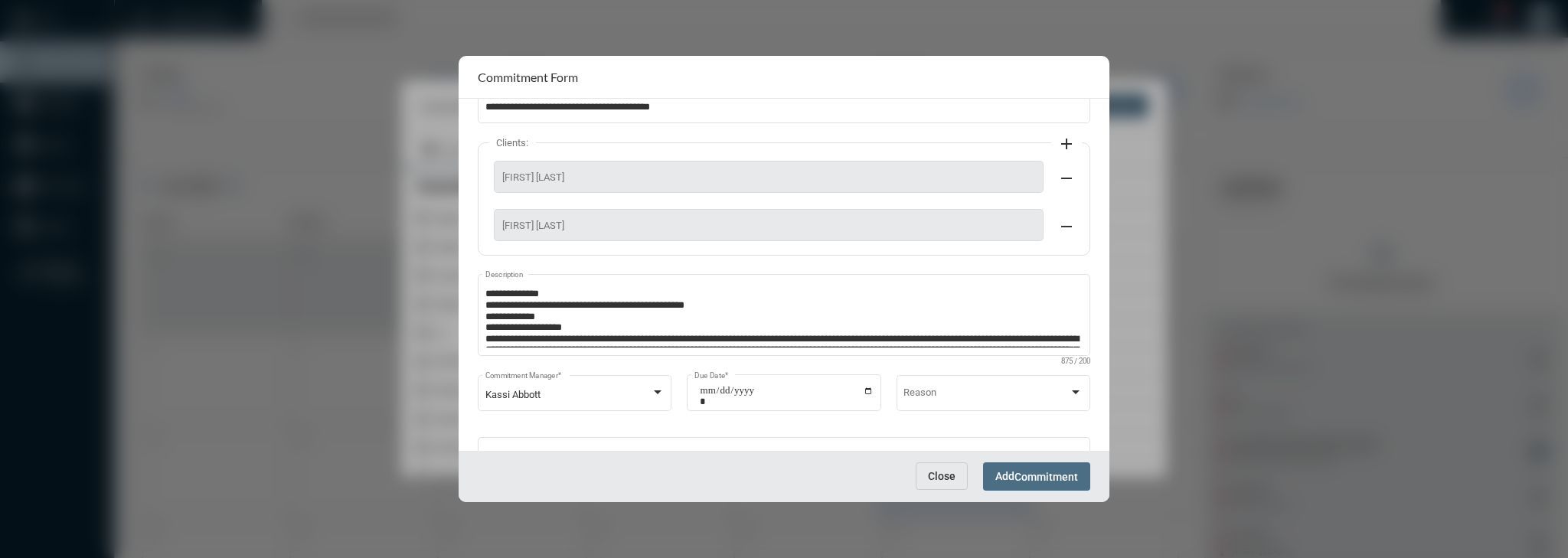 click on "Add   Commitment" at bounding box center (1037, 476) 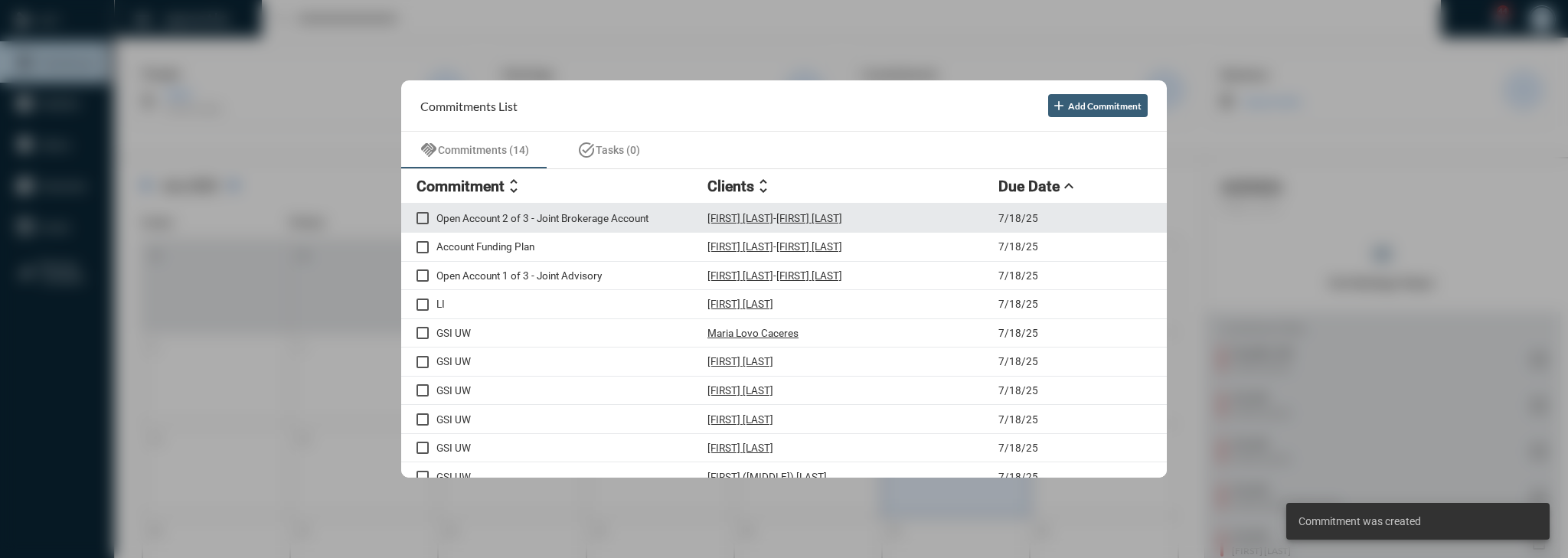 click on "Open Account 2 of 3 - Joint Brokerage Account   [FIRST] [LAST]    -    [FIRST] [LAST]  7/[DAY]/[YEAR]" at bounding box center [784, 218] 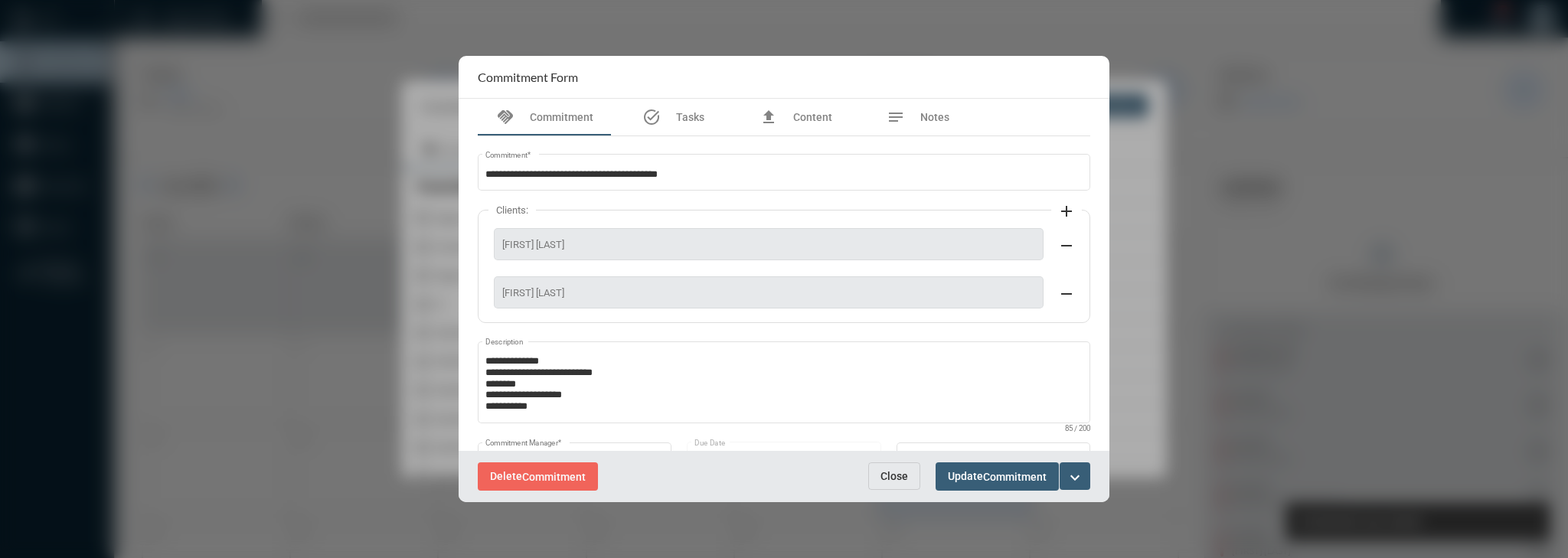 click on "expand_more" at bounding box center [1075, 478] 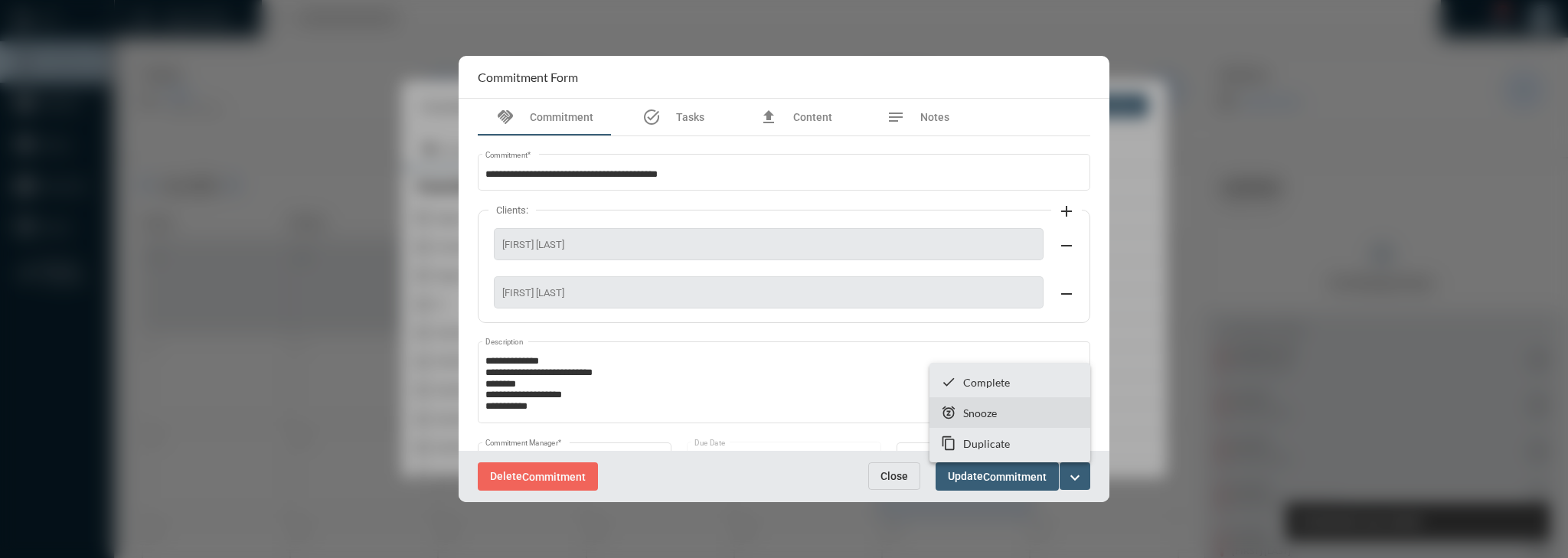 click on "snooze Snooze" at bounding box center [1010, 413] 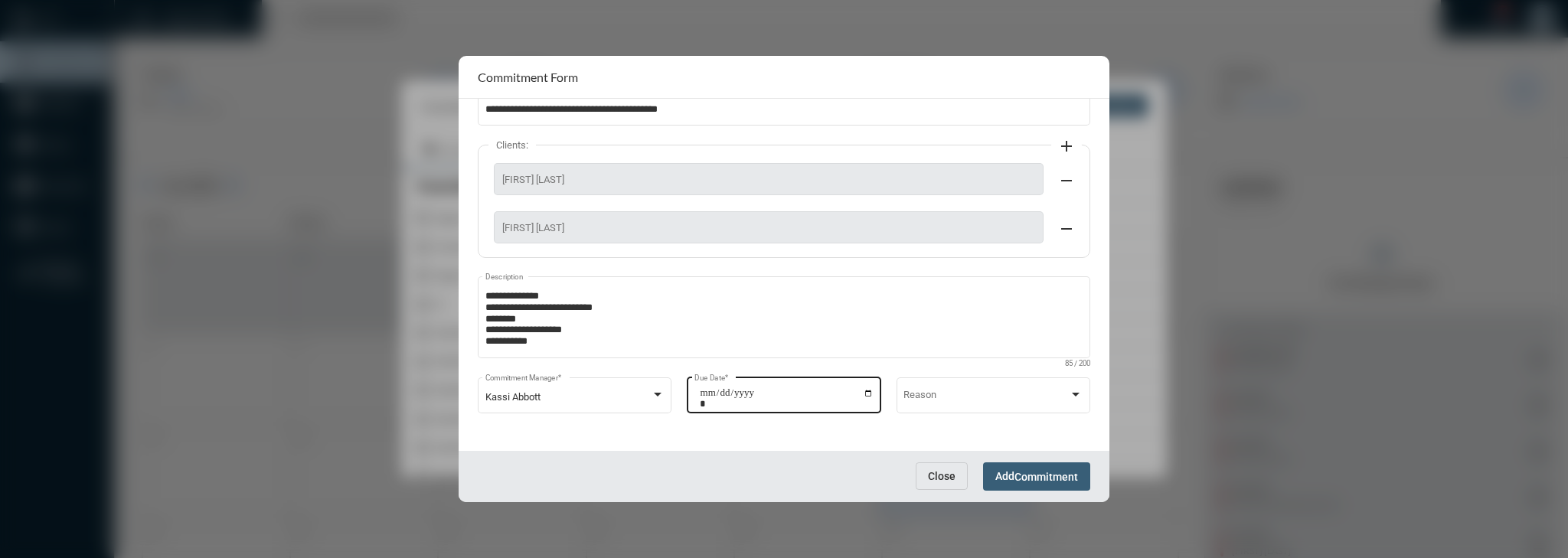 scroll, scrollTop: 67, scrollLeft: 0, axis: vertical 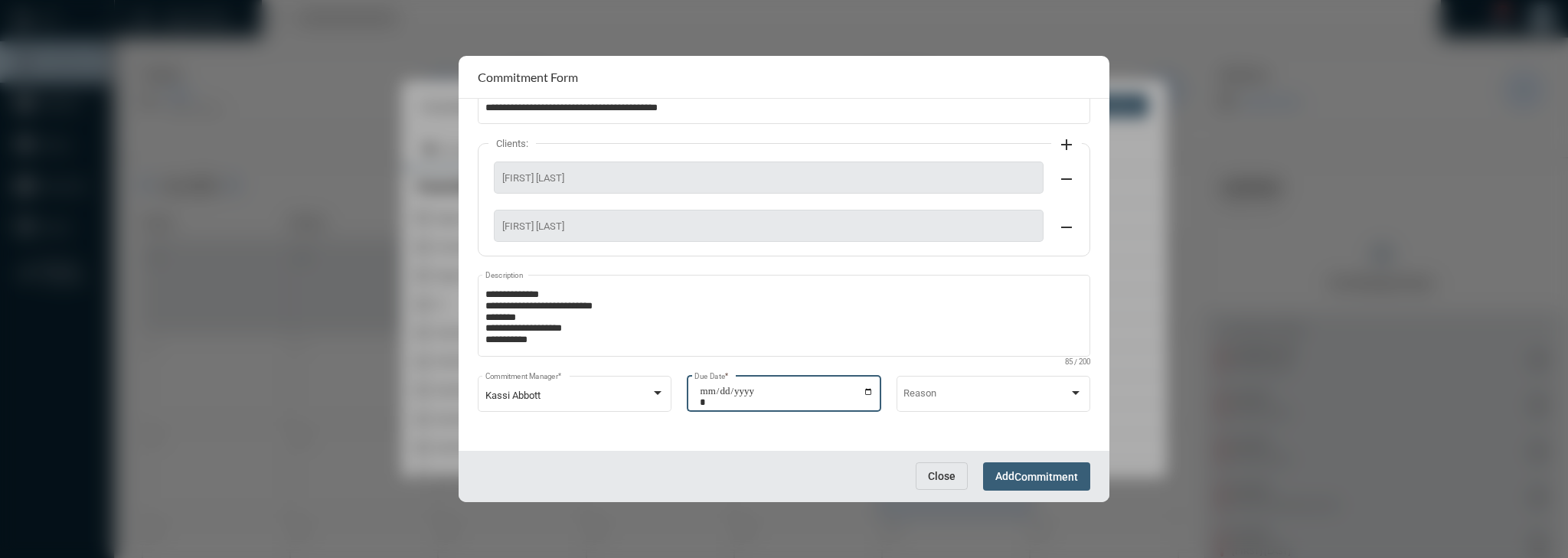 click on "**********" at bounding box center (786, 396) 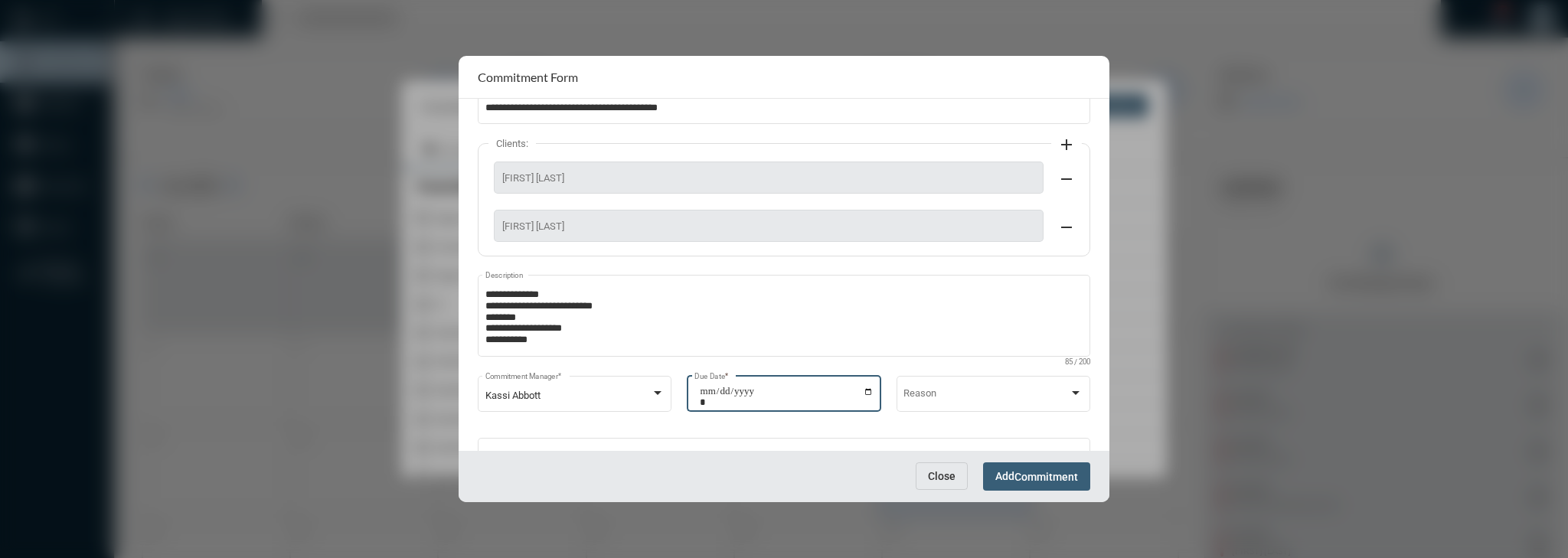click on "Add   Commitment" at bounding box center [1037, 476] 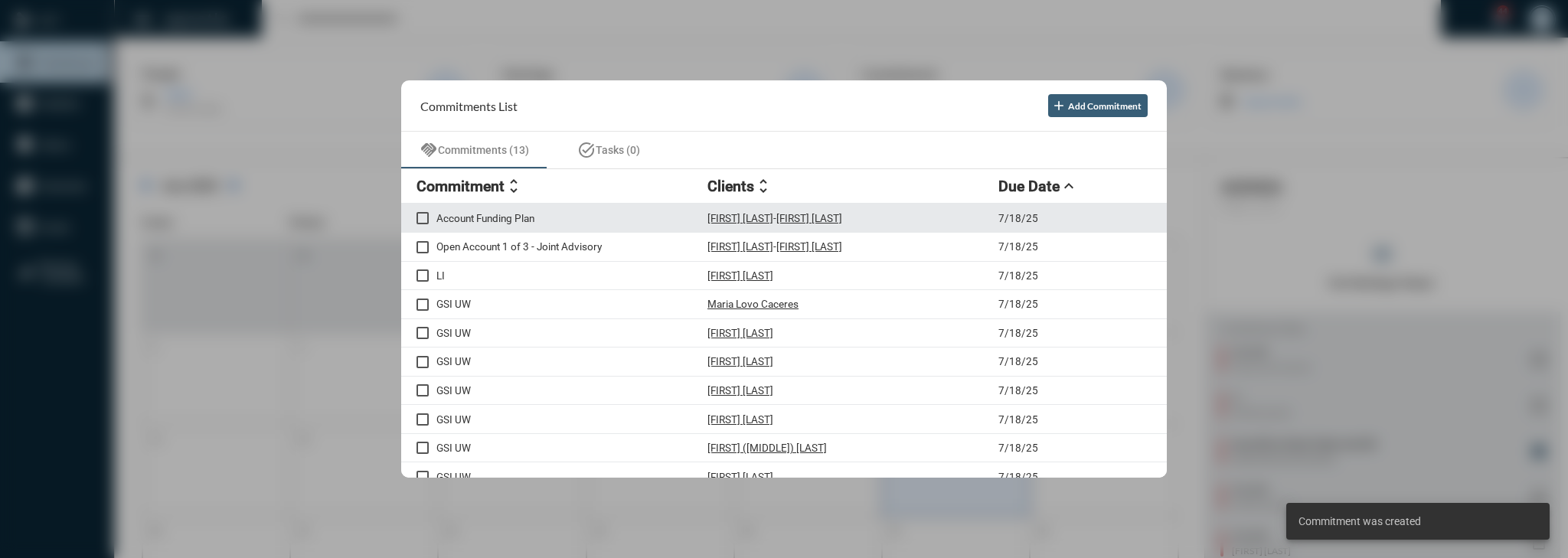 click on "[FIRST] [LAST]    -    [FIRST] [LAST]" at bounding box center [853, 217] 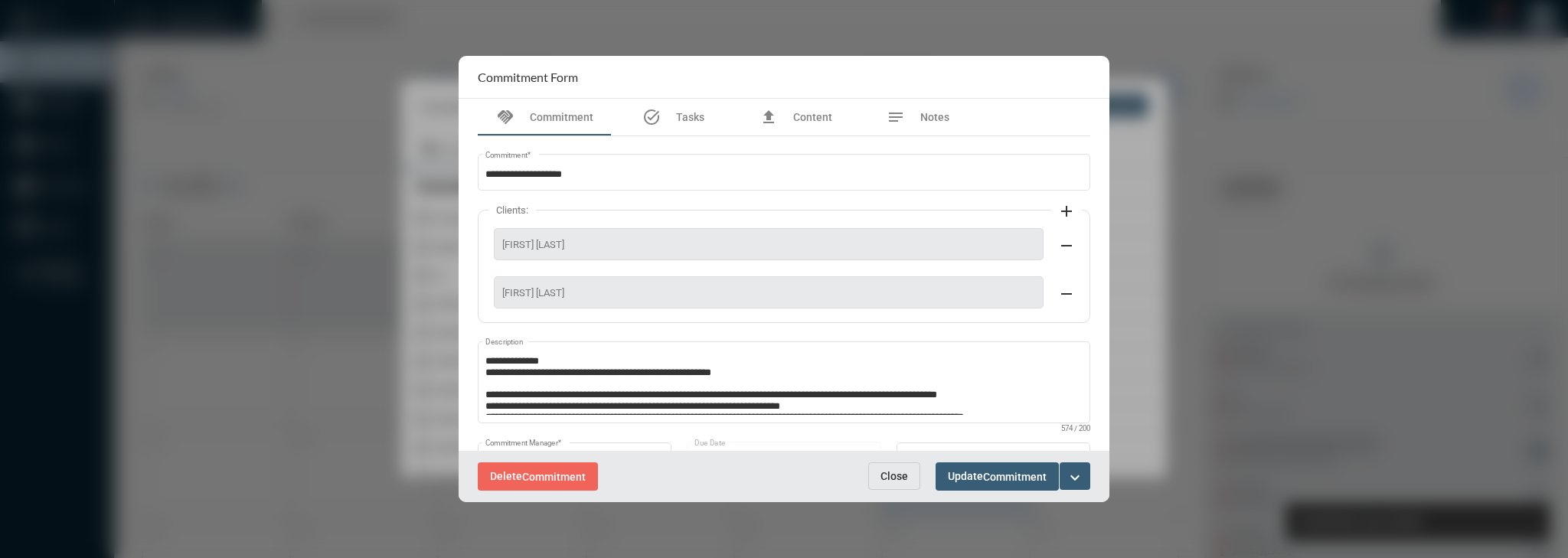 click on "expand_more" at bounding box center (1075, 478) 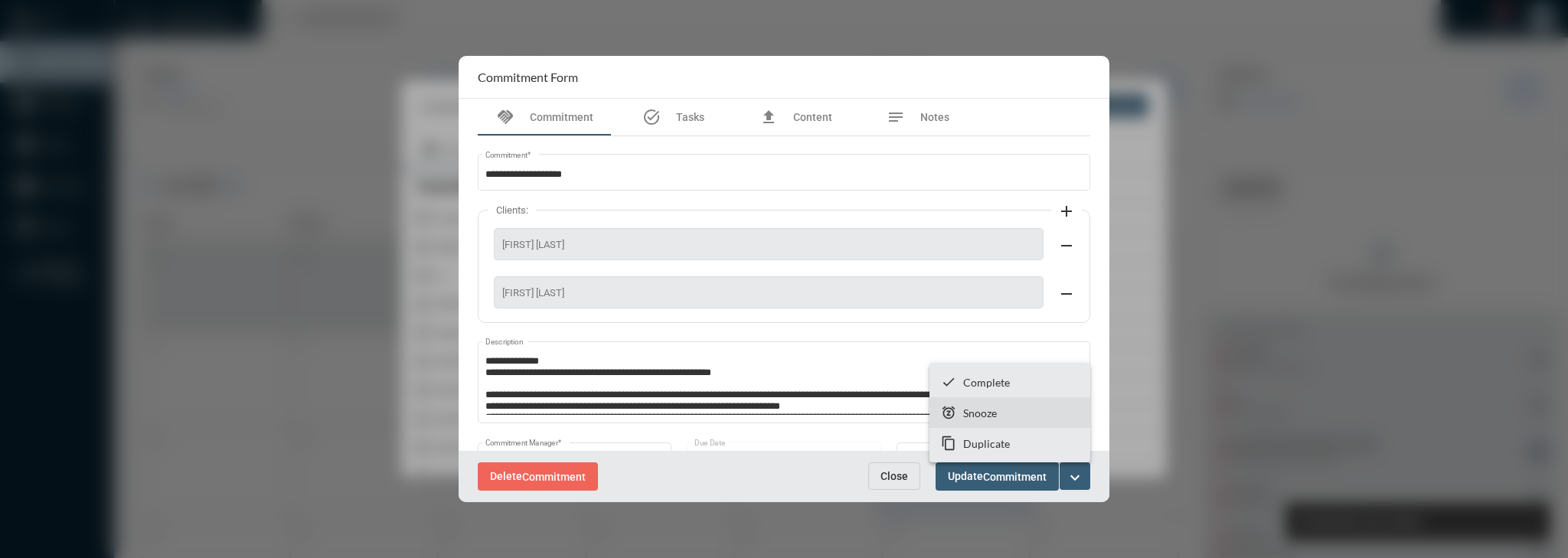 click on "Snooze" at bounding box center [980, 413] 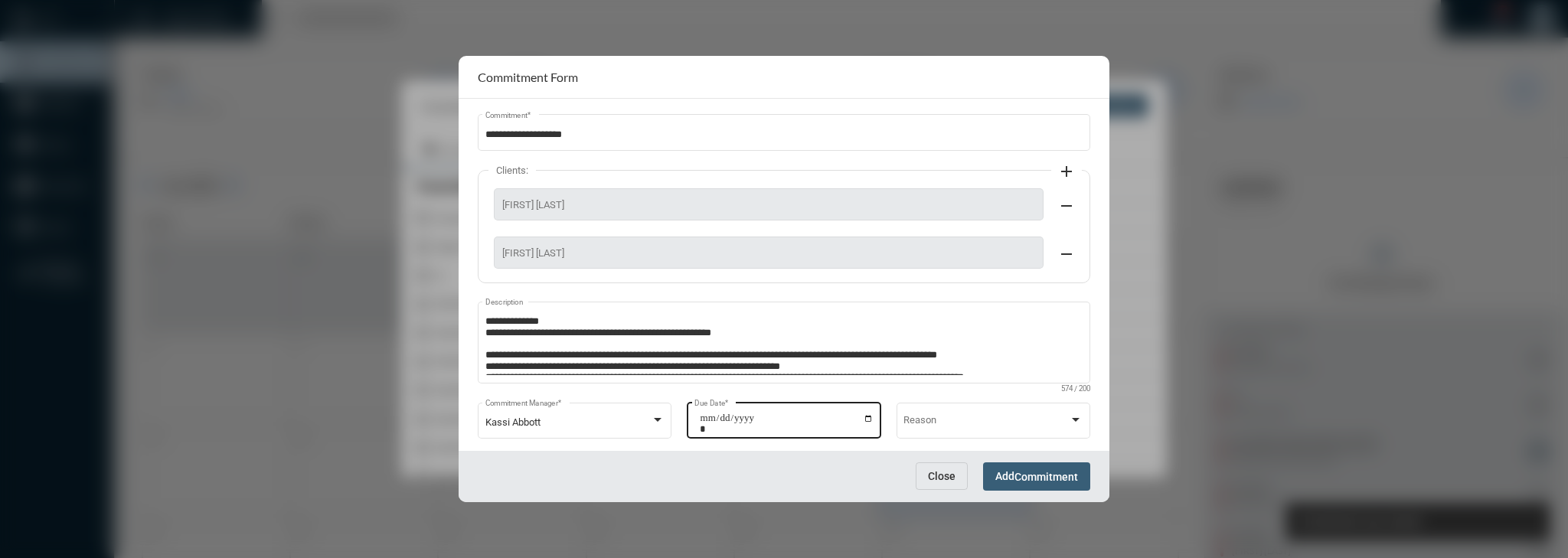 scroll, scrollTop: 61, scrollLeft: 0, axis: vertical 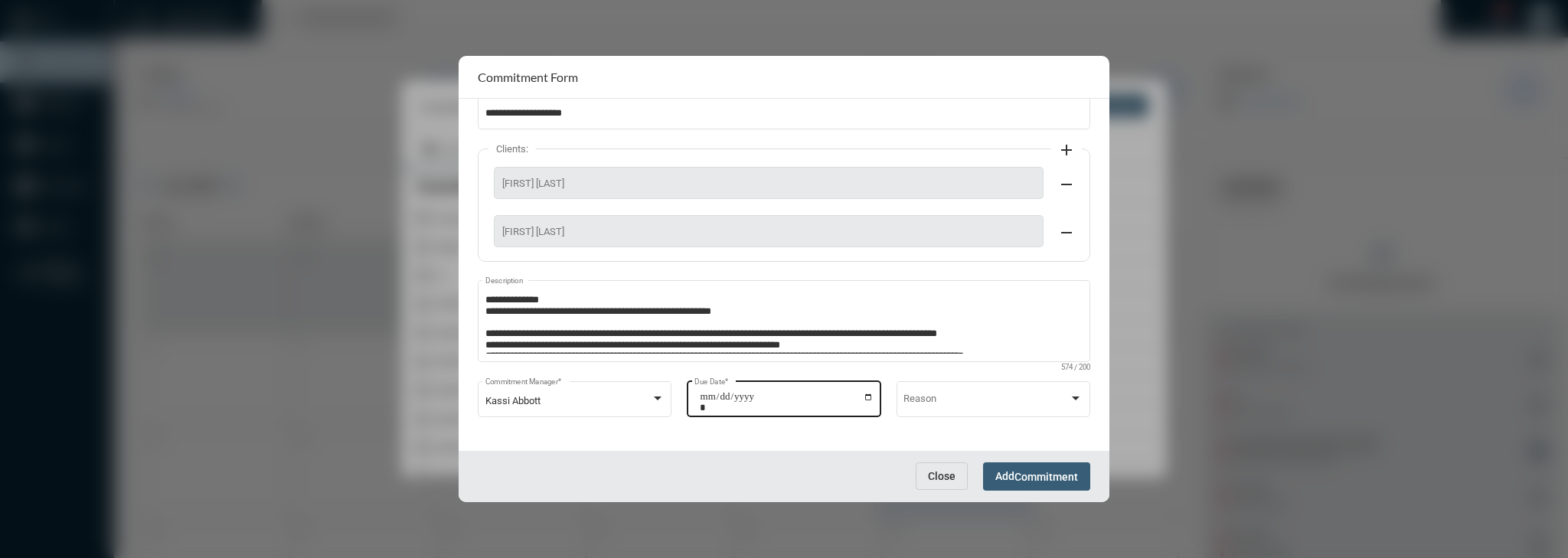click on "**********" at bounding box center [786, 402] 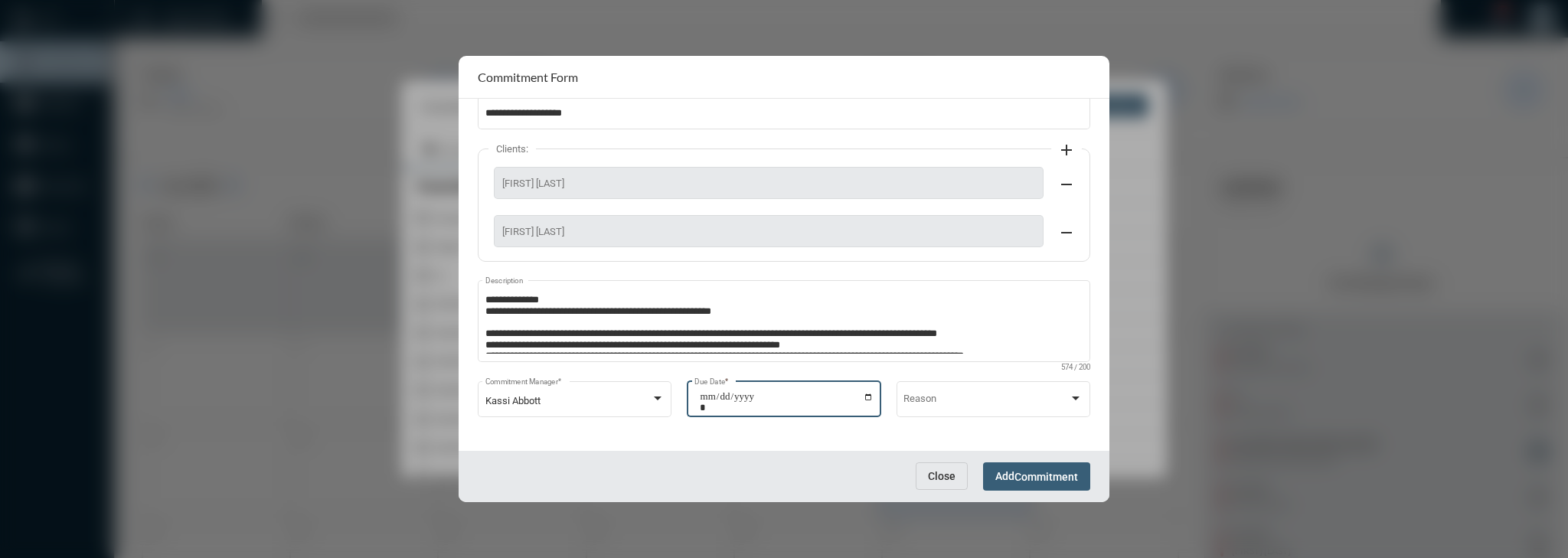 type on "**********" 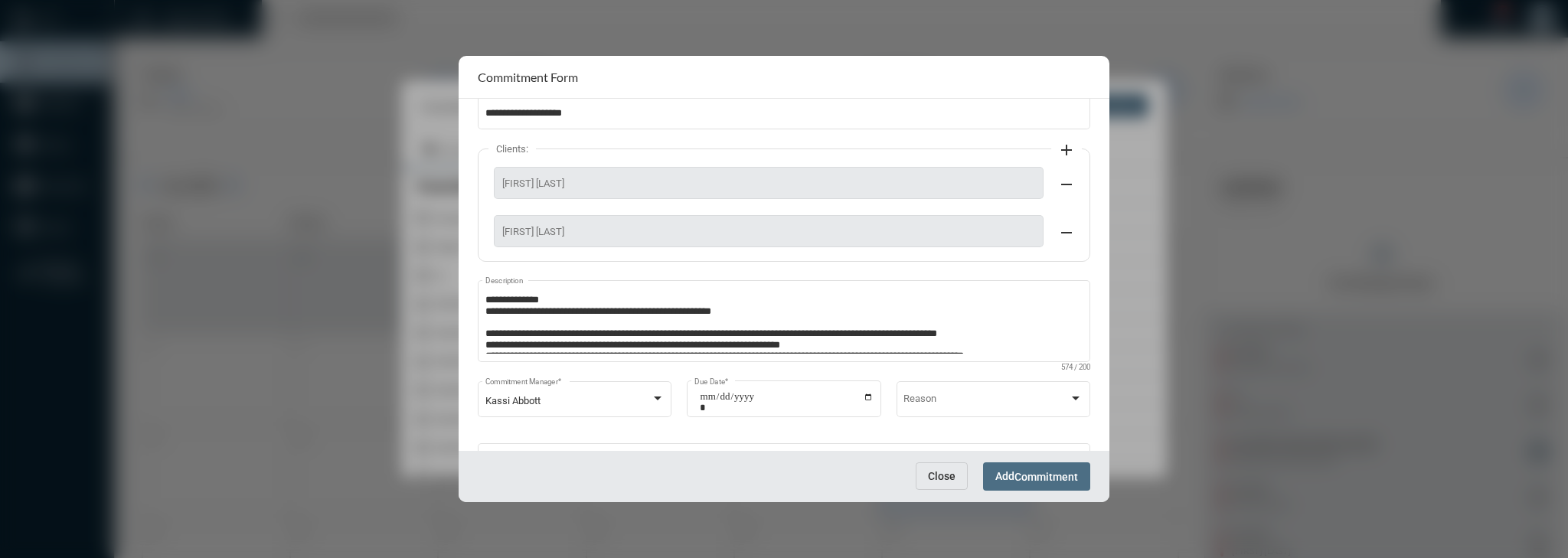 click on "Add   Commitment" at bounding box center (1037, 476) 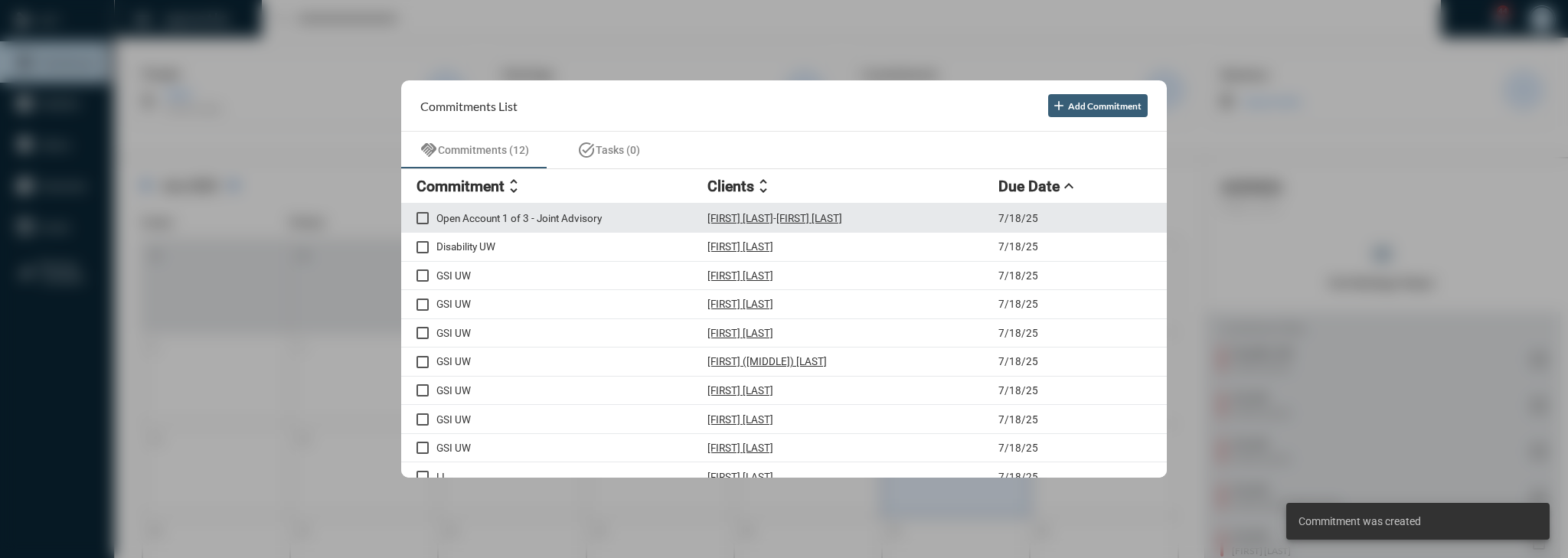 click on "Open Account 1 of 3 - Joint Advisory   [FIRST] [LAST]    -   [FIRST] [LAST]  7/[DAY]/[YEAR]" at bounding box center (784, 218) 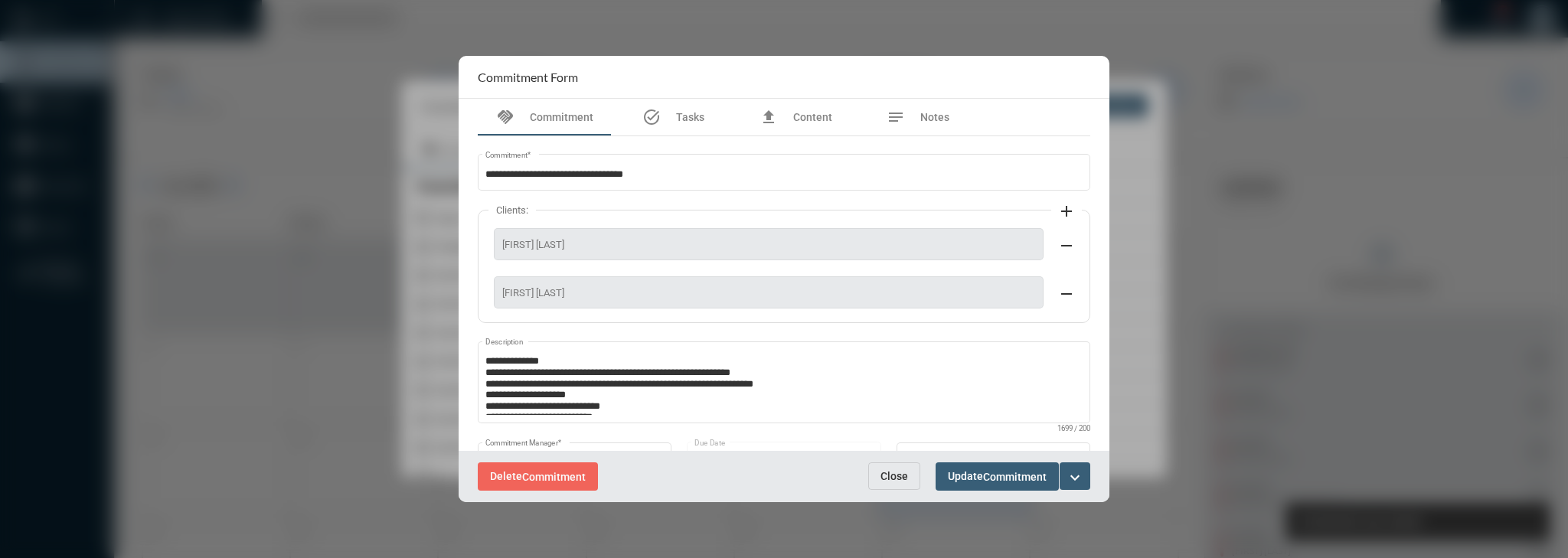 click on "expand_more" at bounding box center [1075, 478] 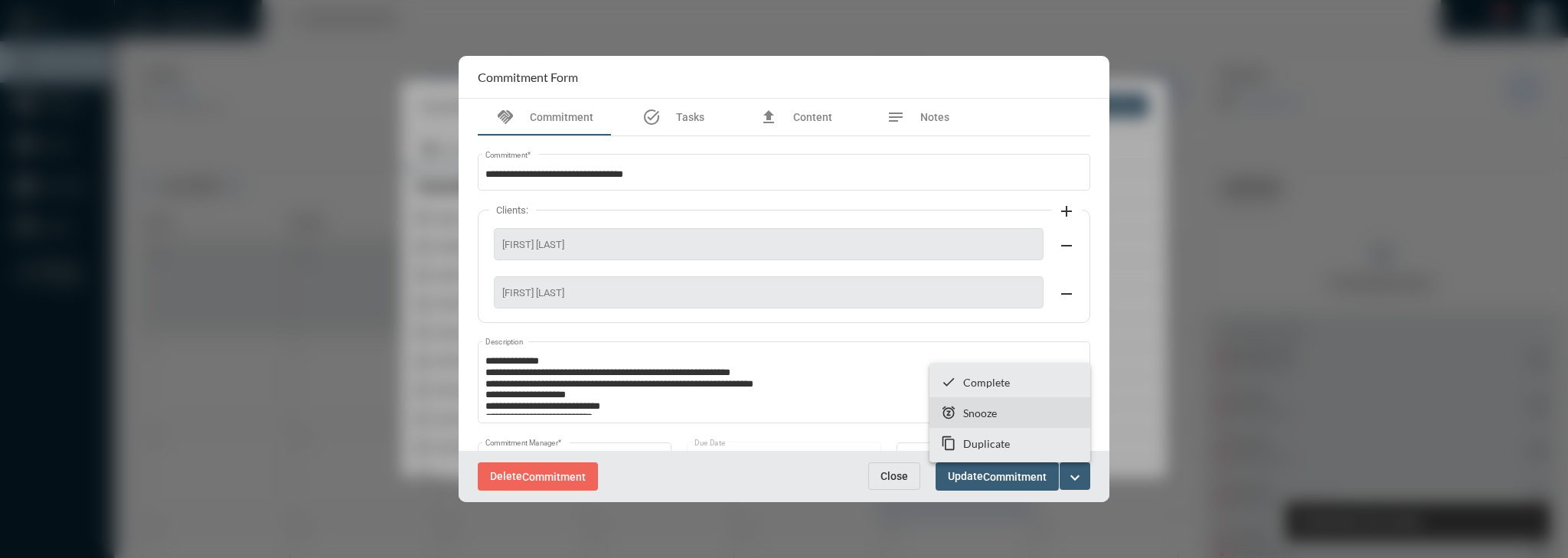 click on "snooze Snooze" at bounding box center [1010, 413] 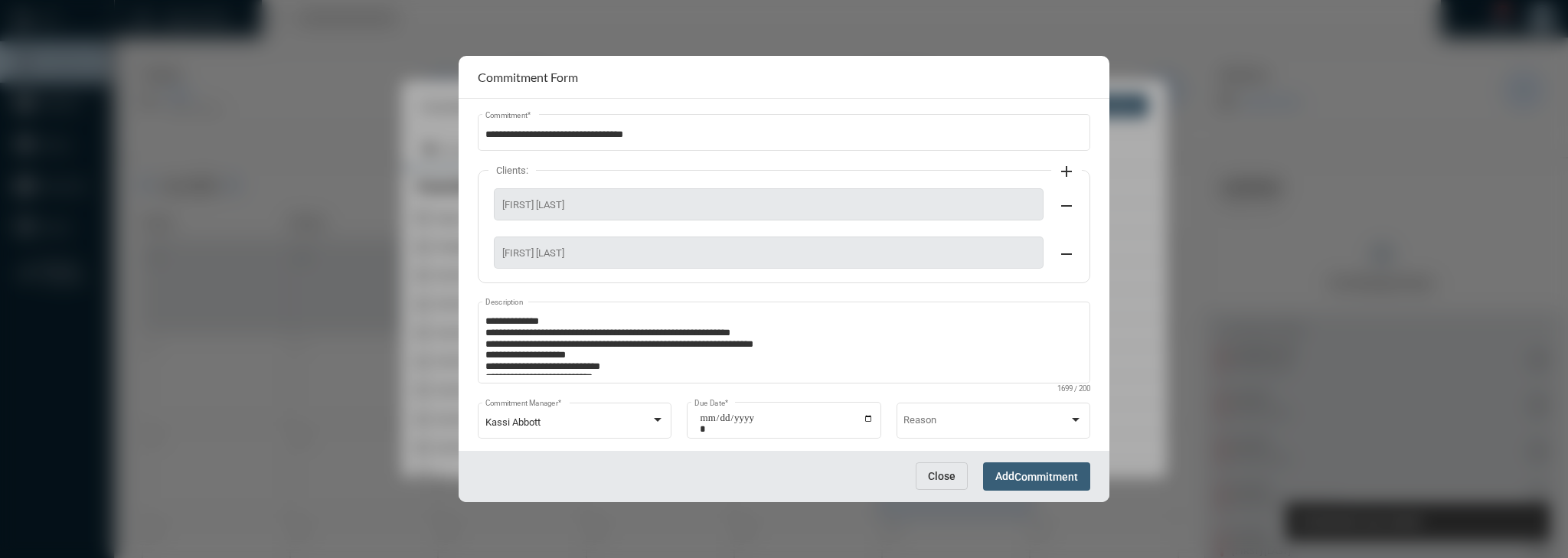scroll, scrollTop: 61, scrollLeft: 0, axis: vertical 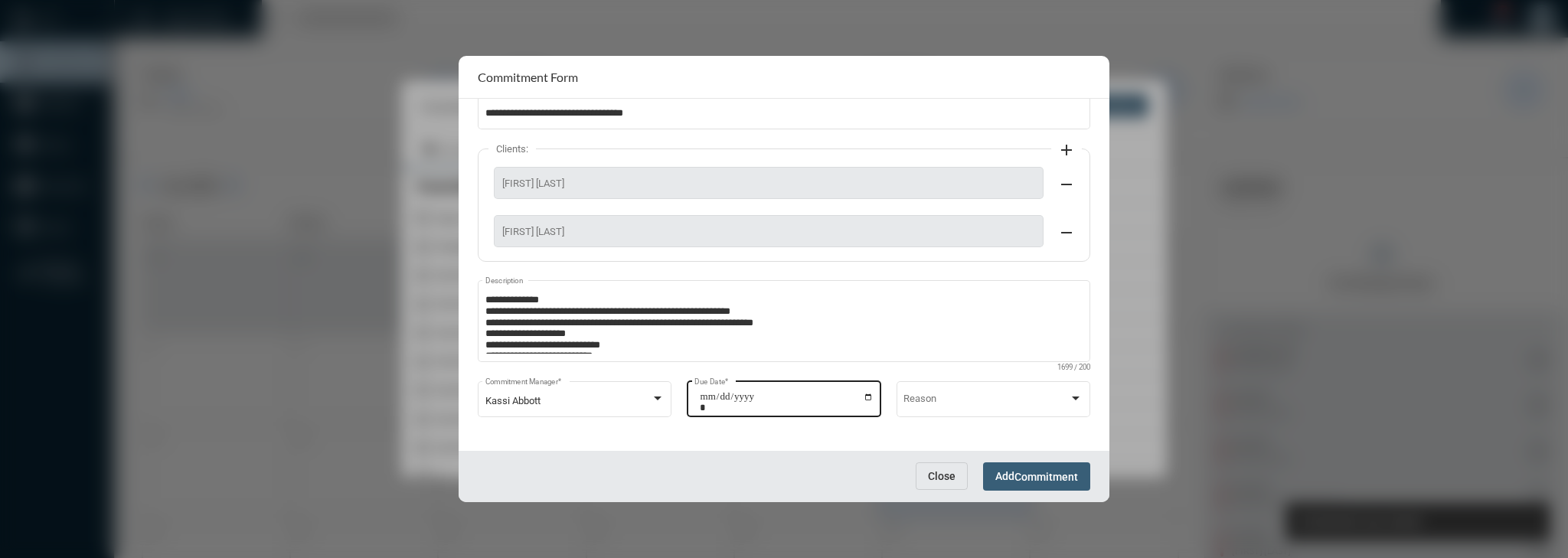 click on "**********" at bounding box center (786, 402) 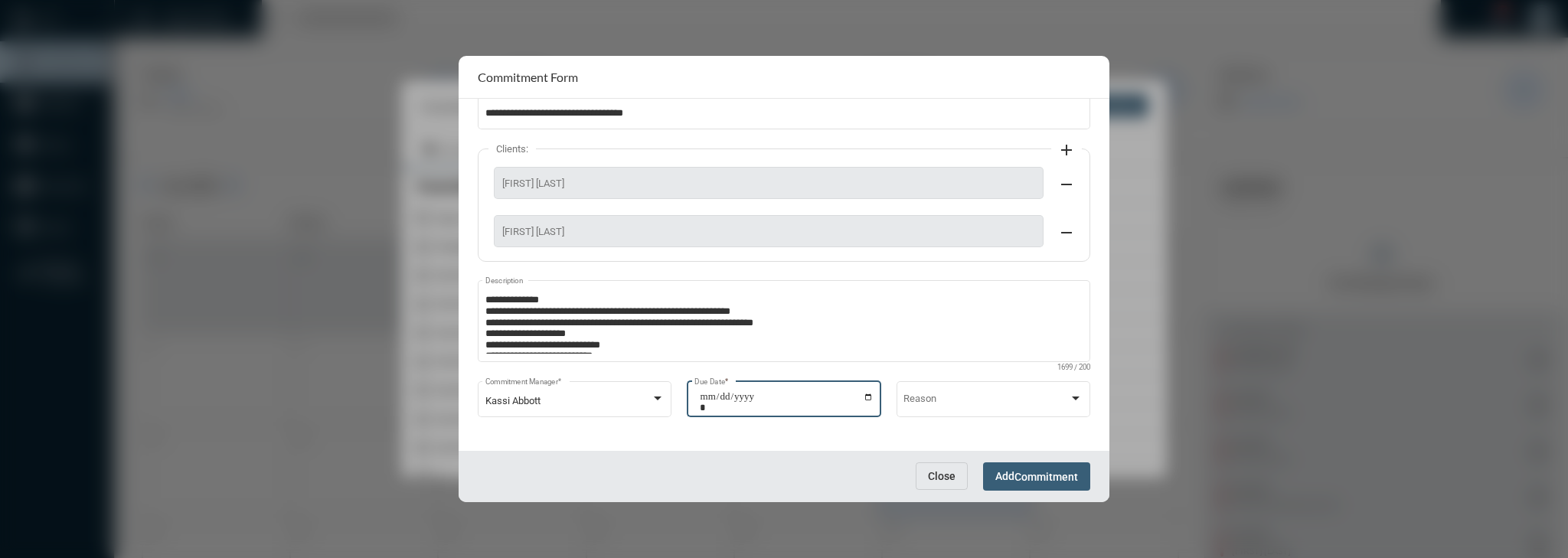 click on "**********" at bounding box center (786, 402) 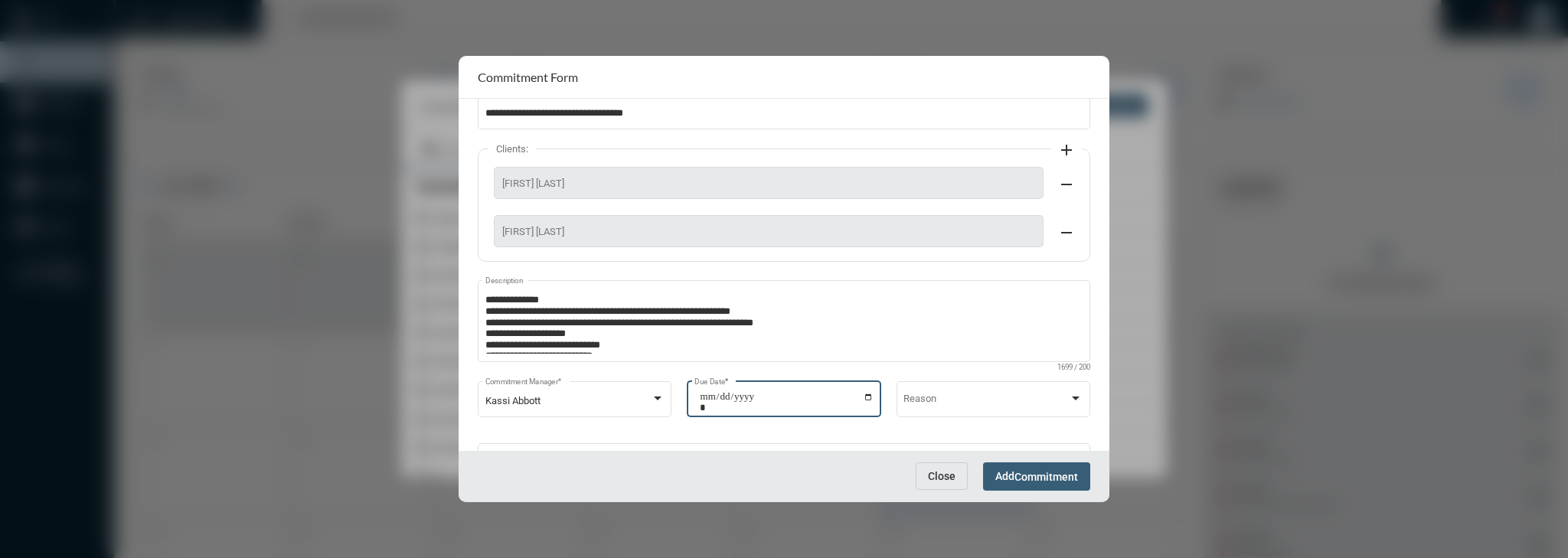 click on "Add   Commitment" at bounding box center (1037, 476) 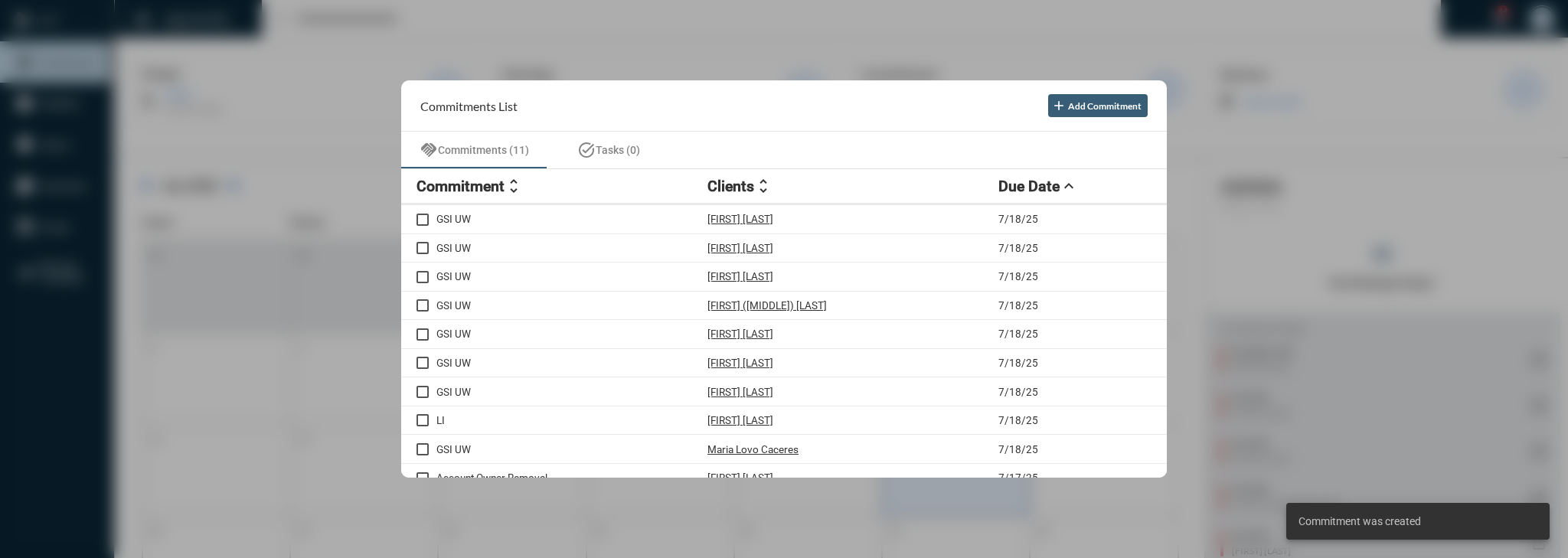 scroll, scrollTop: 42, scrollLeft: 0, axis: vertical 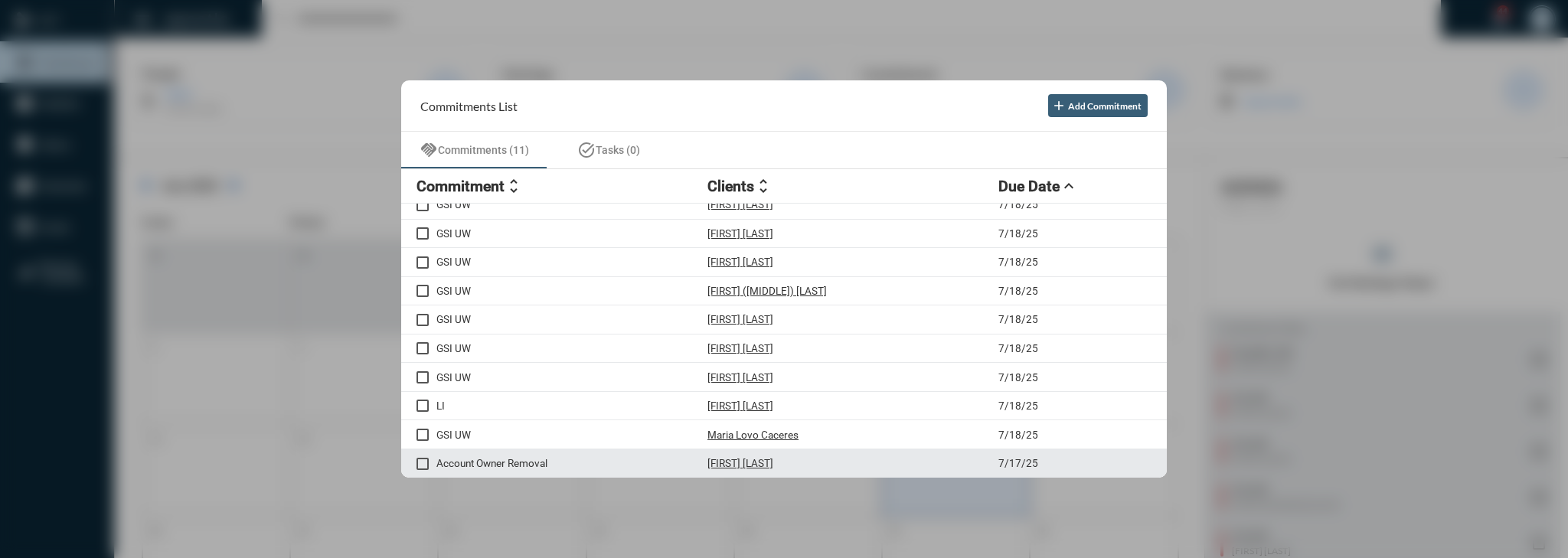 click on "Account Owner Removal   [FIRST] [LAST]  7/[DAY]/[YEAR]" at bounding box center (784, 464) 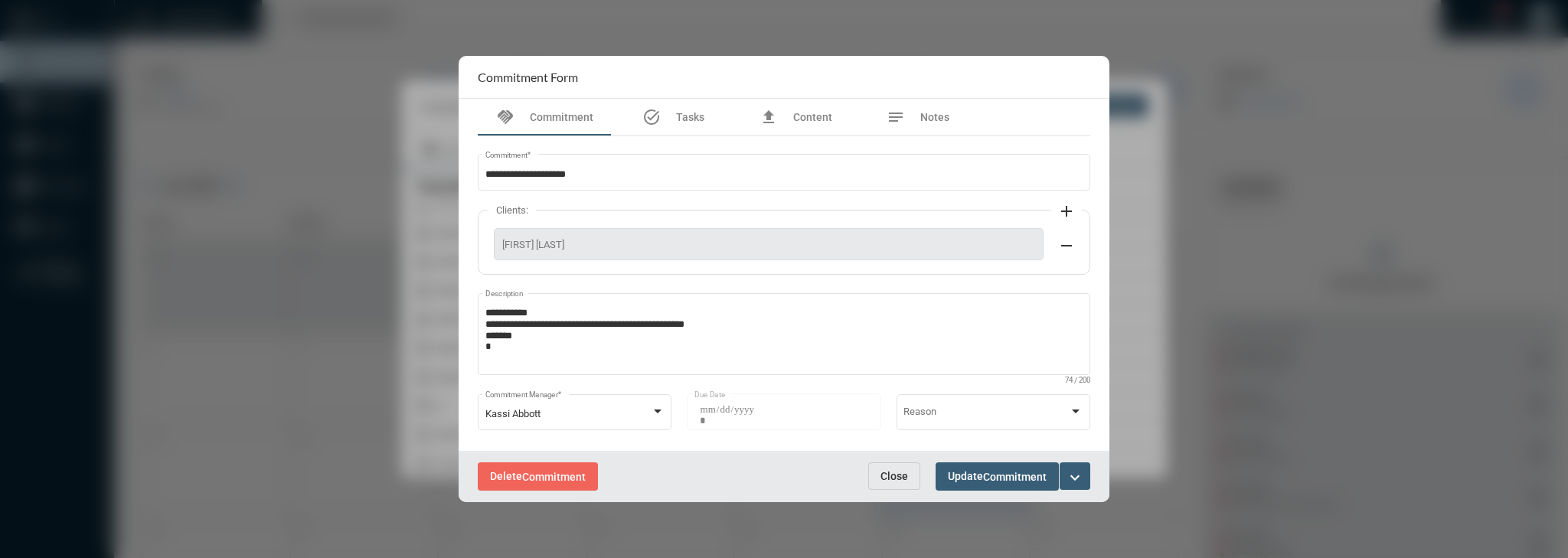 click on "Close" at bounding box center (894, 476) 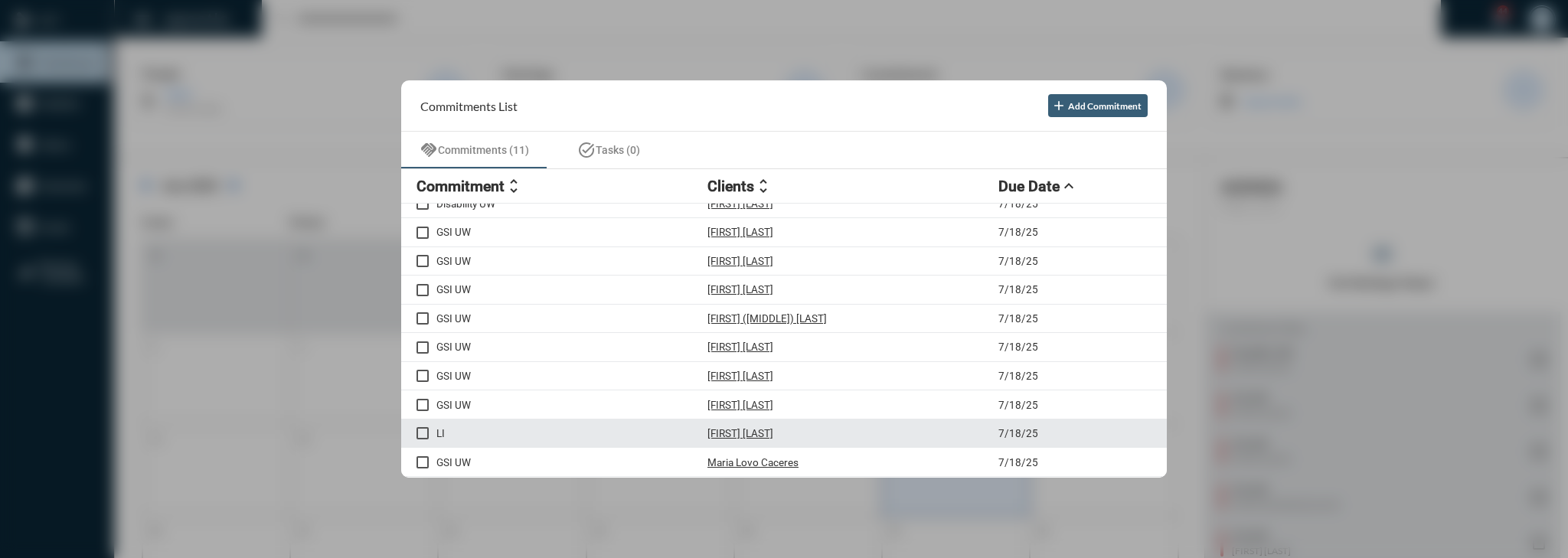 scroll, scrollTop: 0, scrollLeft: 0, axis: both 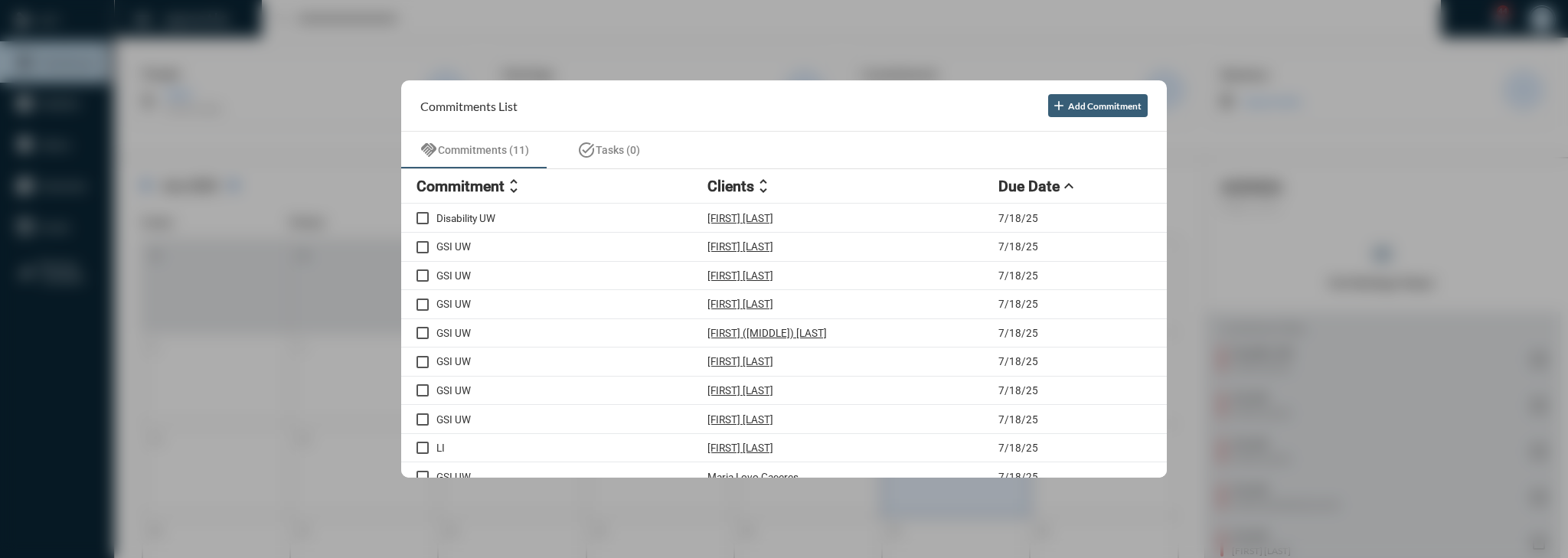 click on "Commitment" at bounding box center (460, 186) 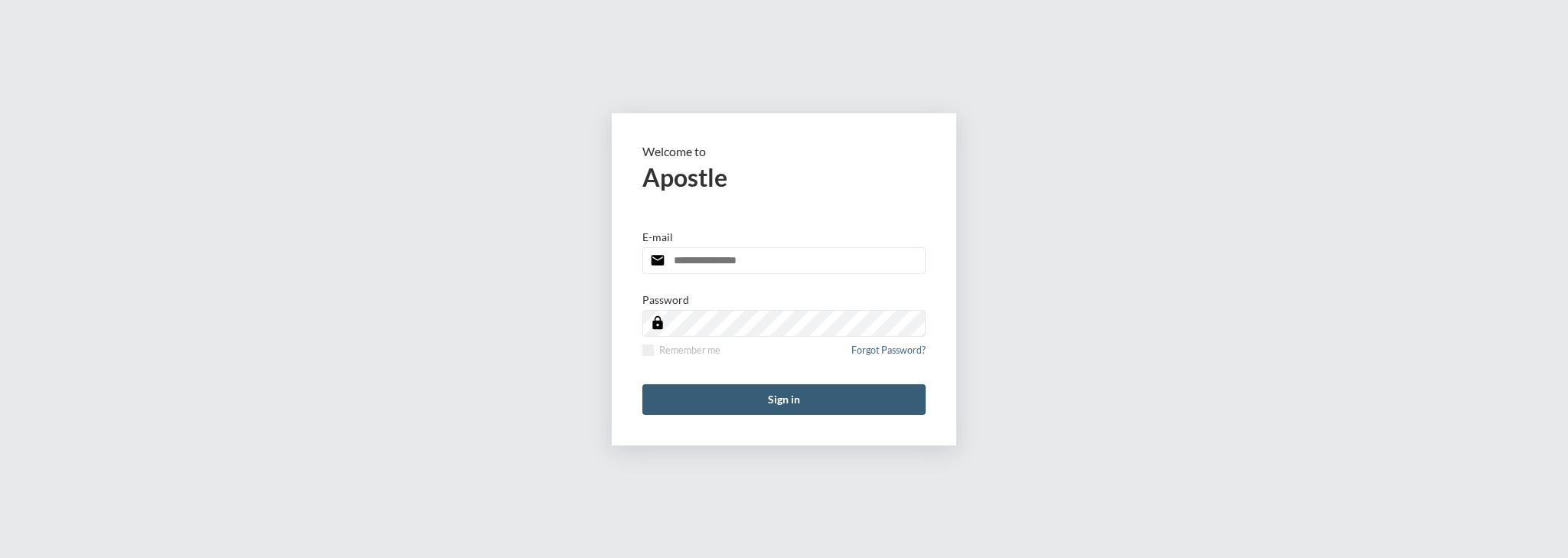 scroll, scrollTop: 0, scrollLeft: 0, axis: both 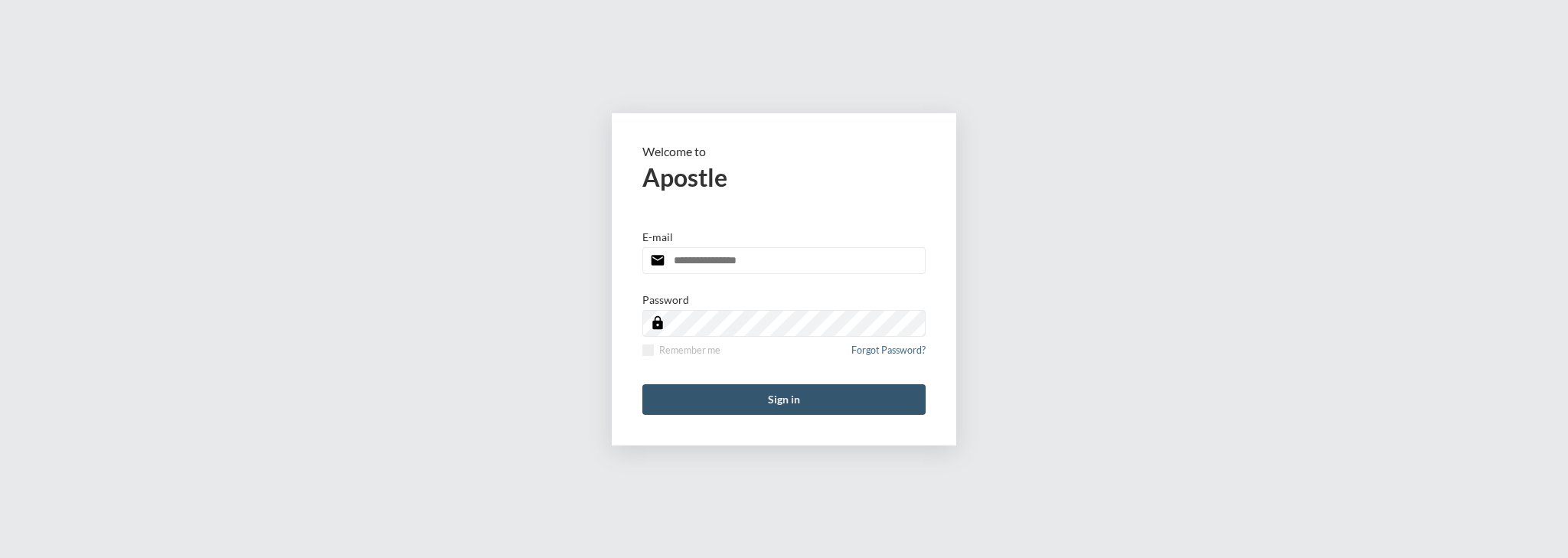 type on "**********" 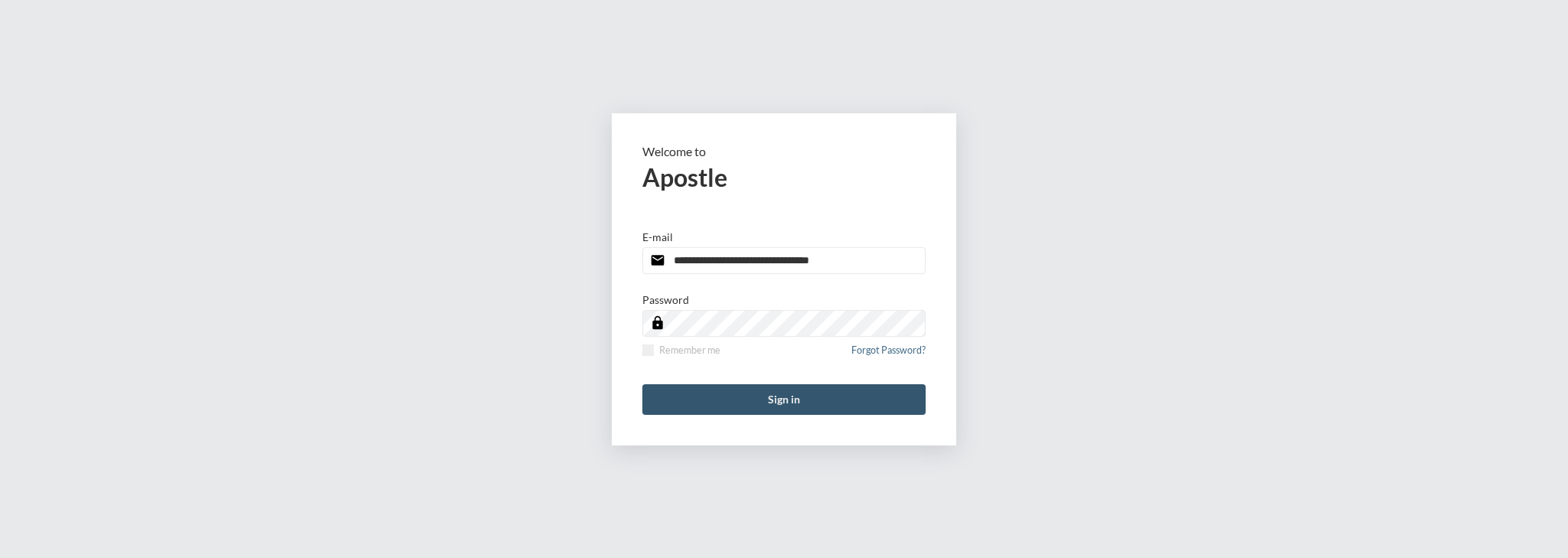 click on "Sign in" at bounding box center [784, 400] 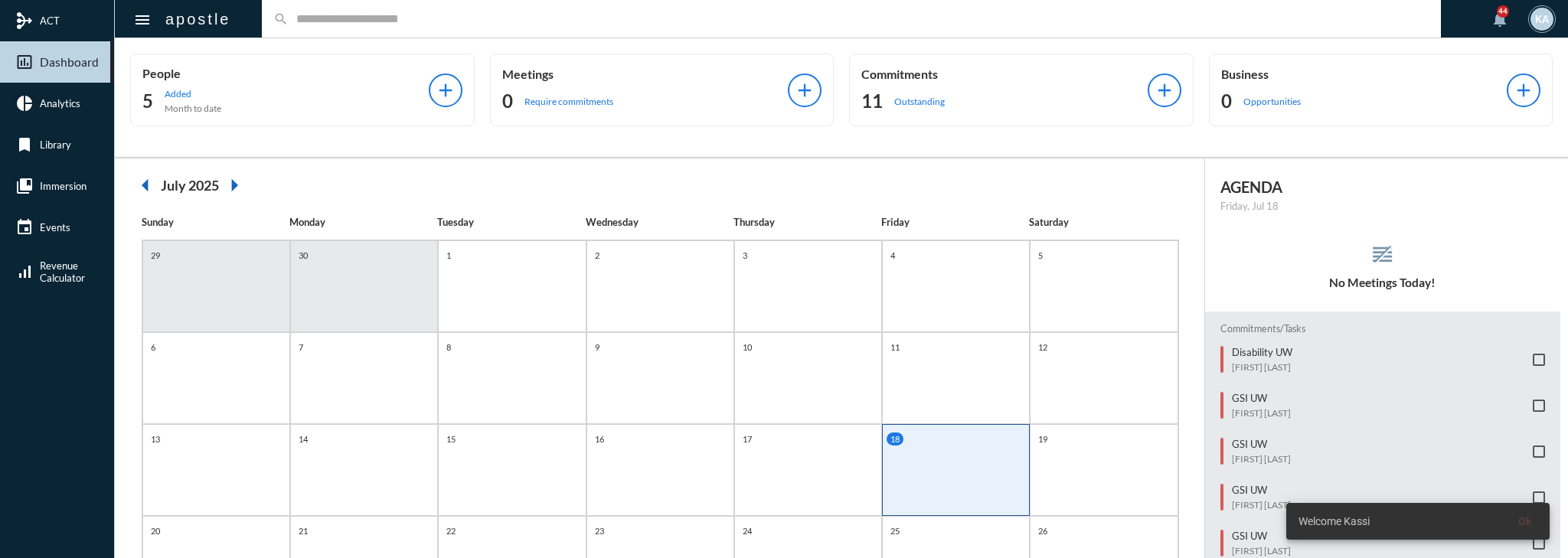 click 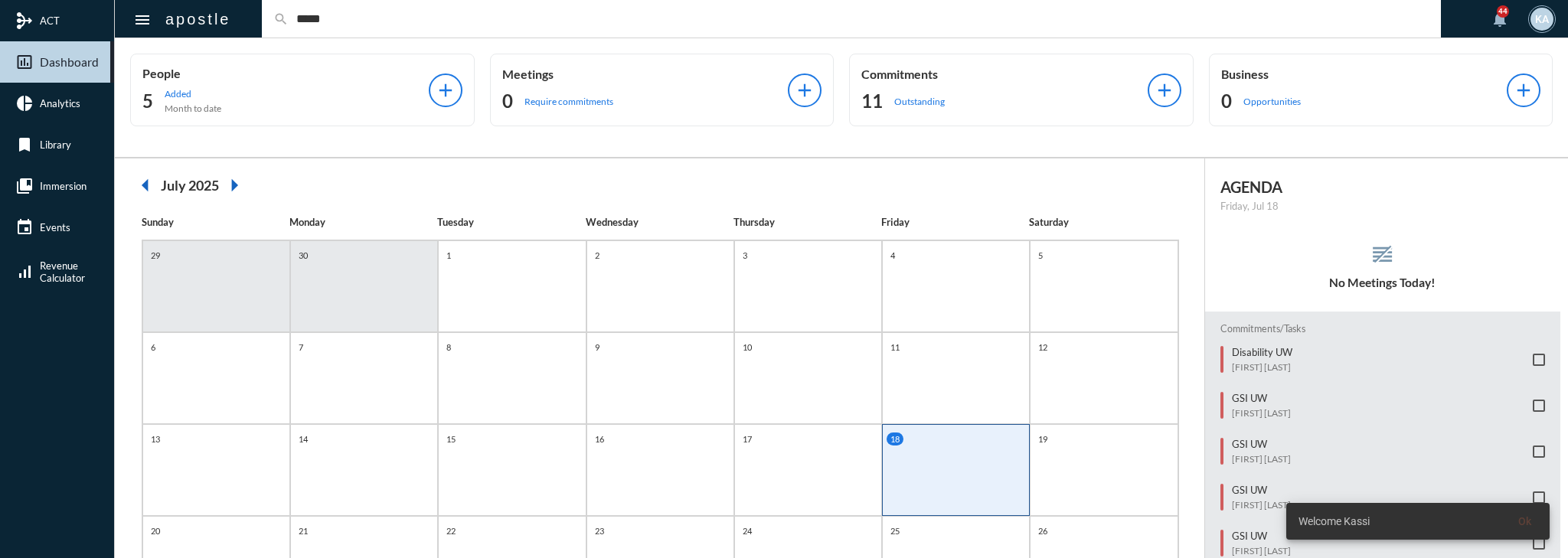 type on "*****" 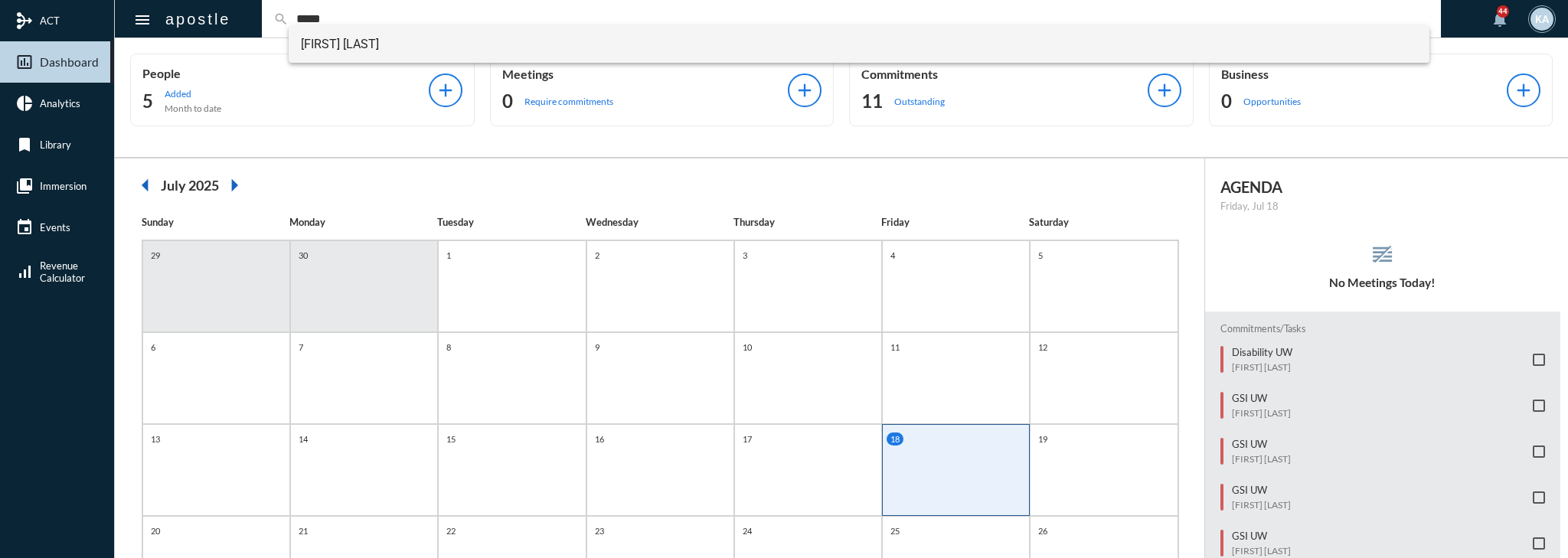 click on "Sonia  Rivas" at bounding box center [859, 44] 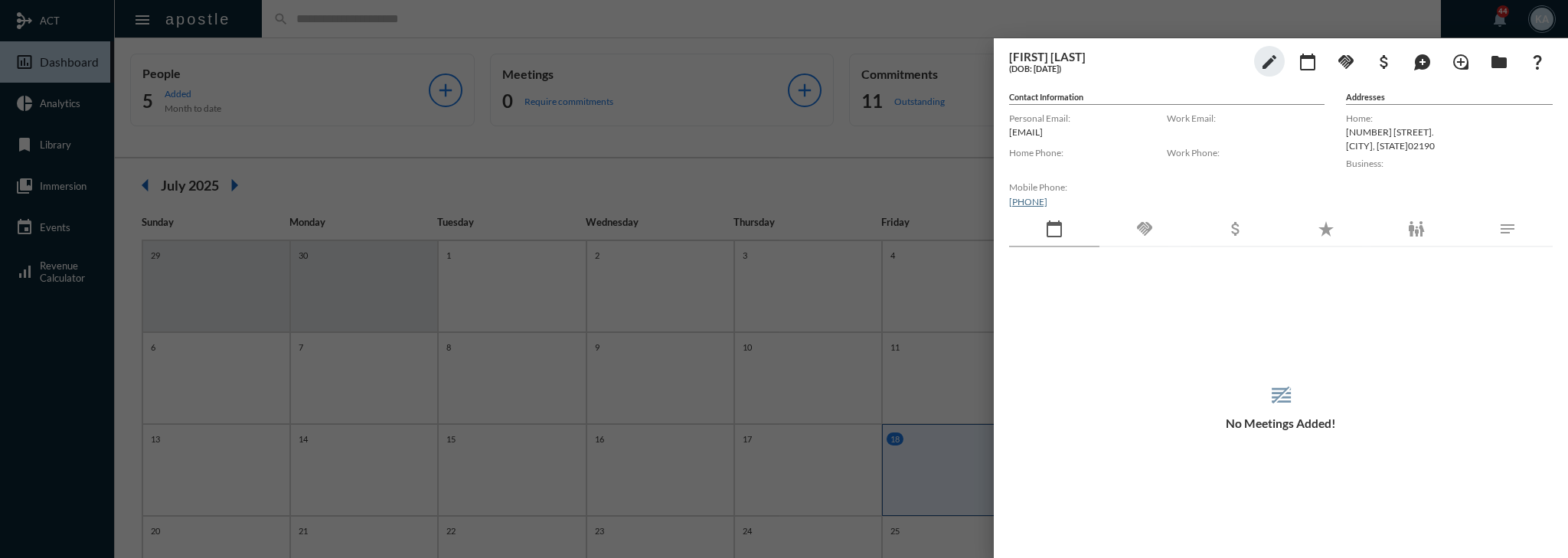 click on "handshake" 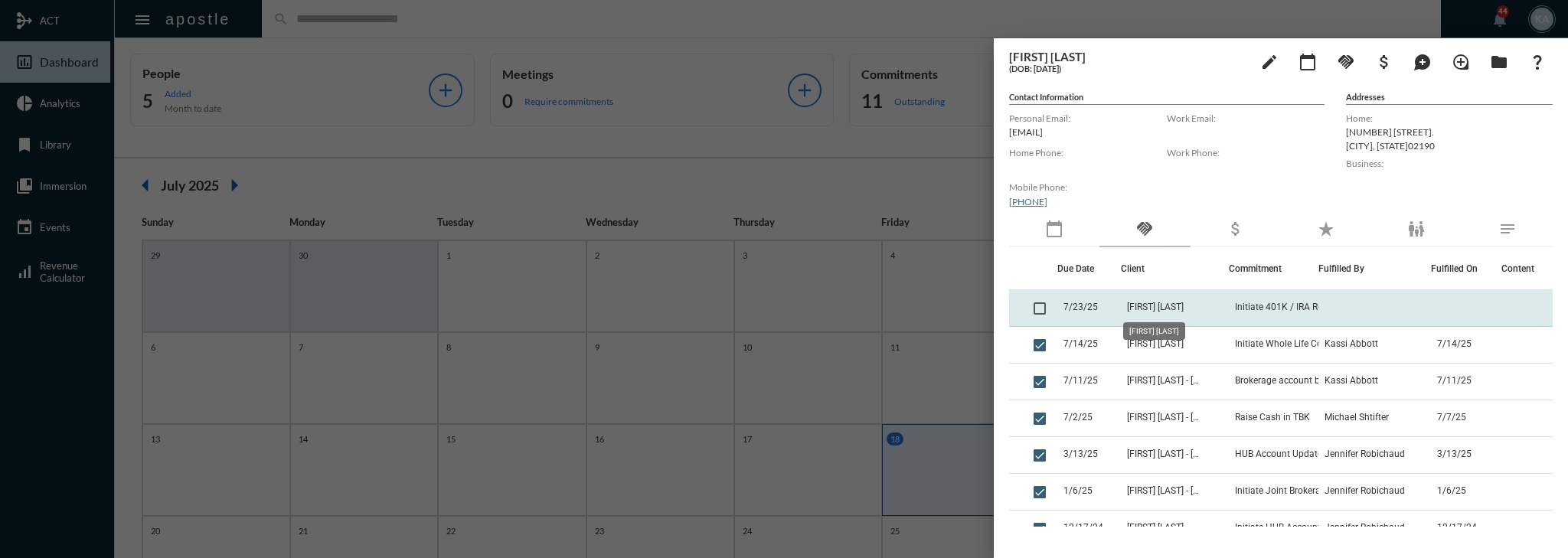 click on "Sonia Rivas" 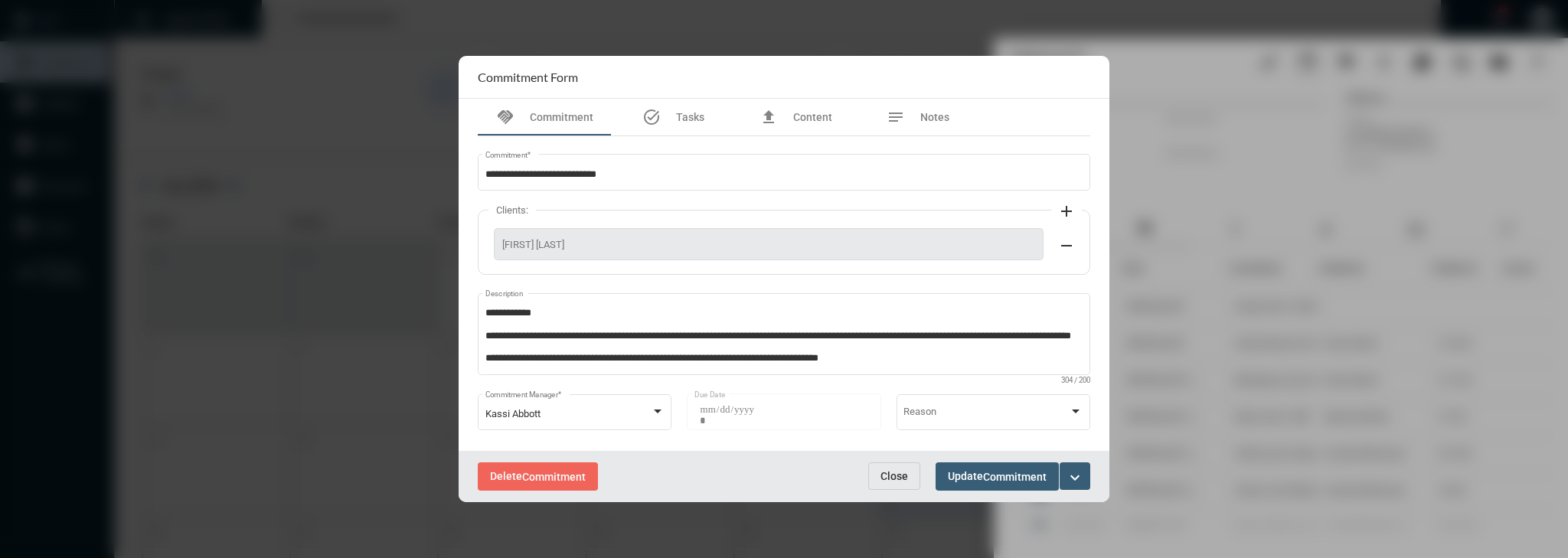 click at bounding box center (784, 279) 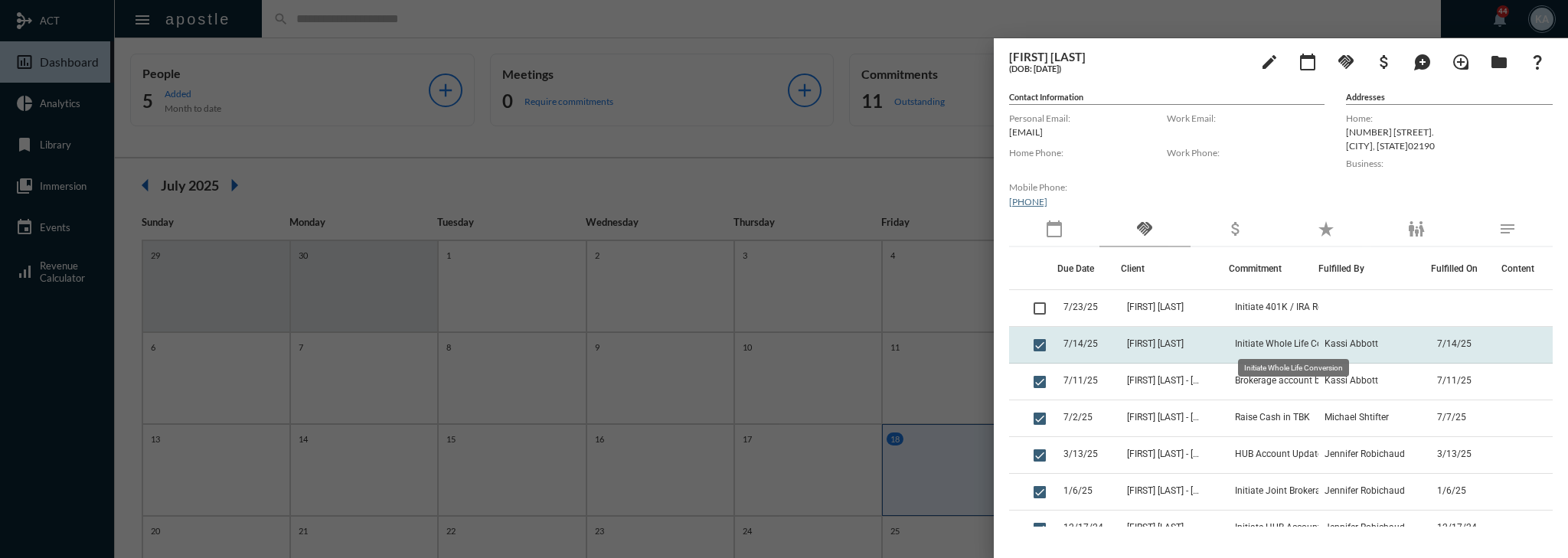 click on "Initiate Whole Life Conversion" 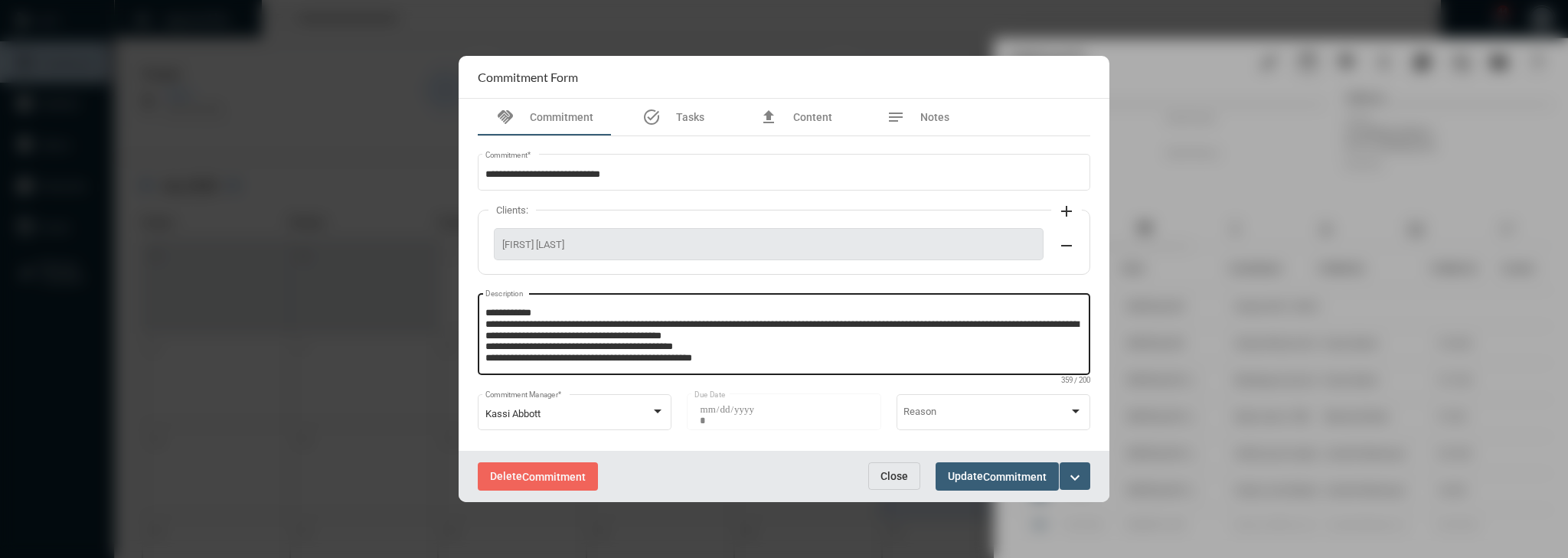 scroll, scrollTop: 21, scrollLeft: 0, axis: vertical 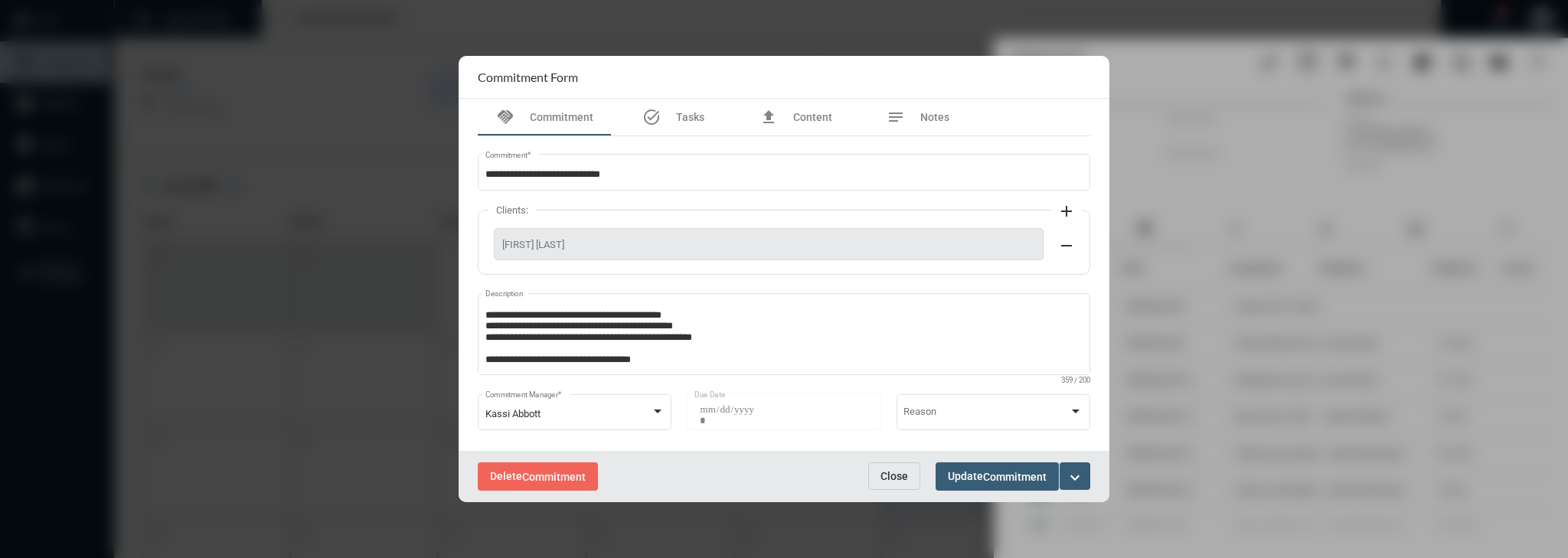 click on "Close" at bounding box center [894, 476] 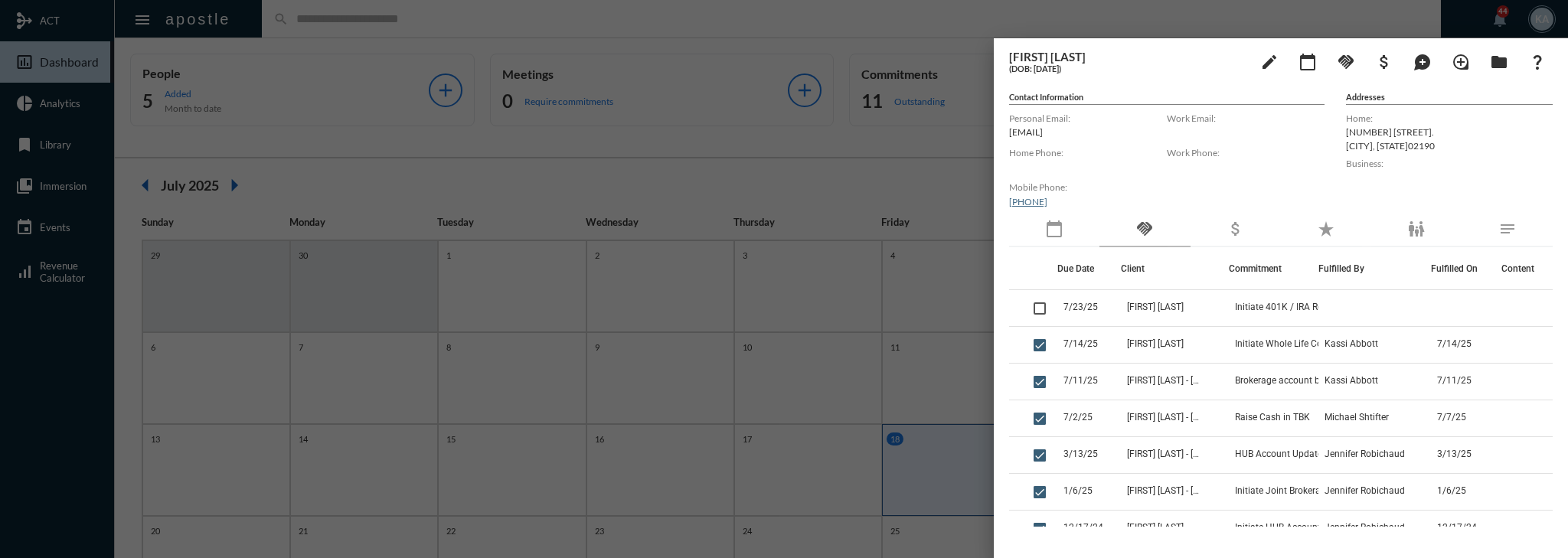 click at bounding box center (784, 279) 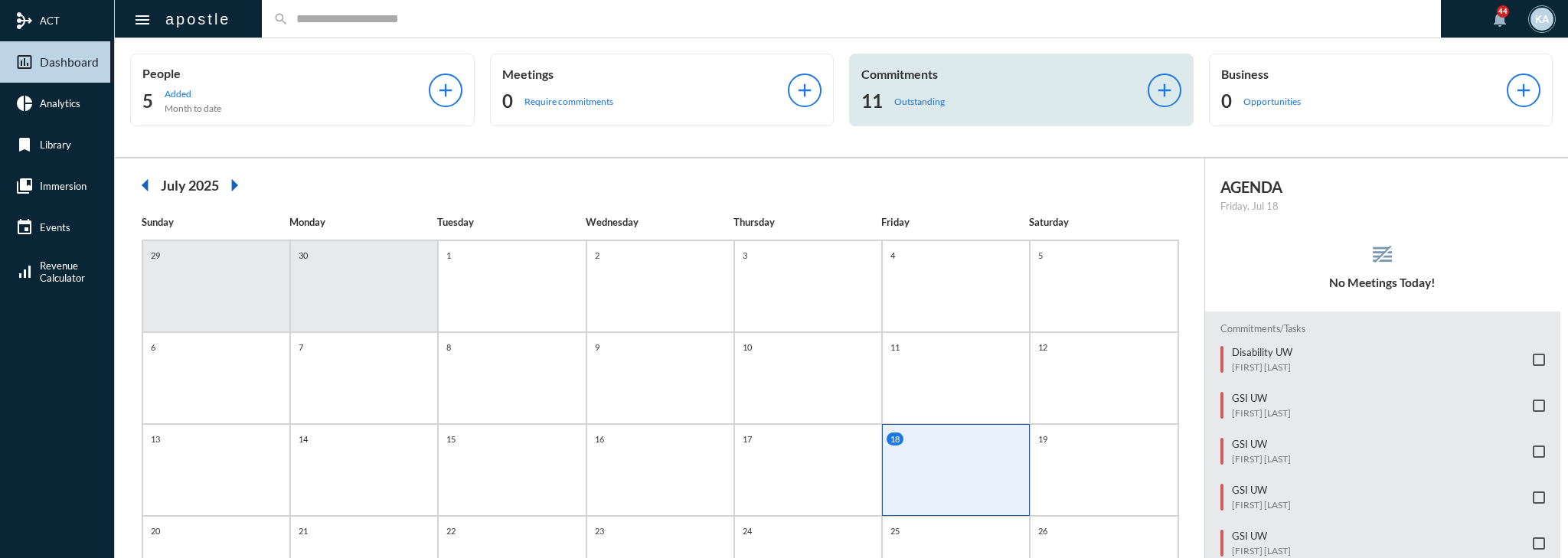 click on "11 Outstanding" 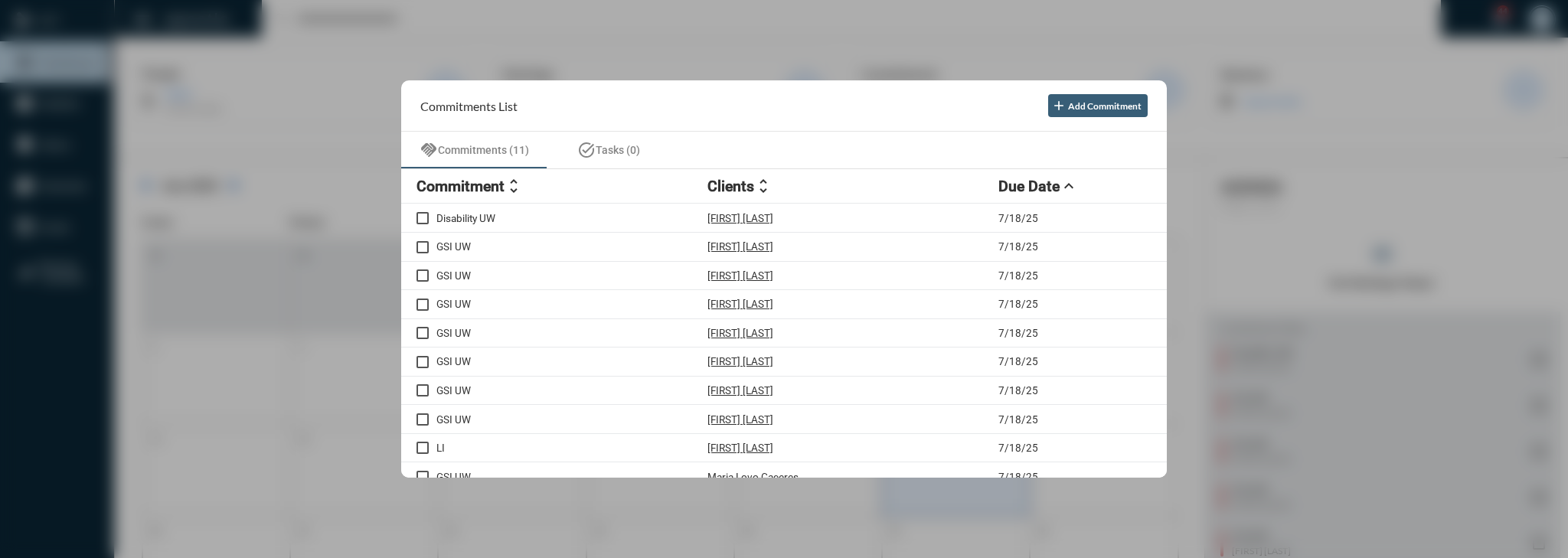 click at bounding box center [784, 279] 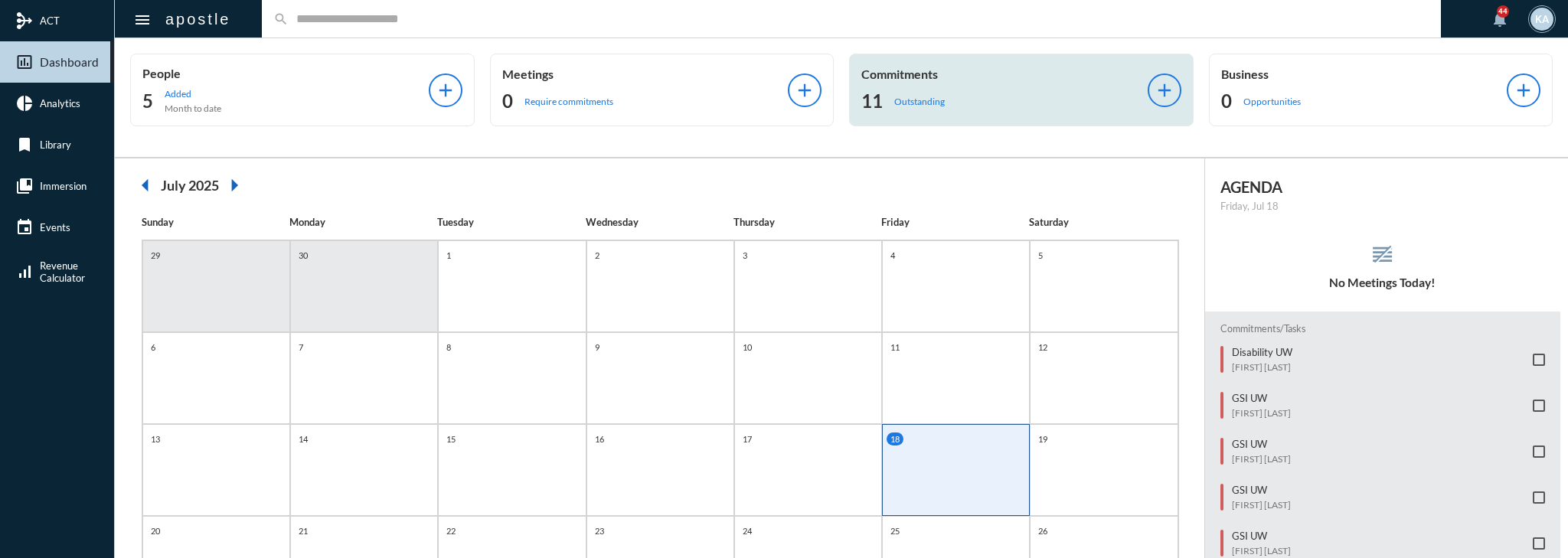 click on "Commitments 11 Outstanding add" 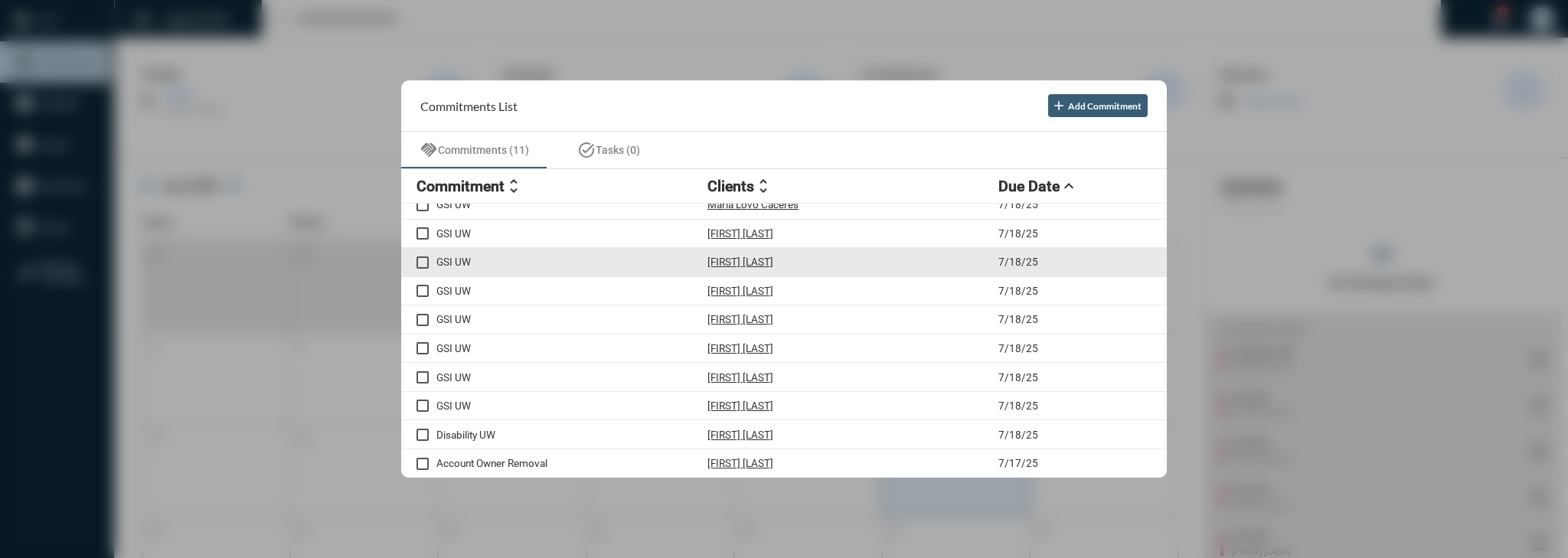 scroll, scrollTop: 0, scrollLeft: 0, axis: both 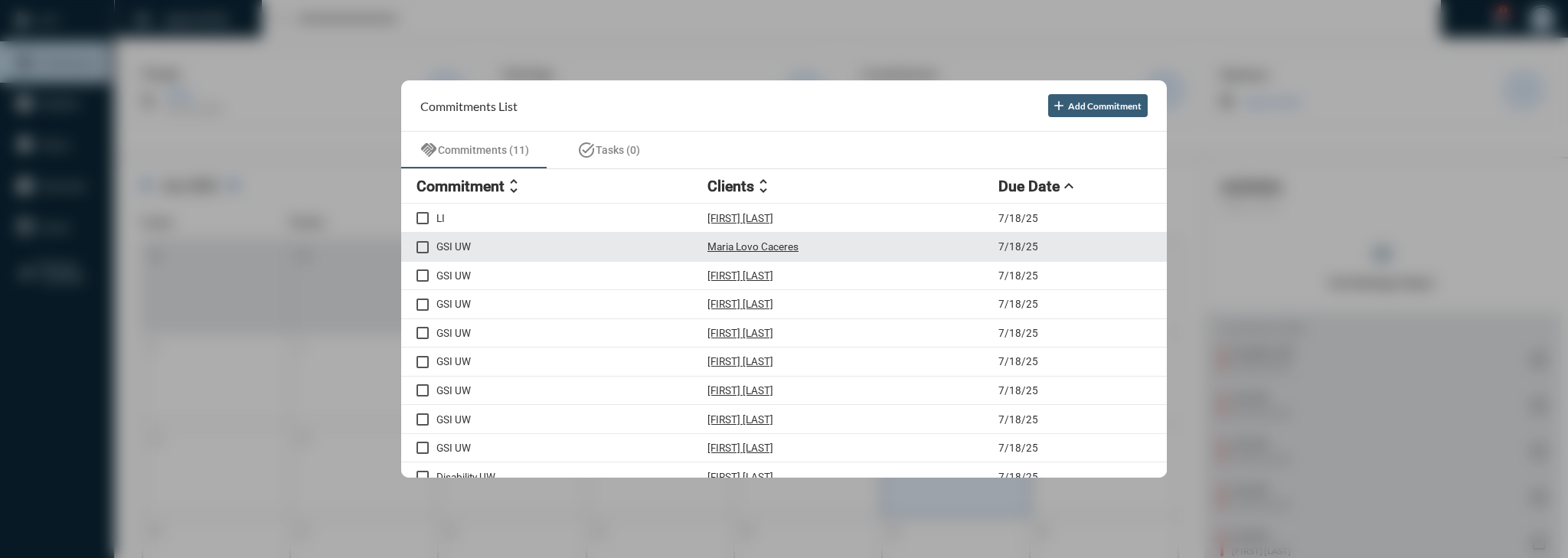 click on "GSI UW" at bounding box center [572, 246] 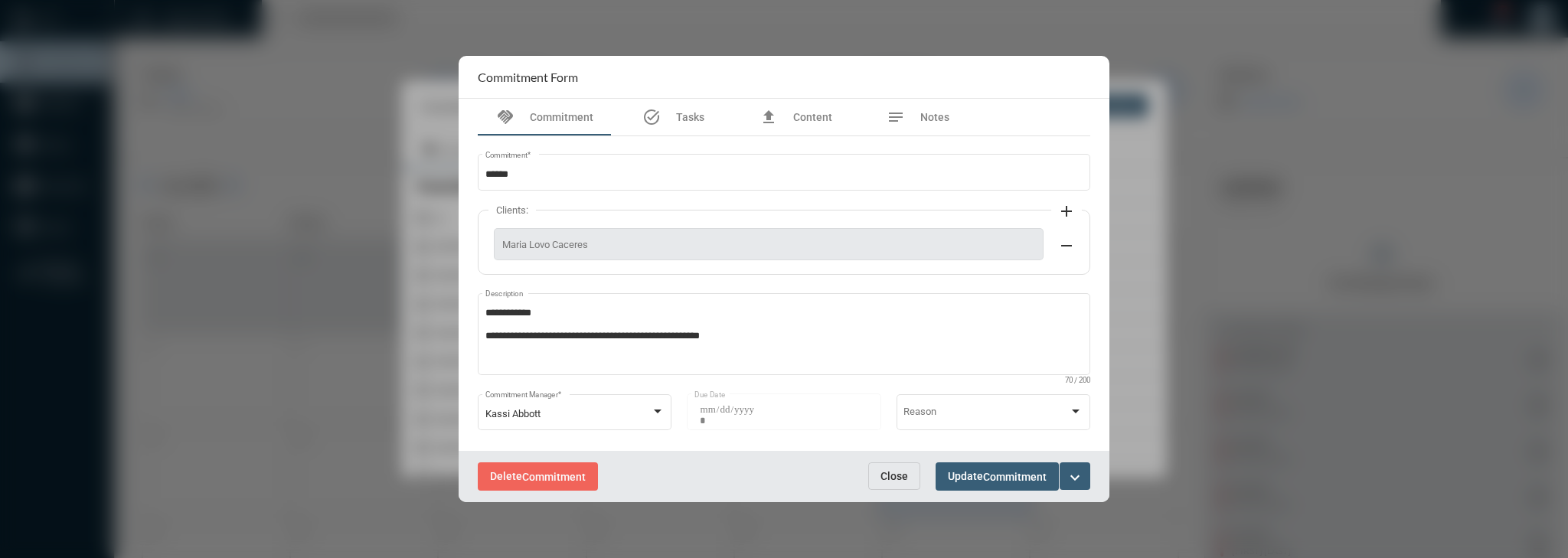 click on "Maria Lovo Caceres" 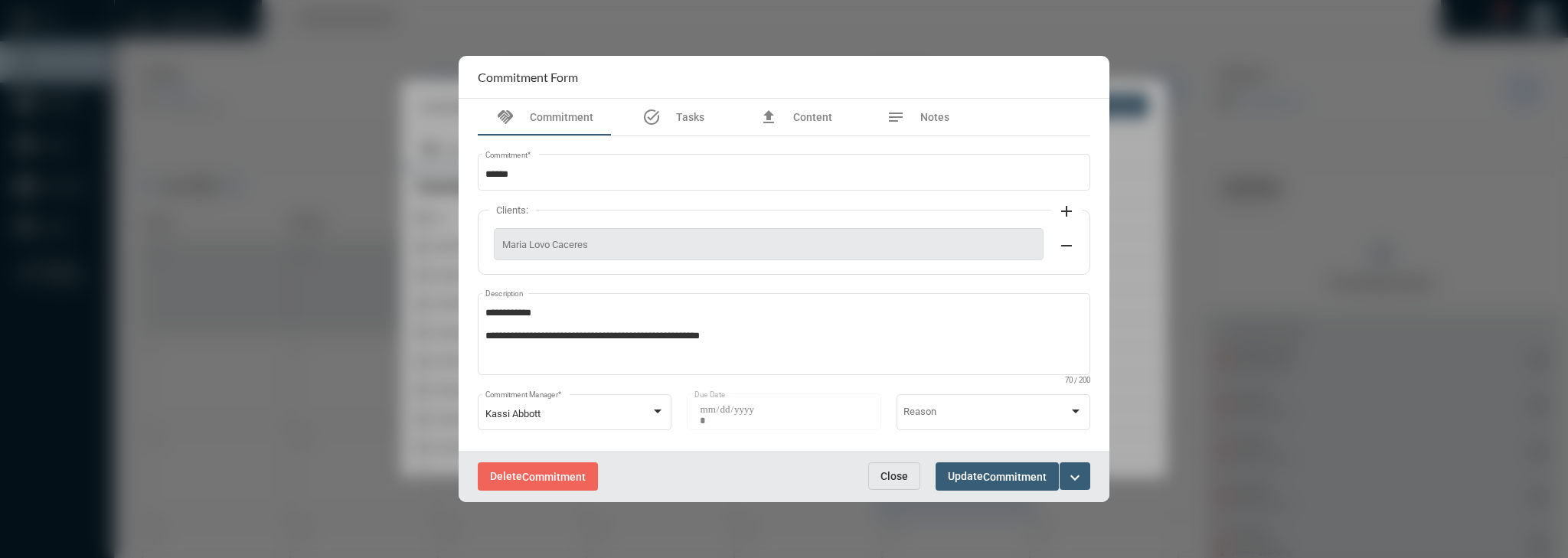click on "Close" at bounding box center [894, 476] 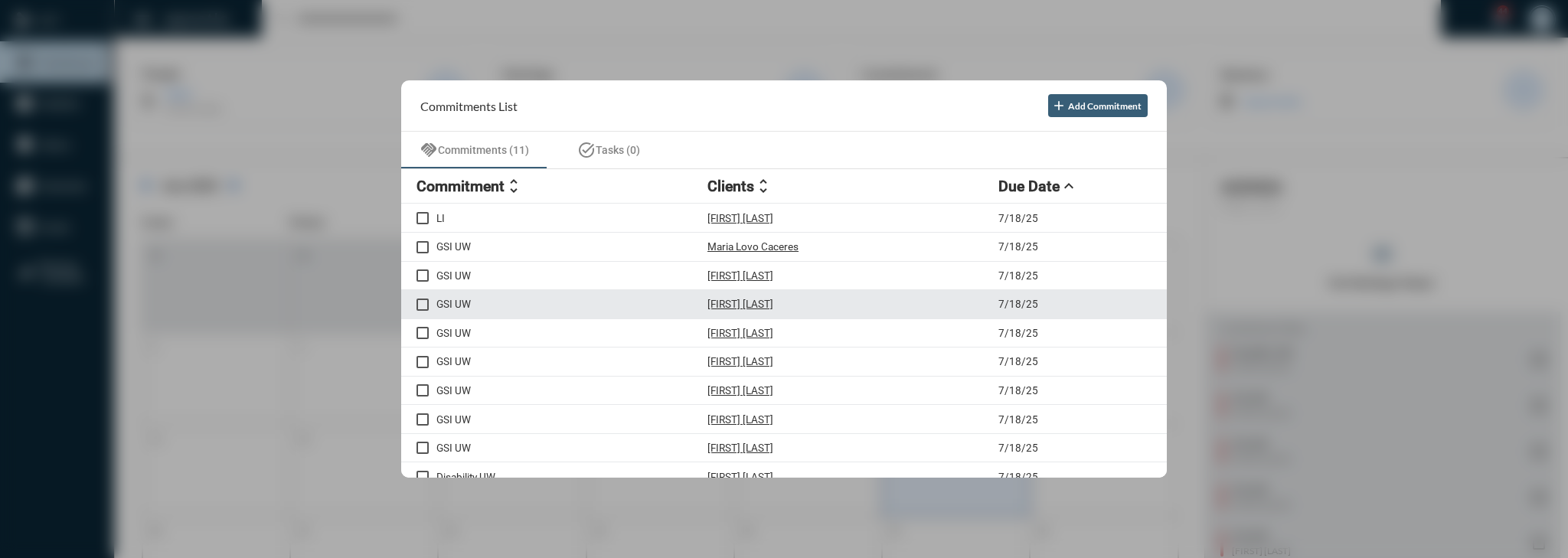 click on "GSI UW   Bence Zolyomi  7/18/25" at bounding box center (784, 305) 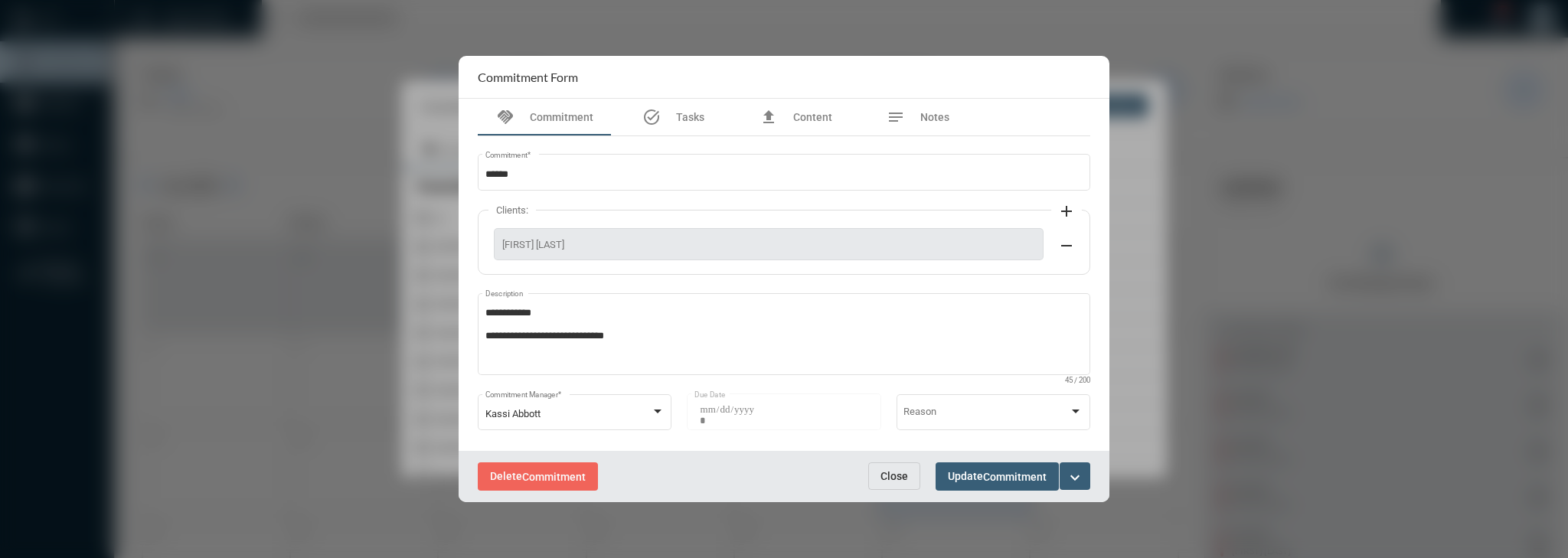 click on "expand_more" at bounding box center [1075, 478] 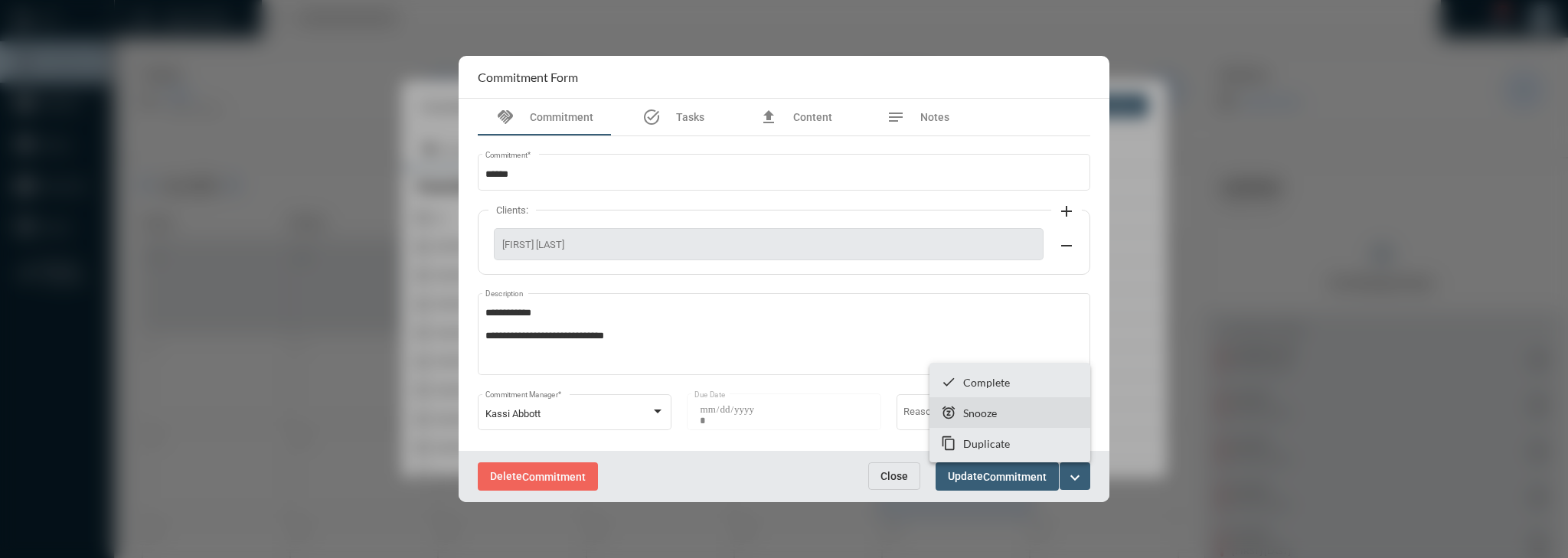 click on "snooze" at bounding box center [949, 413] 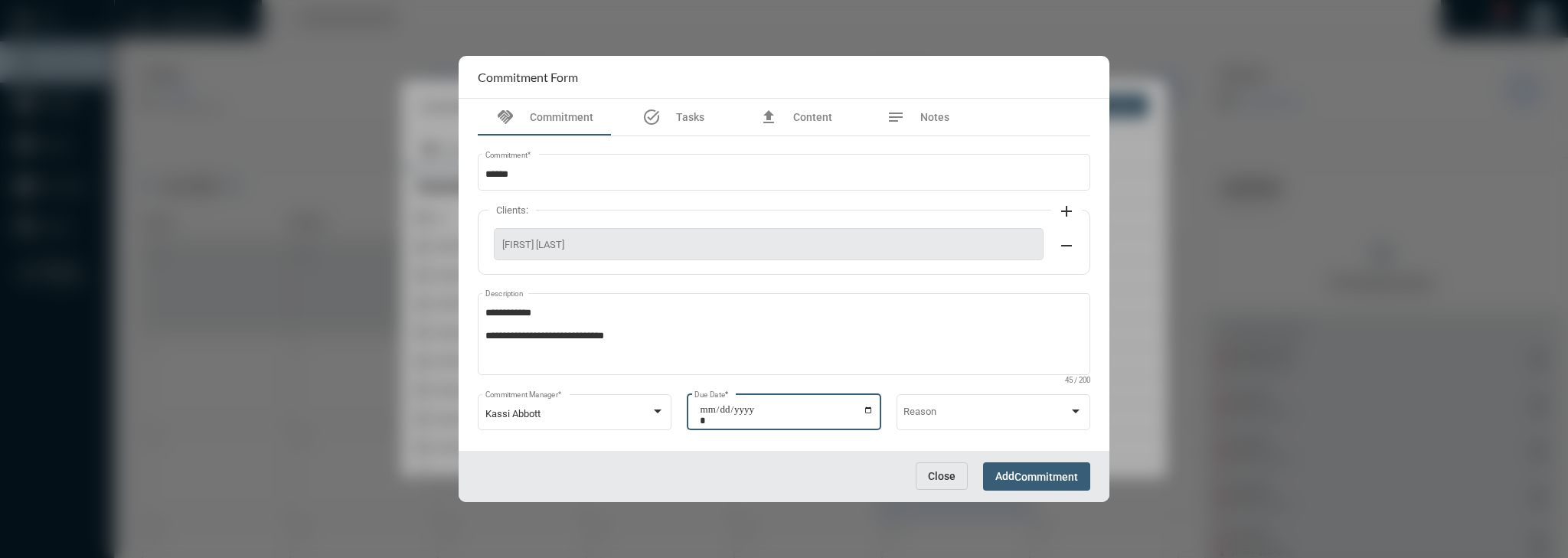click on "**********" at bounding box center (786, 415) 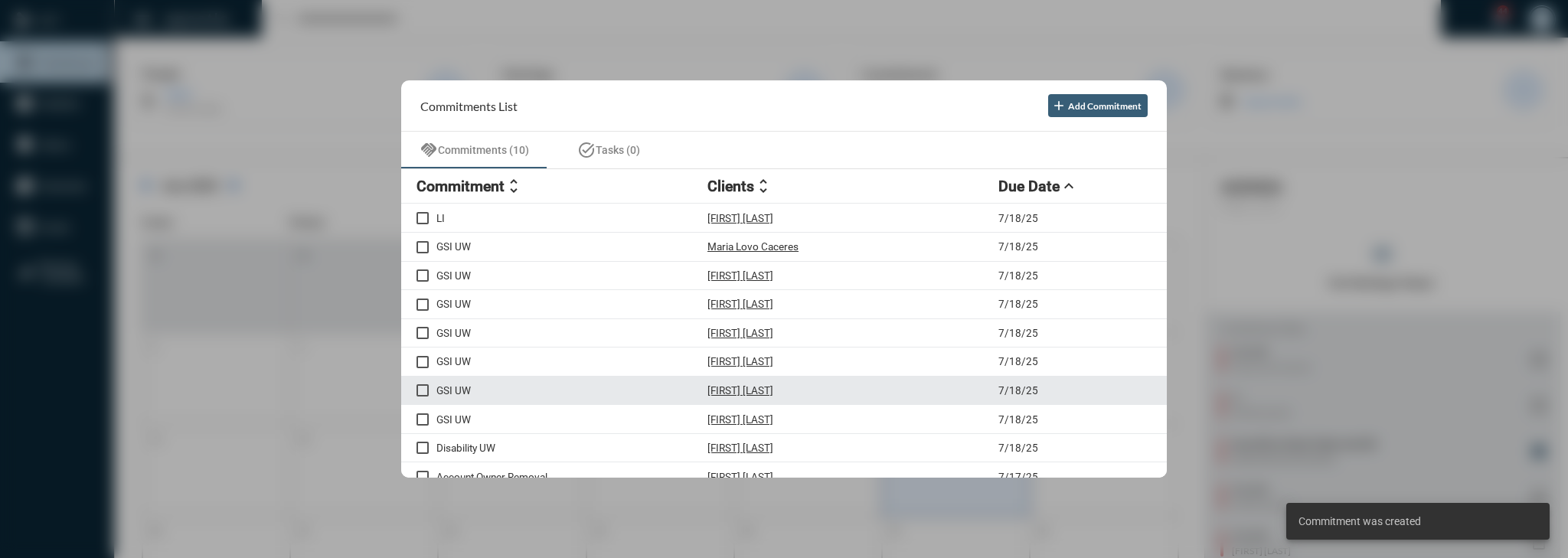 click on "[FIRST] [LAST]" at bounding box center (853, 390) 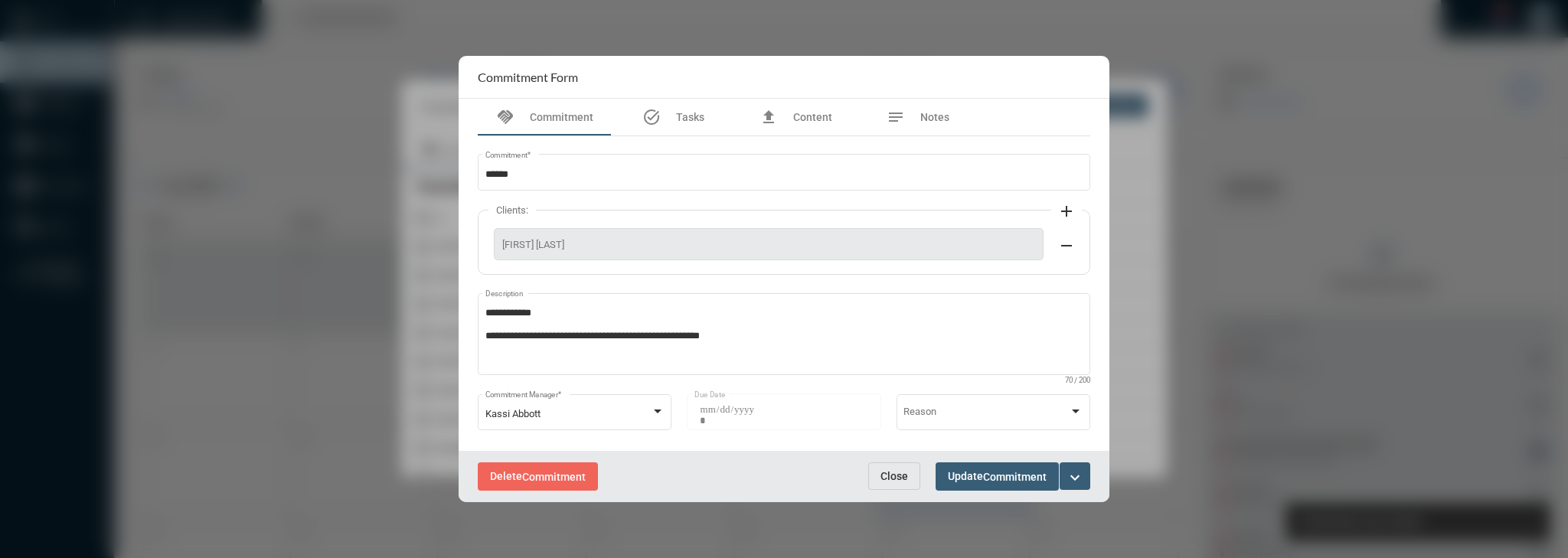 click on "expand_more" at bounding box center (1075, 476) 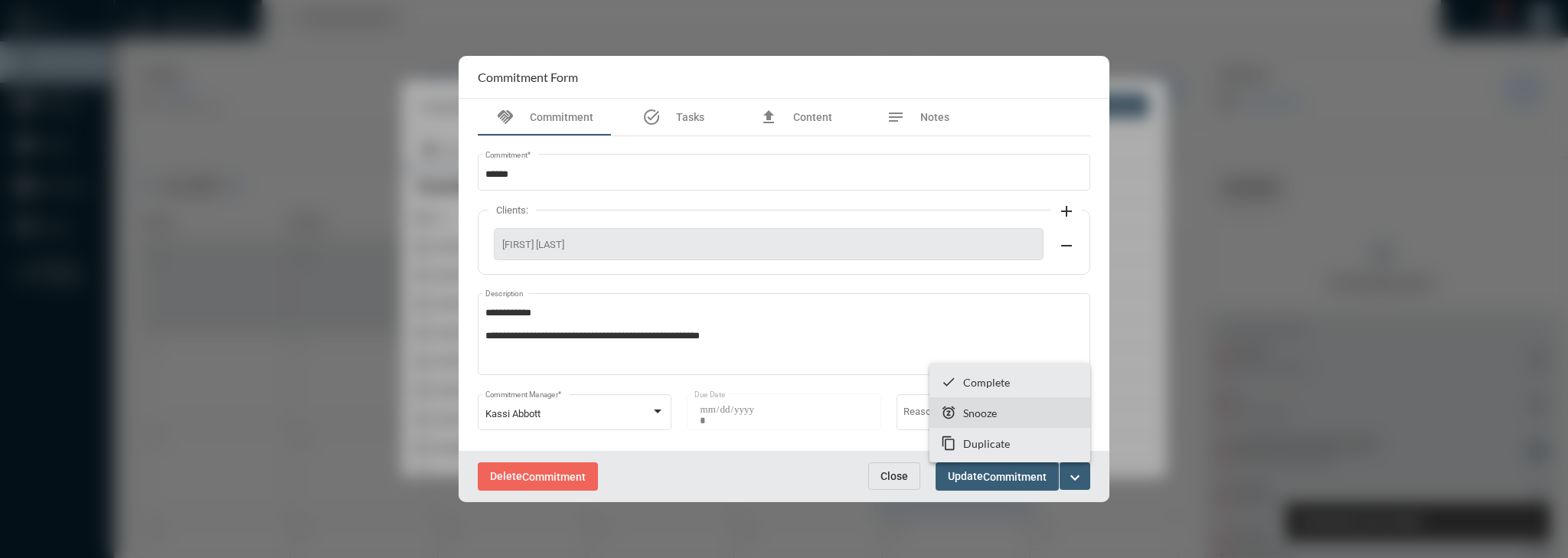 click on "Snooze" at bounding box center [980, 413] 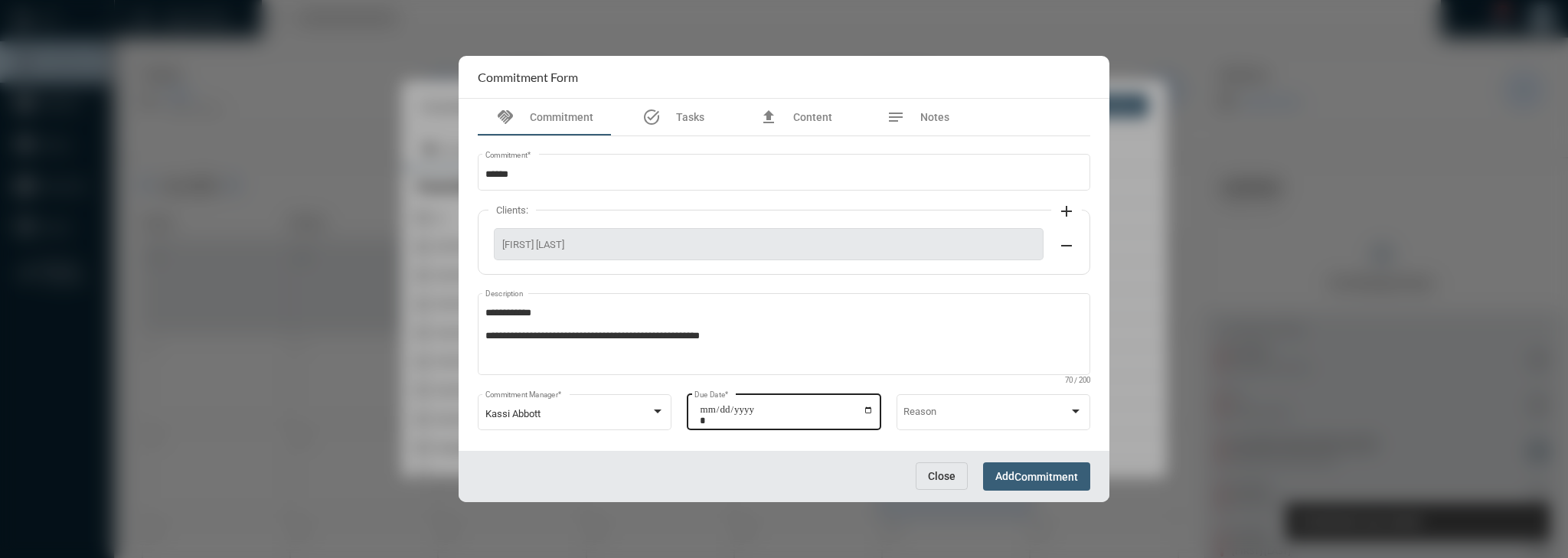 click on "**********" at bounding box center [786, 415] 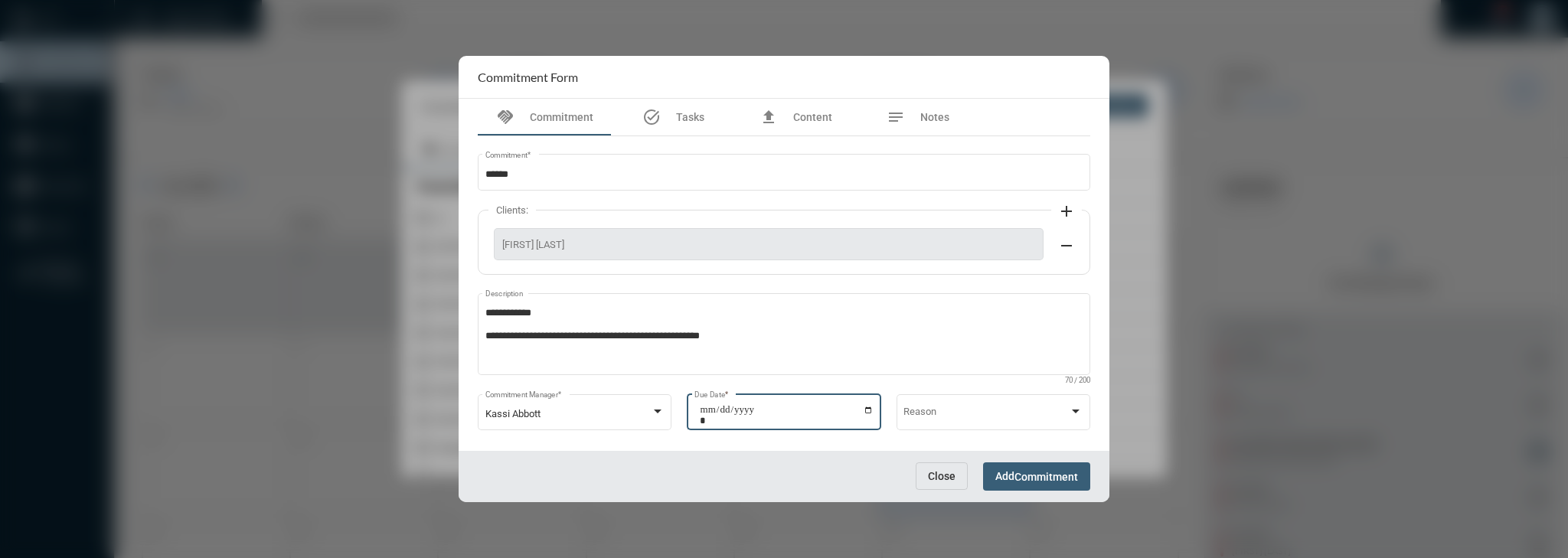 type on "**********" 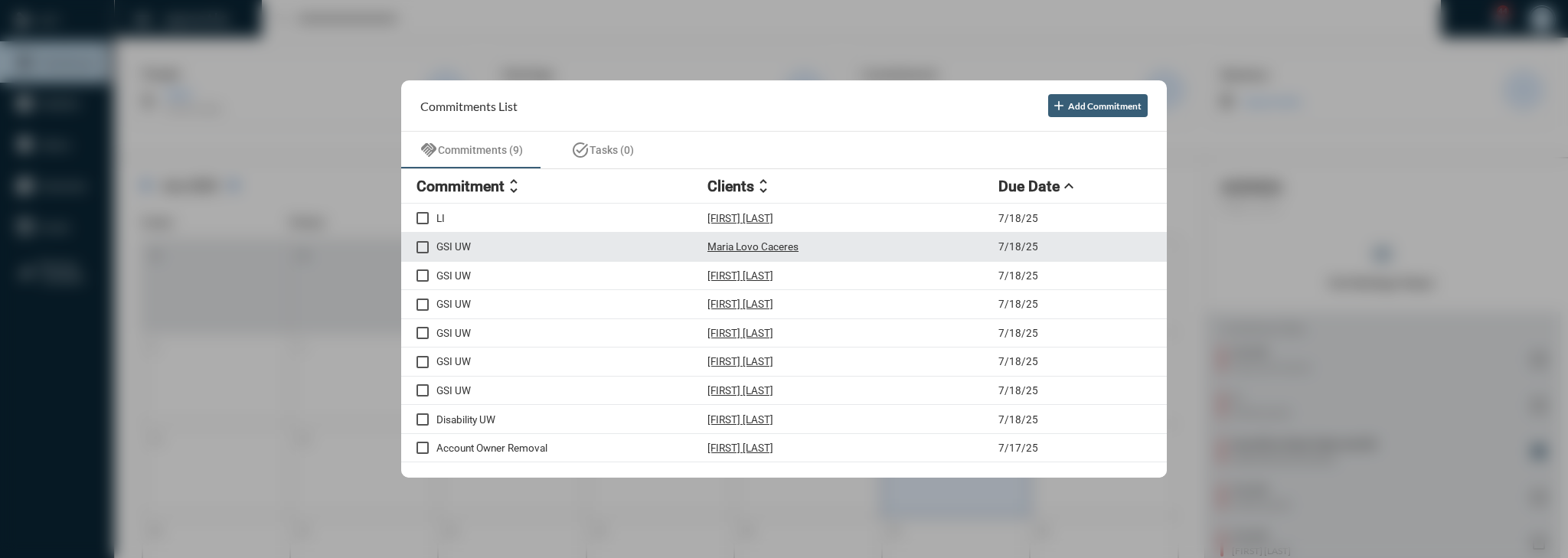click on "Maria Lovo Caceres" at bounding box center (853, 246) 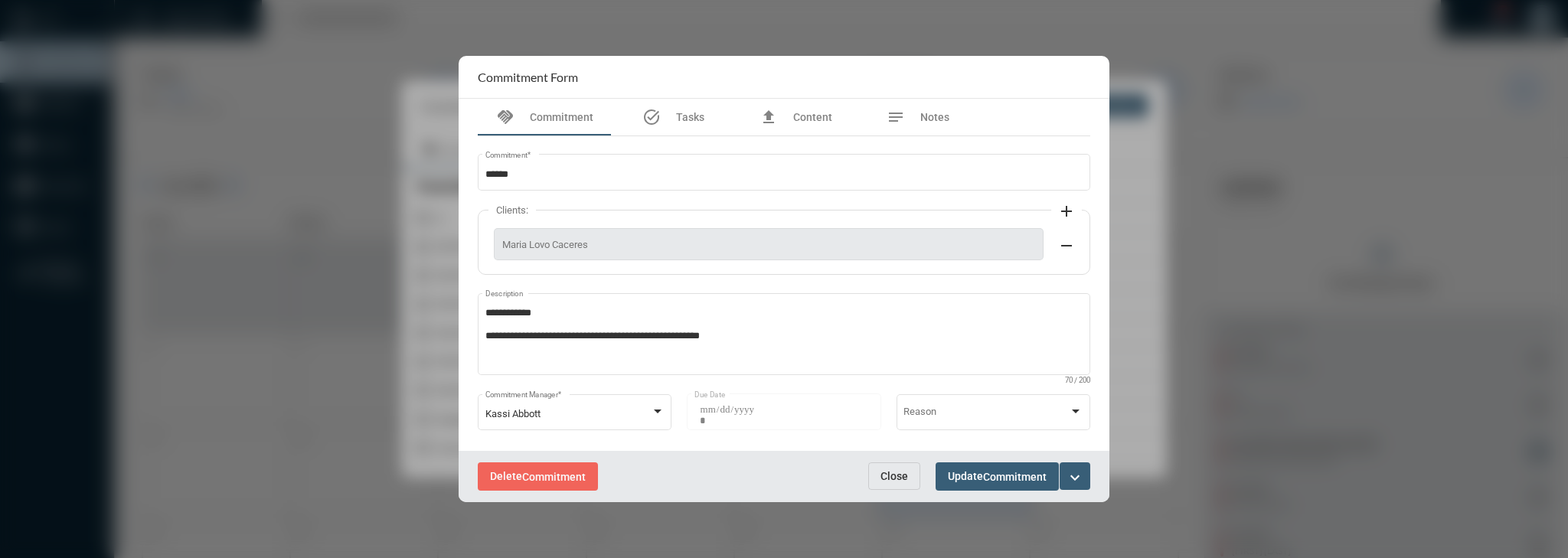 click on "expand_more" at bounding box center [1075, 476] 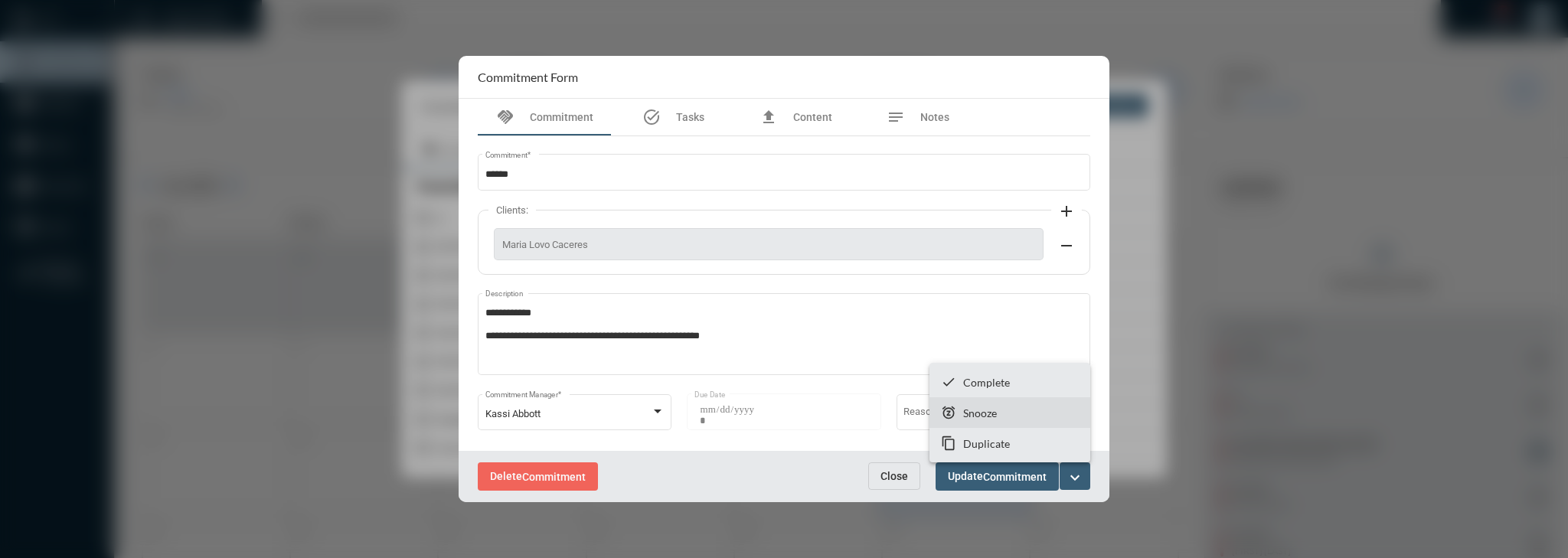 click on "snooze Snooze" at bounding box center [1010, 413] 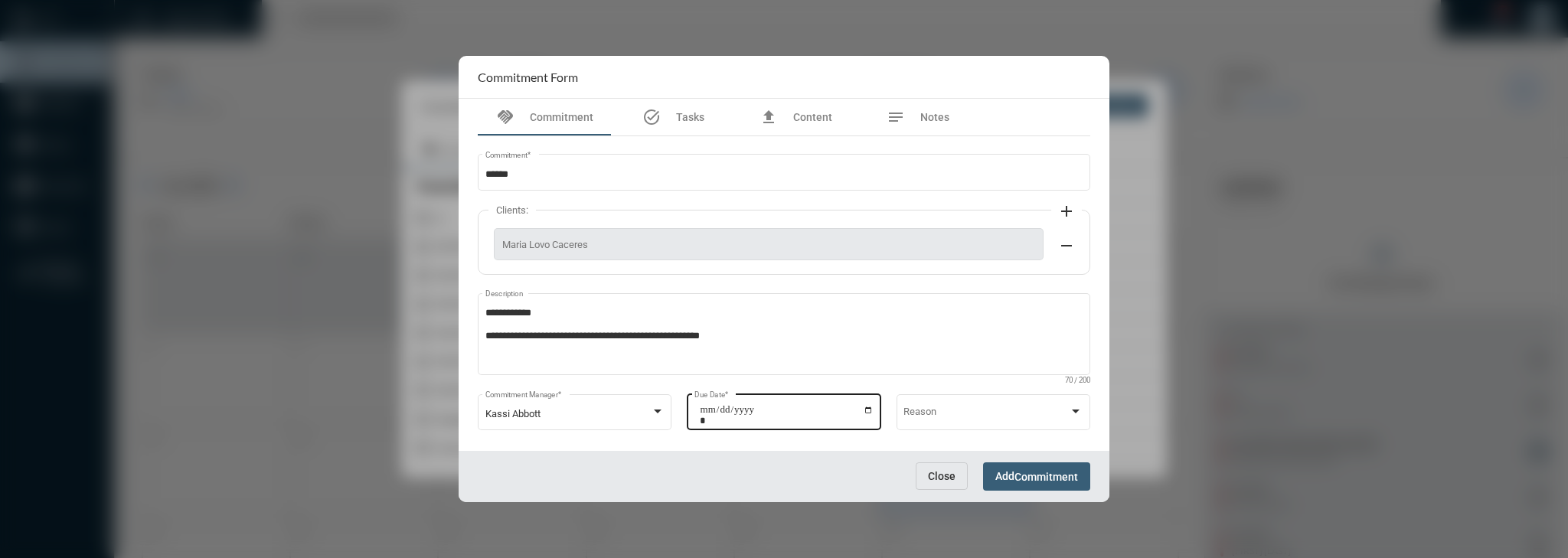 click on "**********" at bounding box center (786, 415) 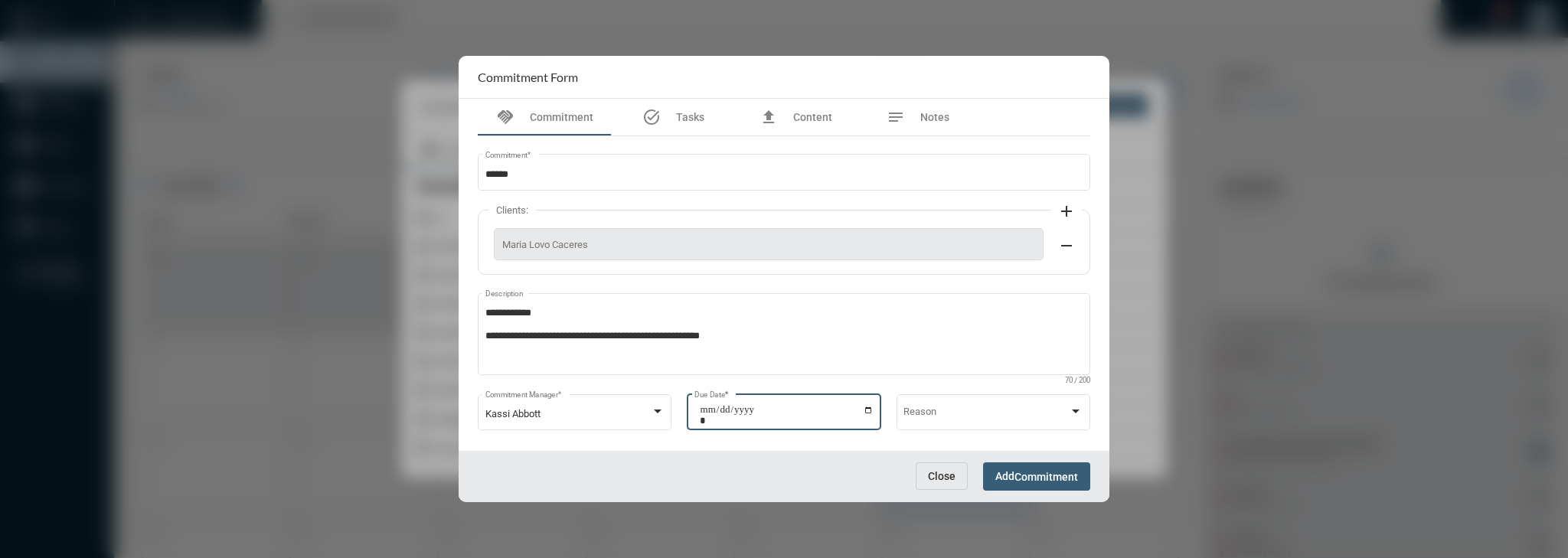 click on "**********" at bounding box center (786, 415) 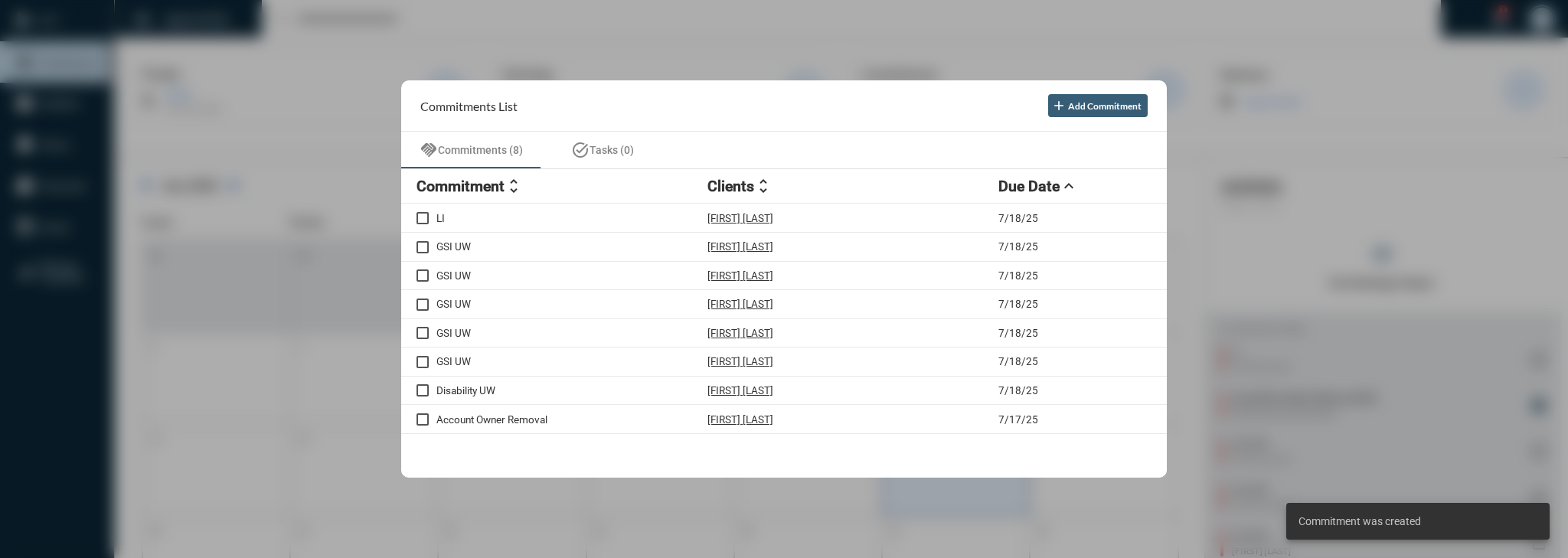 click on "[FIRST] [LAST]" at bounding box center (853, 246) 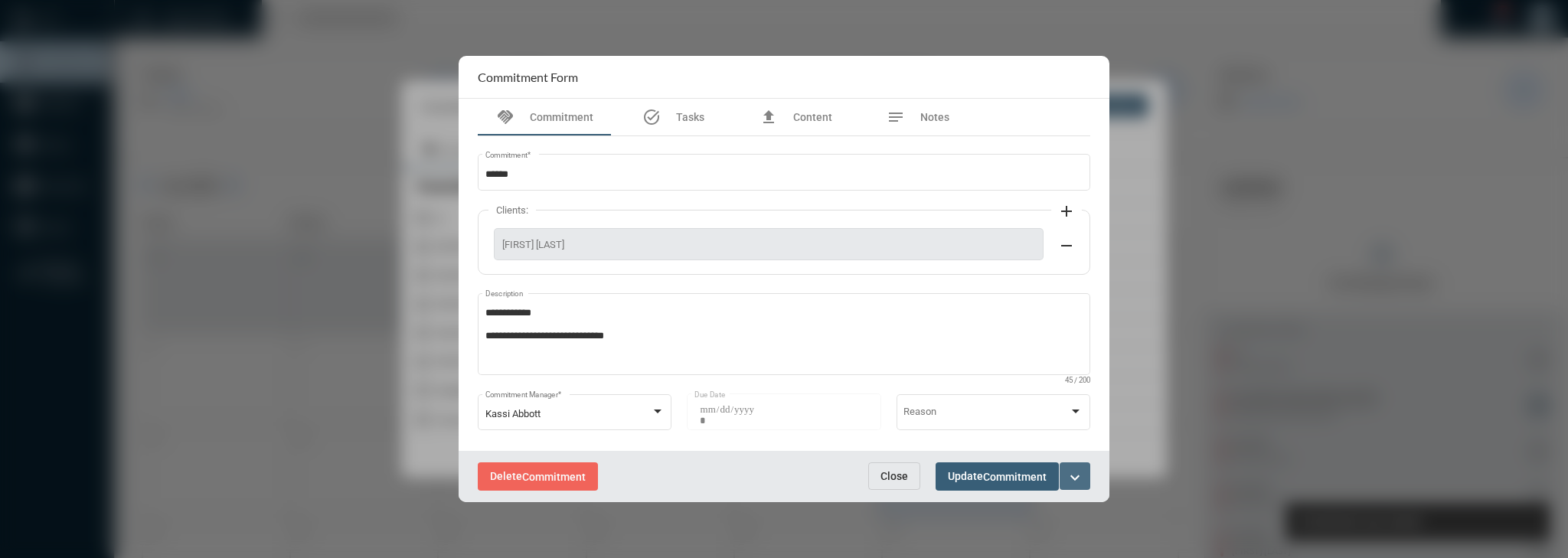 click on "expand_more" at bounding box center (1075, 478) 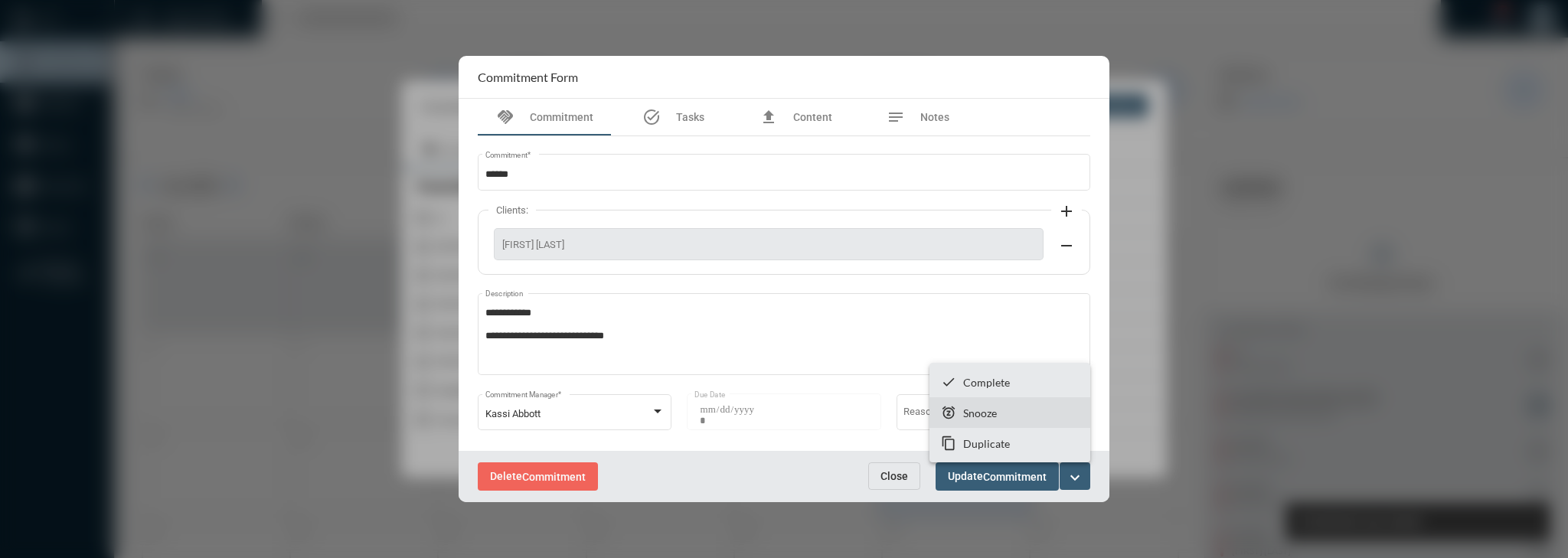 click on "snooze Snooze" at bounding box center [1010, 413] 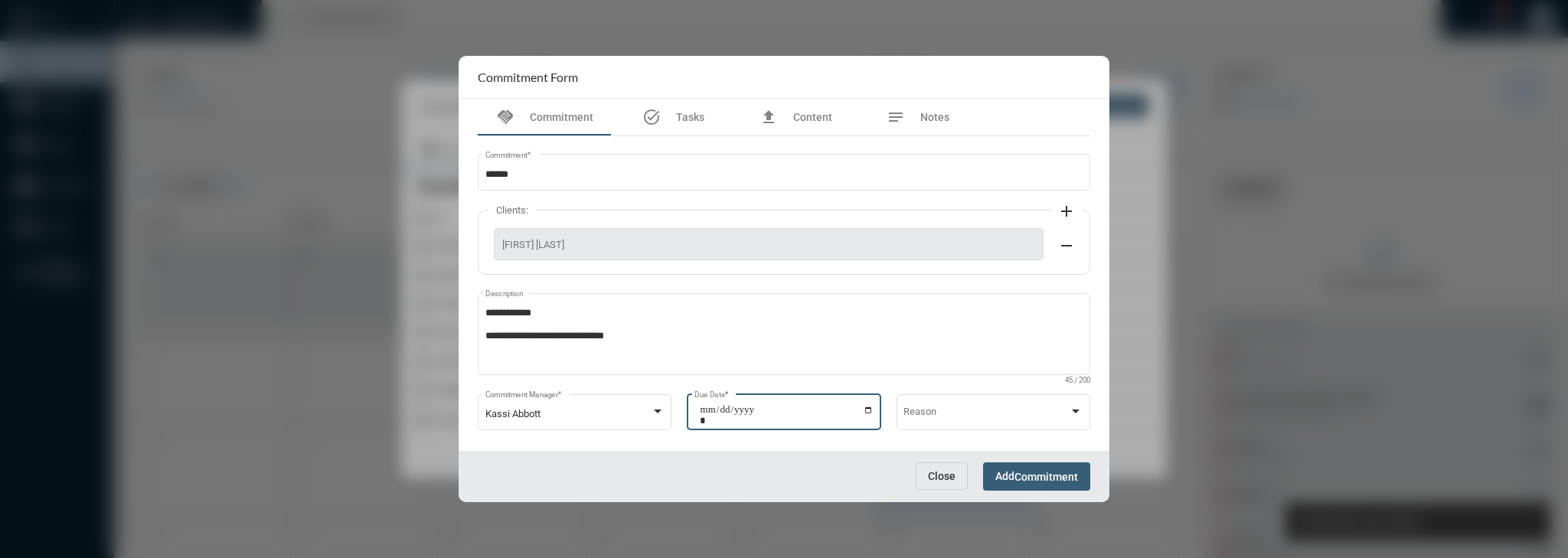 click on "**********" at bounding box center [786, 415] 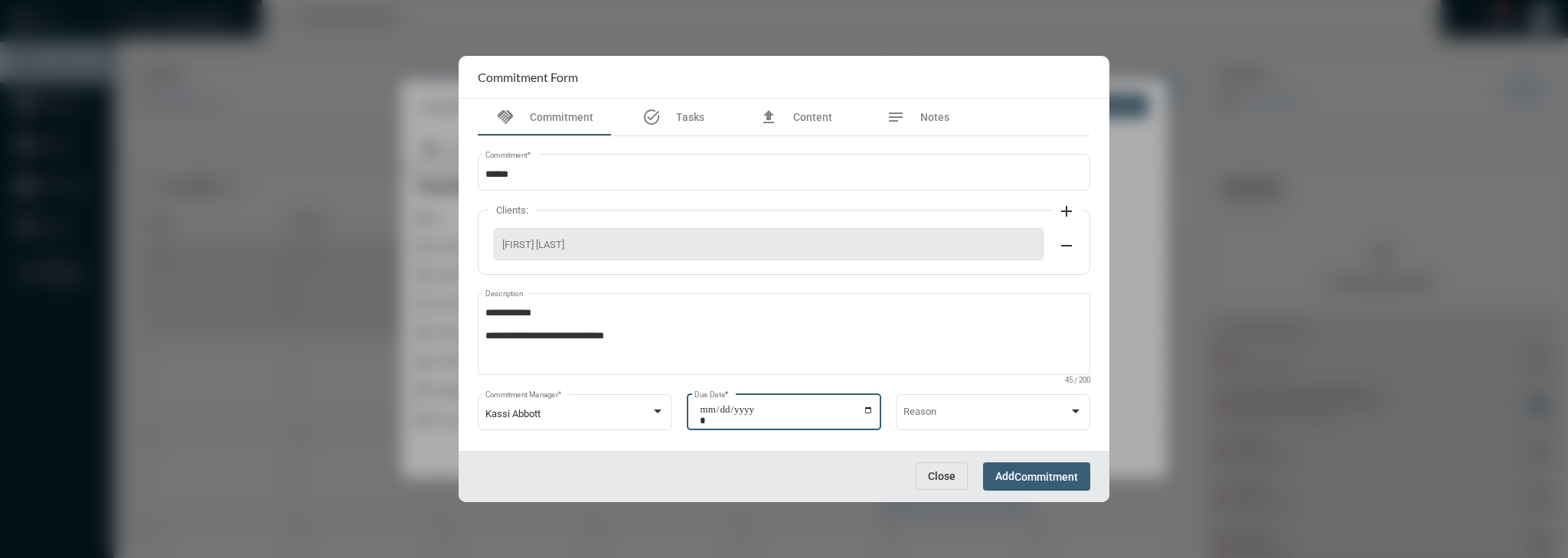 type on "**********" 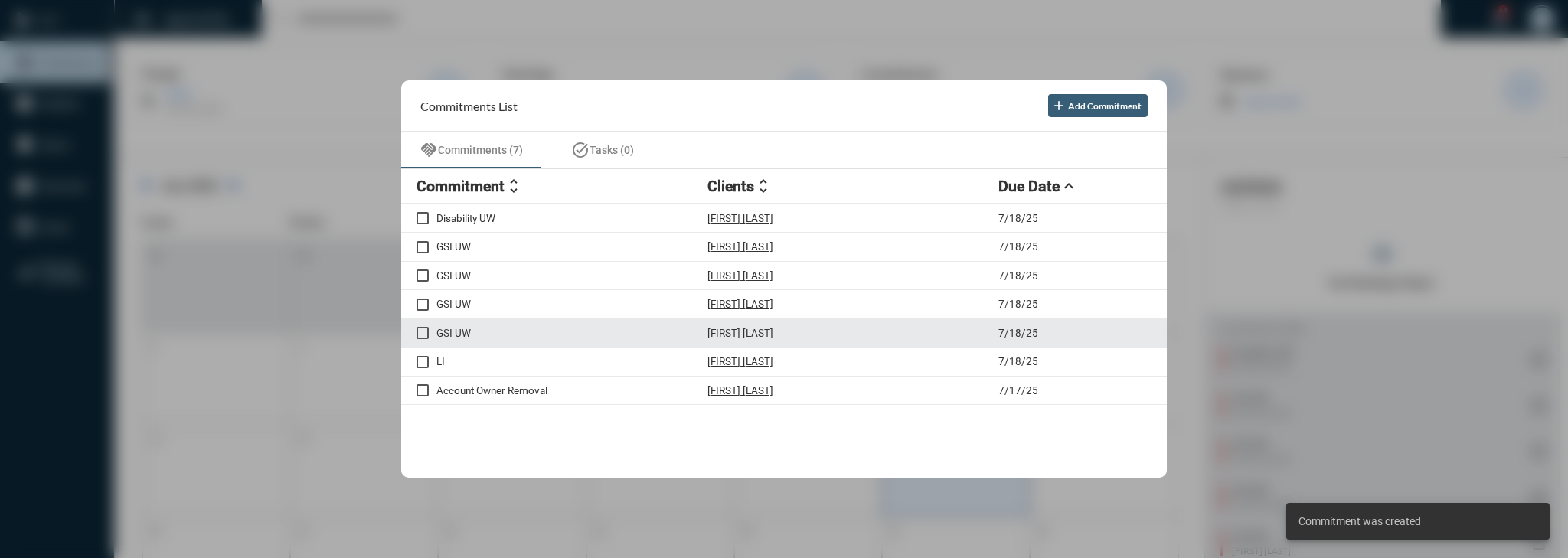 click on "GSI UW   Grace Lee  7/18/25" at bounding box center [784, 334] 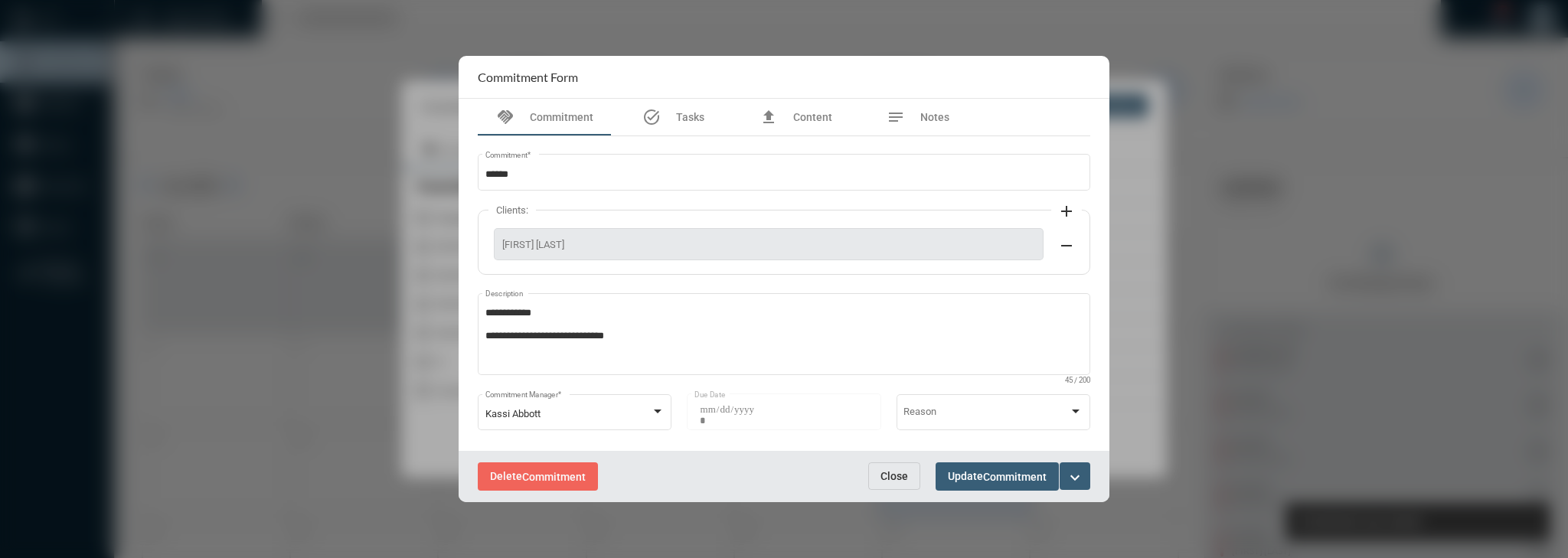 click on "expand_more" at bounding box center (1075, 478) 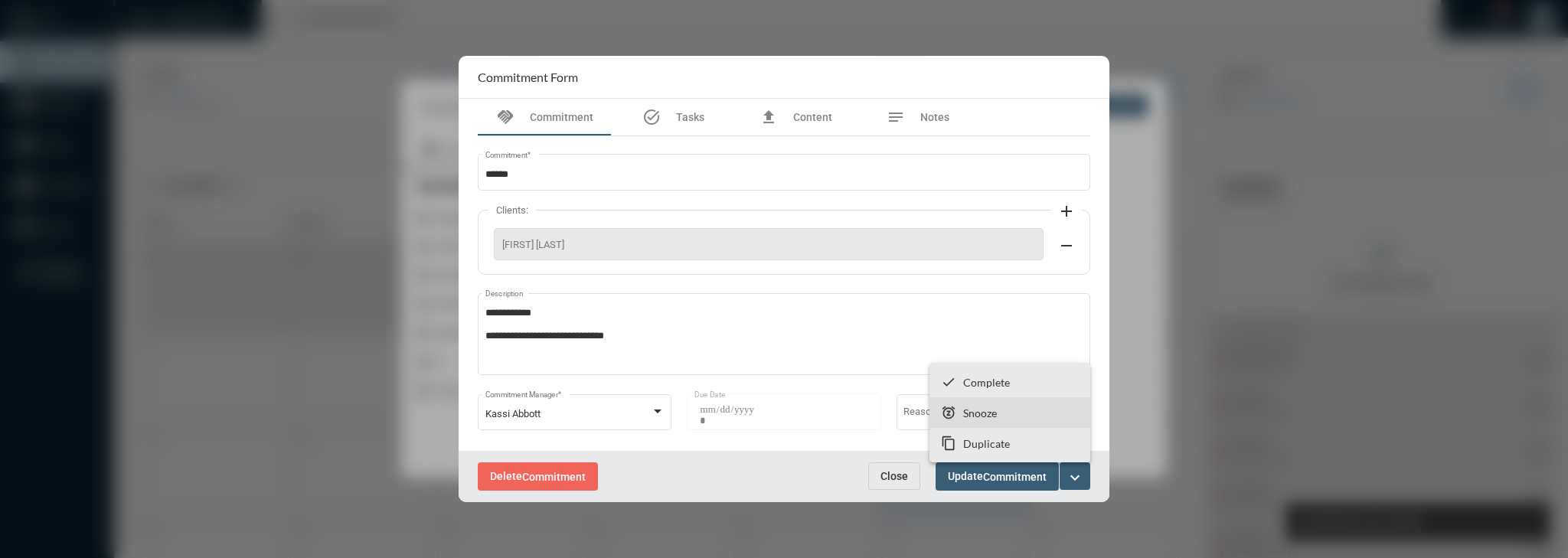 click on "snooze Snooze" at bounding box center (1010, 413) 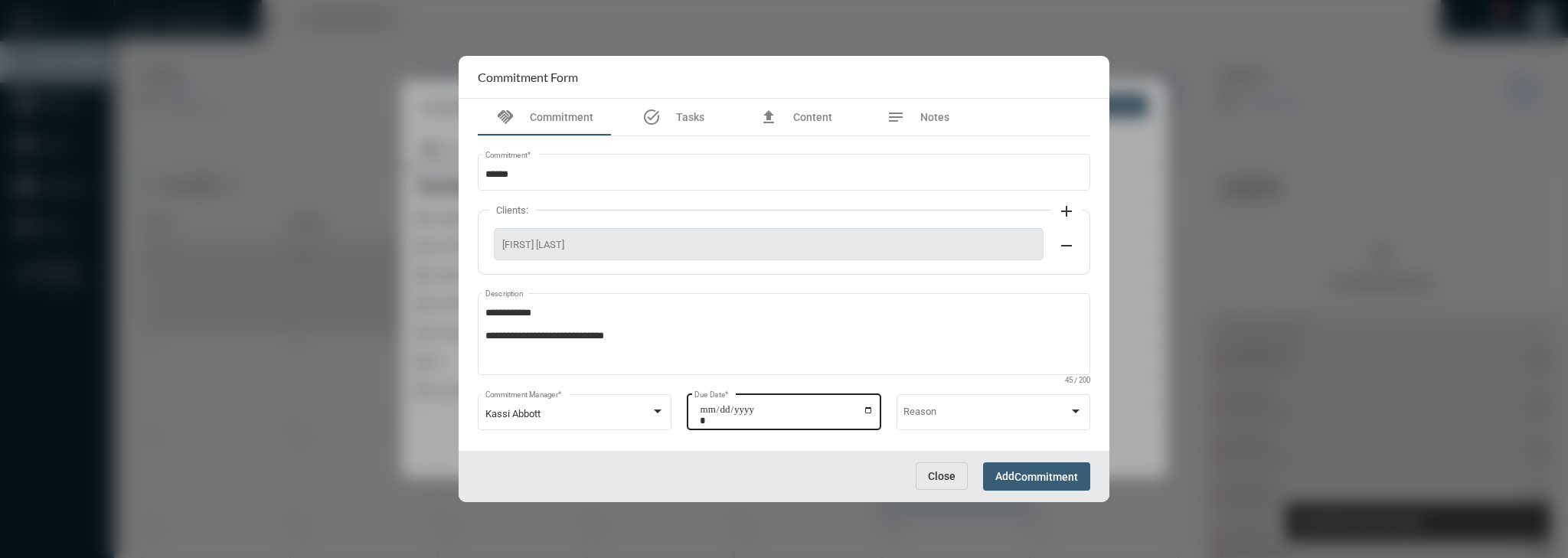 click on "**********" at bounding box center (786, 415) 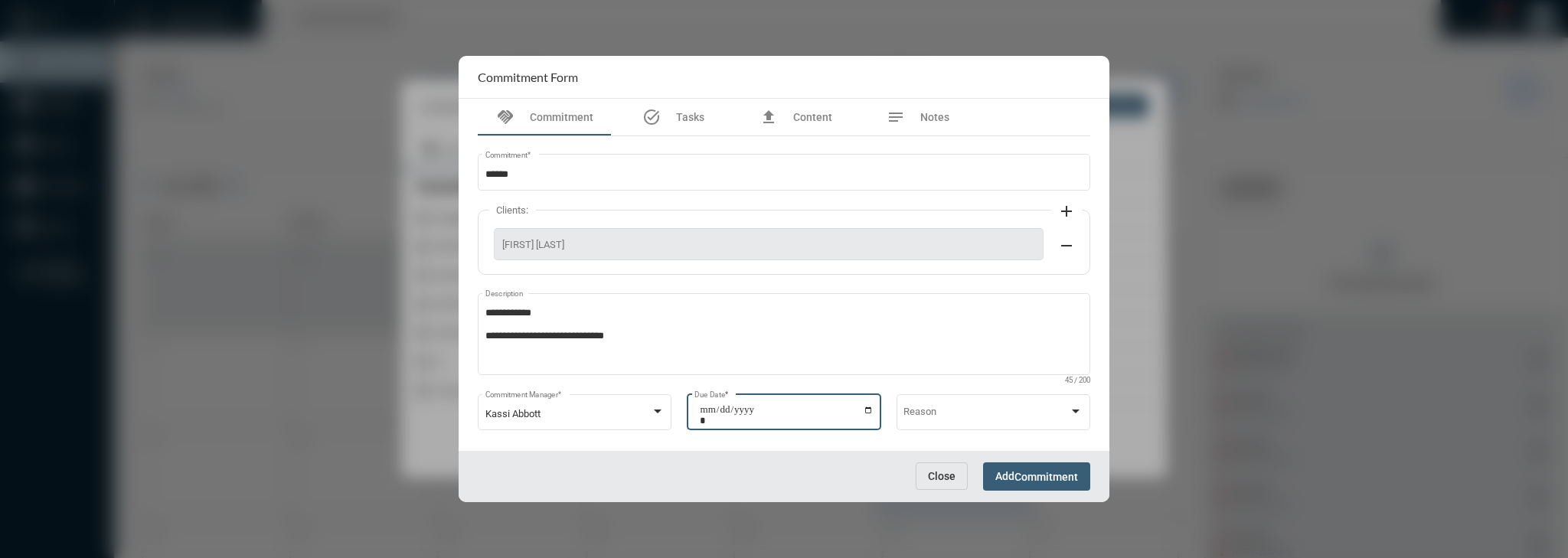 type on "**********" 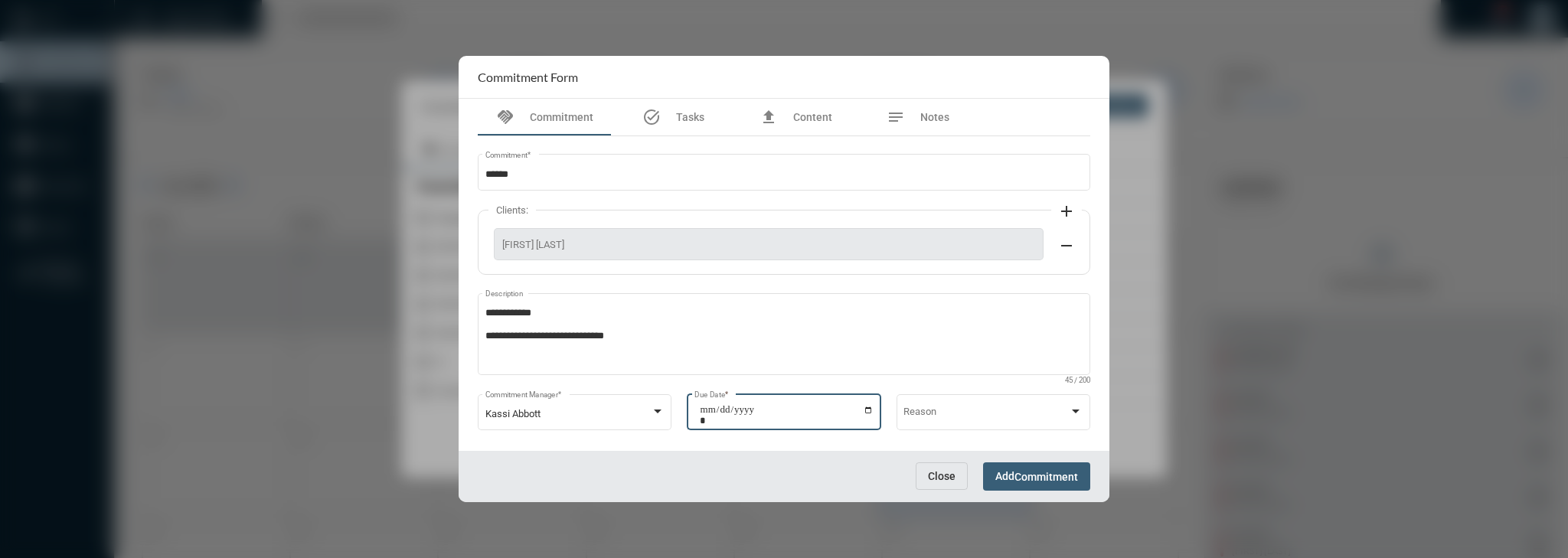 click on "Add   Commitment" at bounding box center [1037, 476] 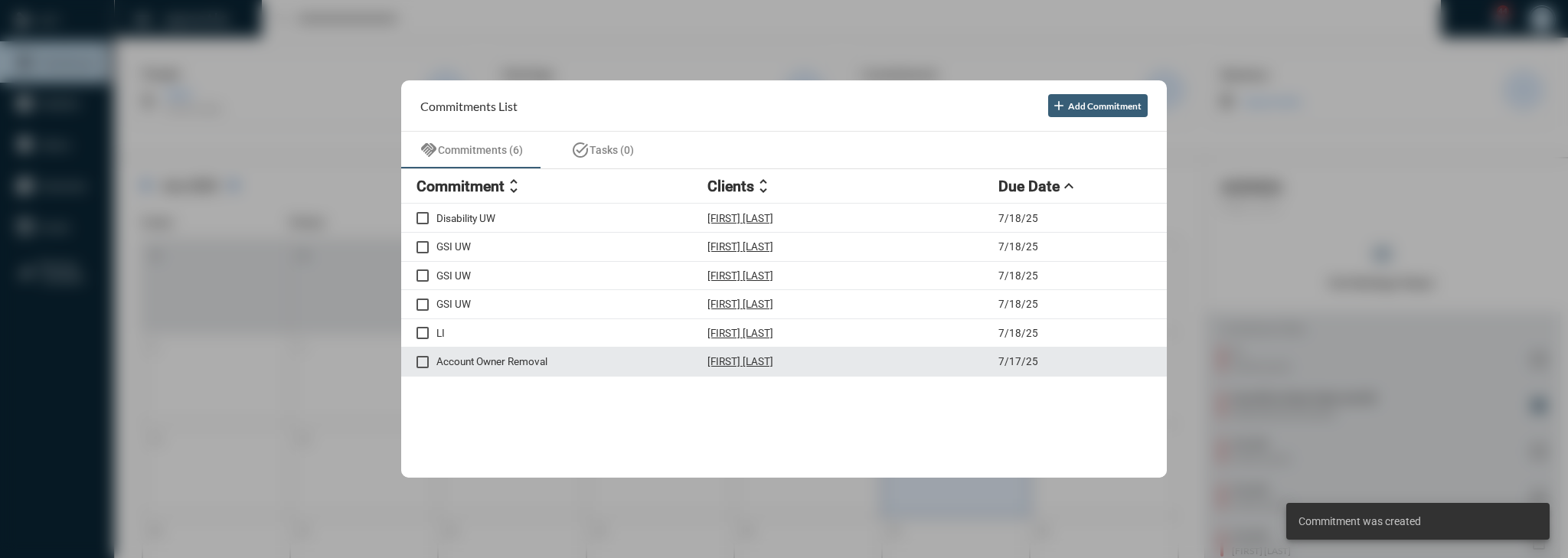 click on "Account Owner Removal   [FIRST] [LAST]  7/[DAY]/[YEAR]" at bounding box center (784, 362) 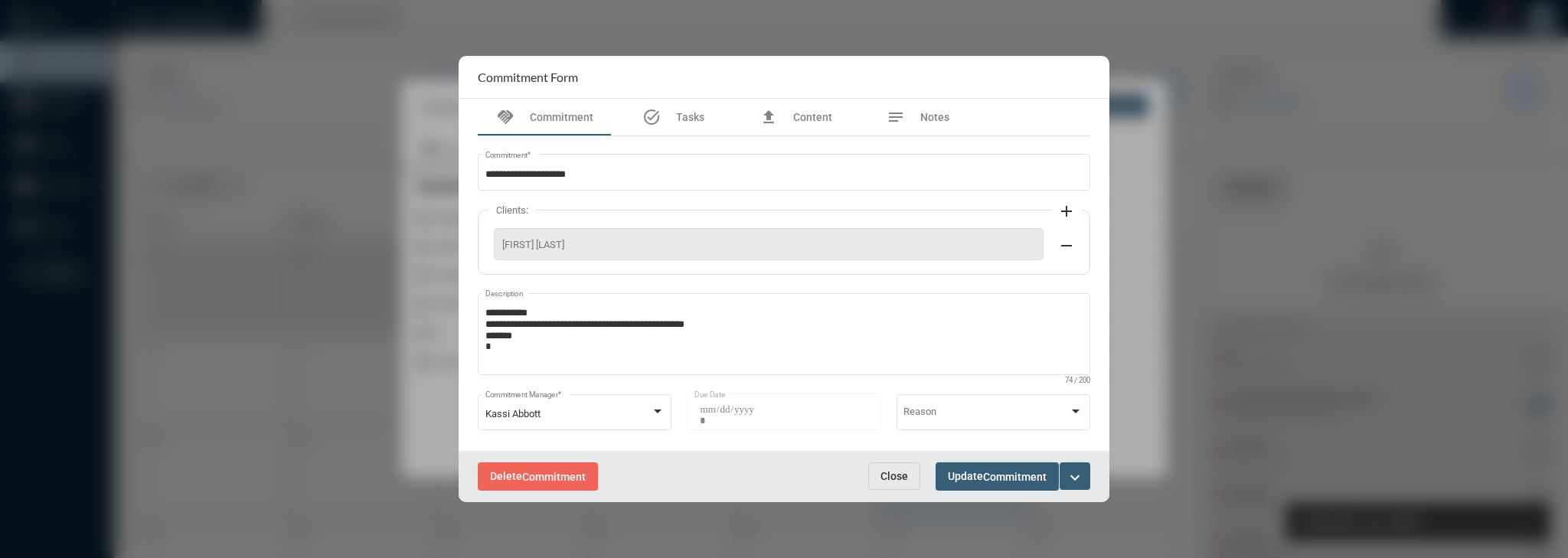 click on "expand_more" at bounding box center [1075, 478] 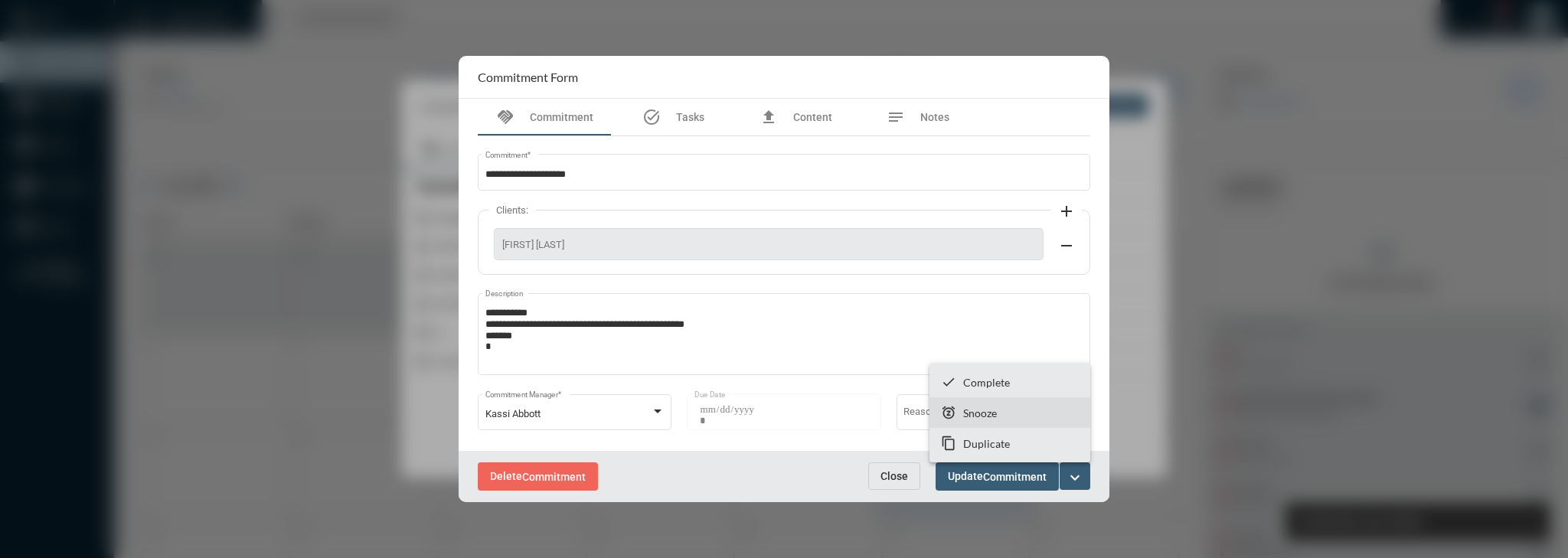 click on "snooze Snooze" at bounding box center [1010, 413] 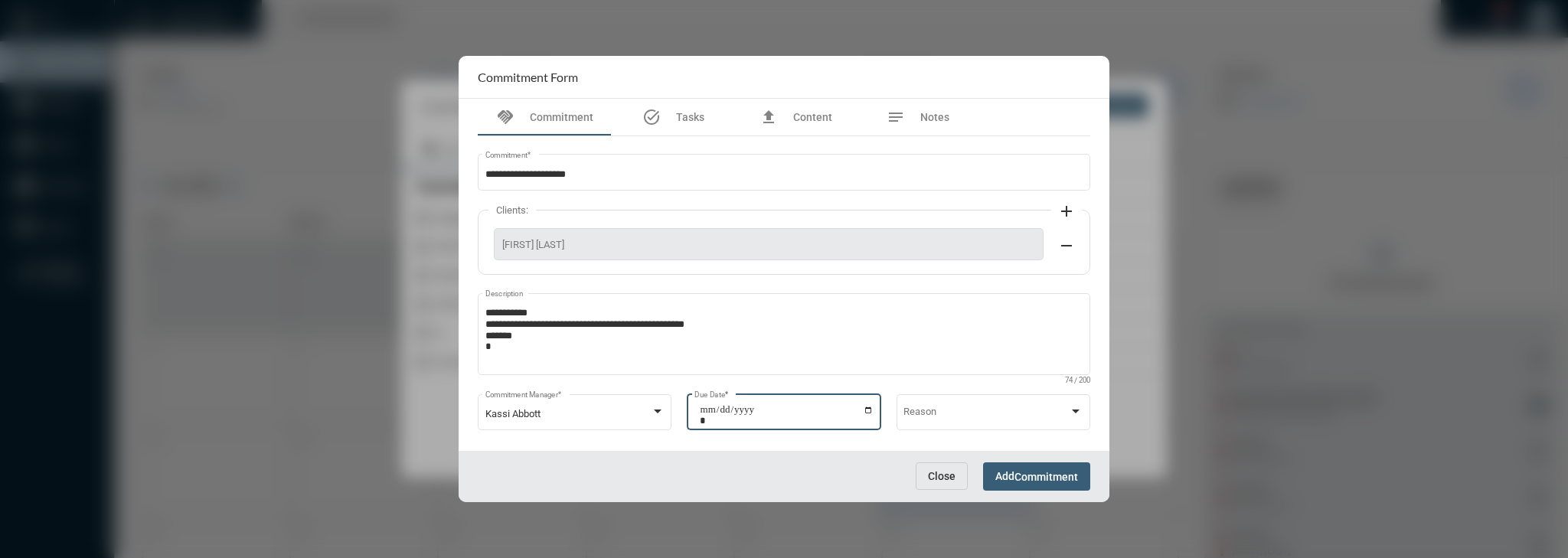 click on "**********" at bounding box center [786, 415] 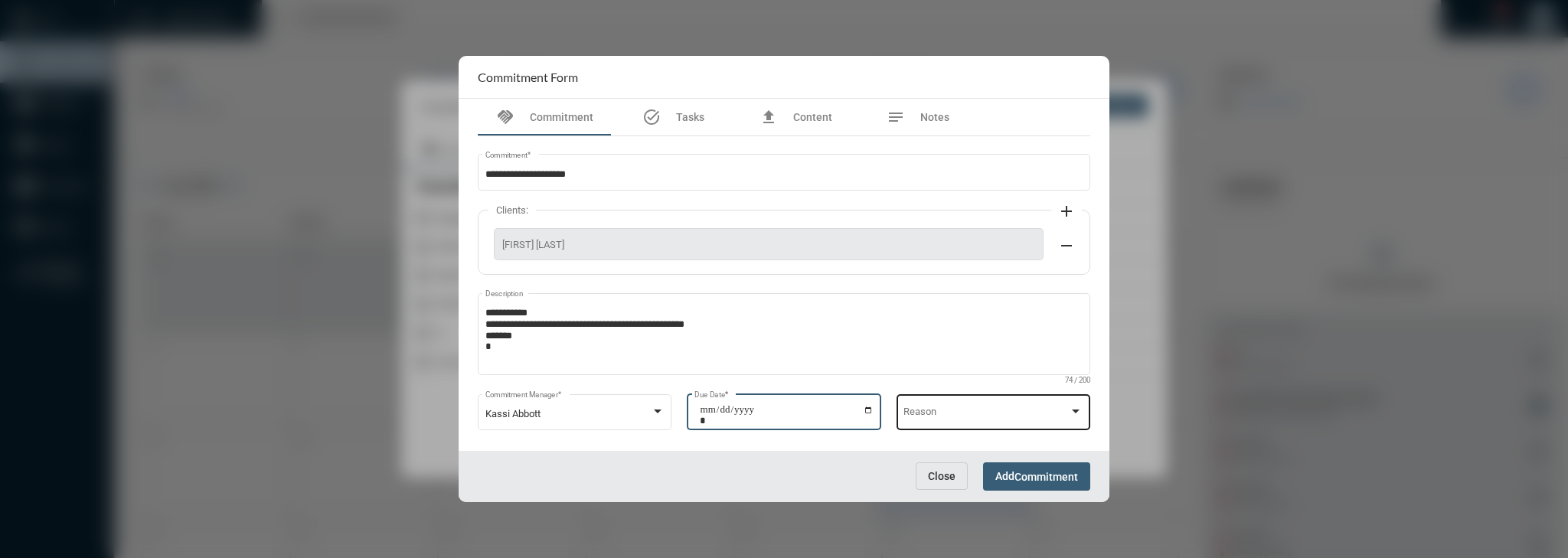type on "**********" 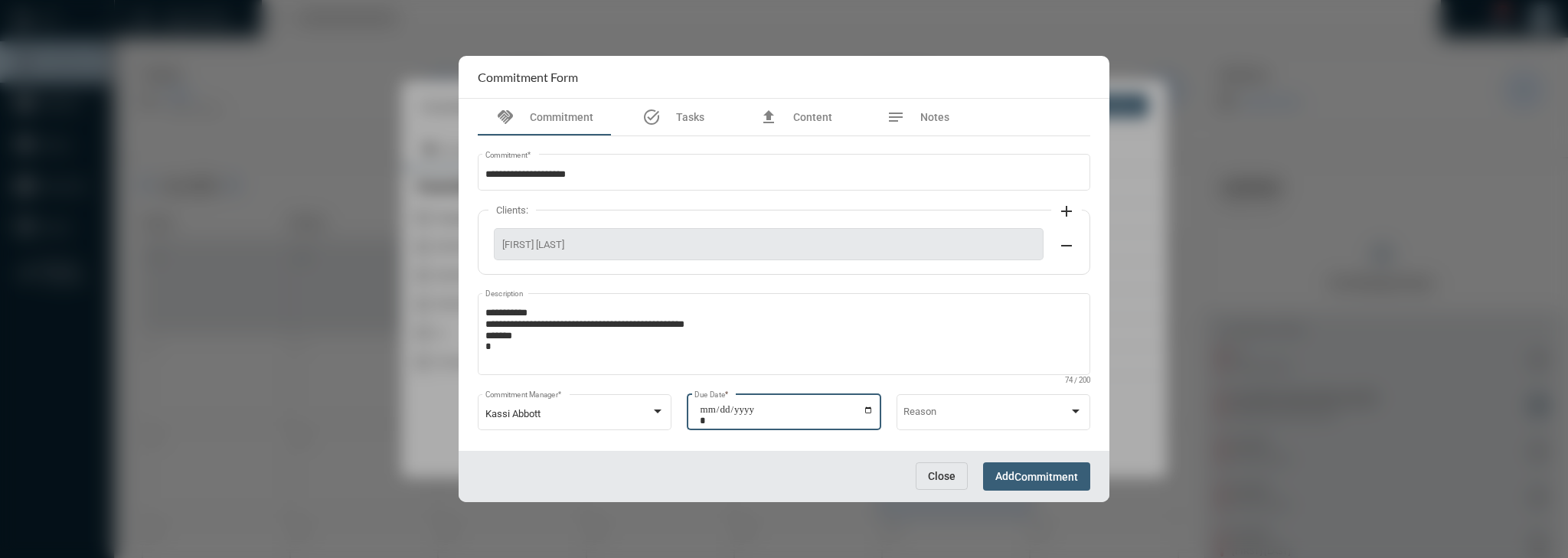 click on "Add   Commitment" at bounding box center [1037, 476] 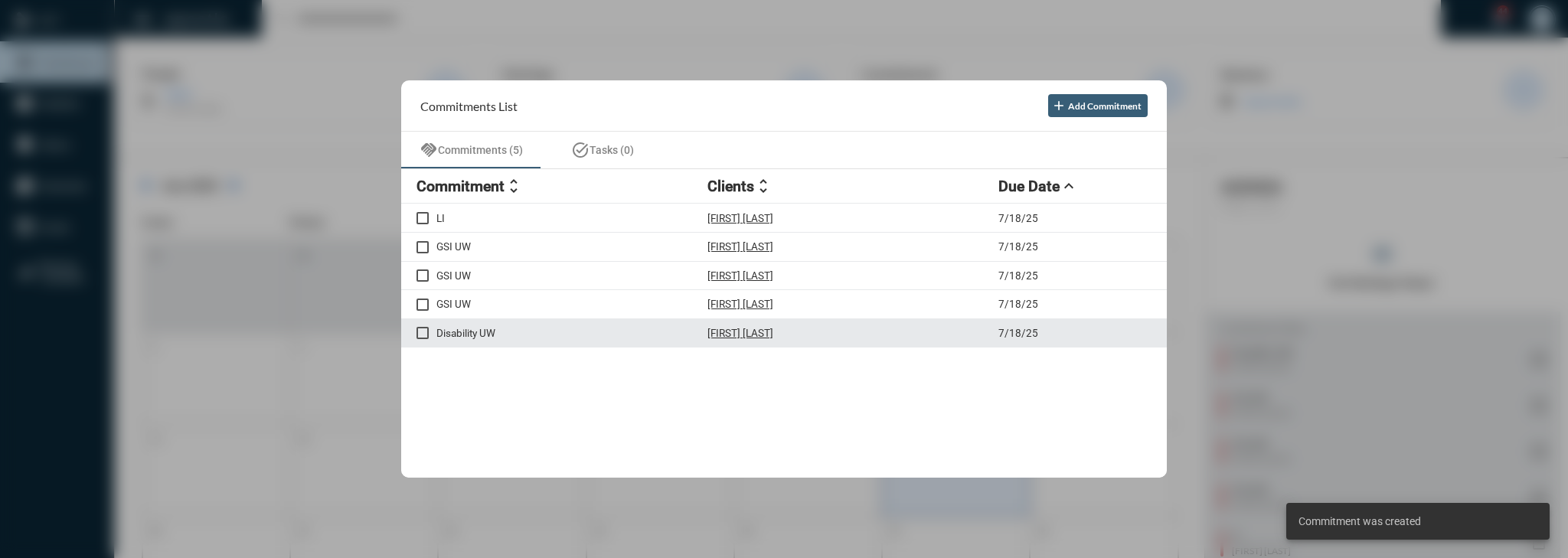 click on "Disability UW   Yi Wen Li  7/18/25" at bounding box center (784, 334) 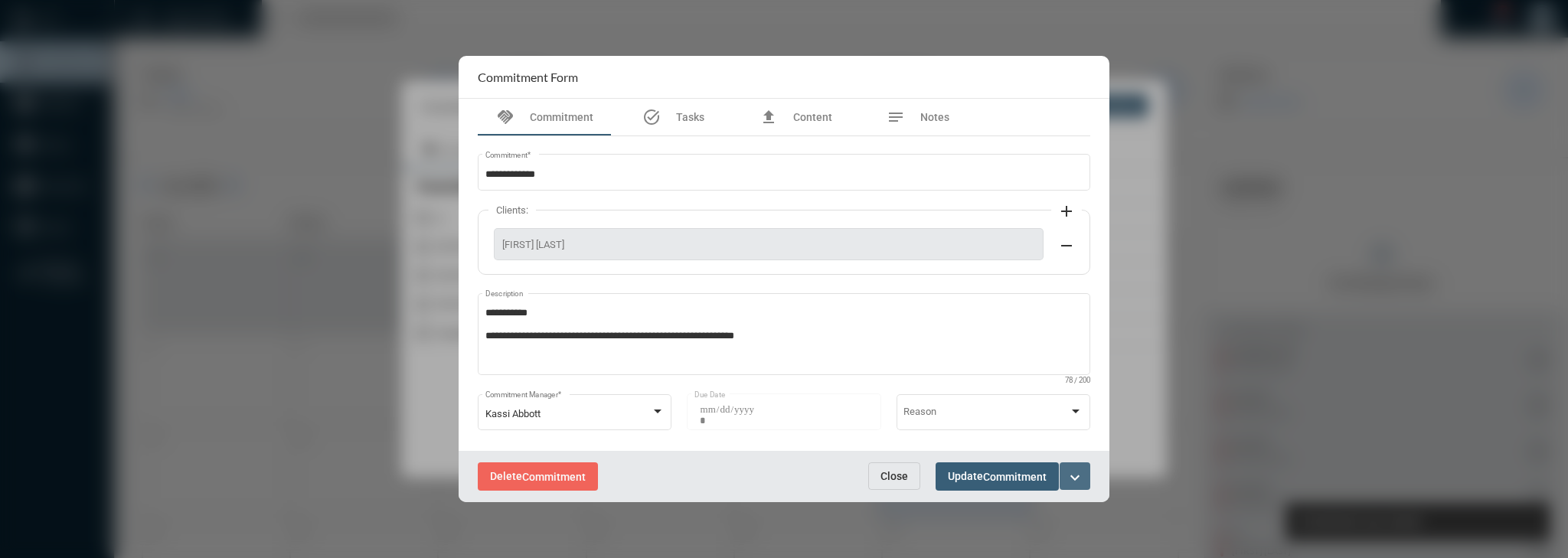 click on "expand_more" at bounding box center (1075, 478) 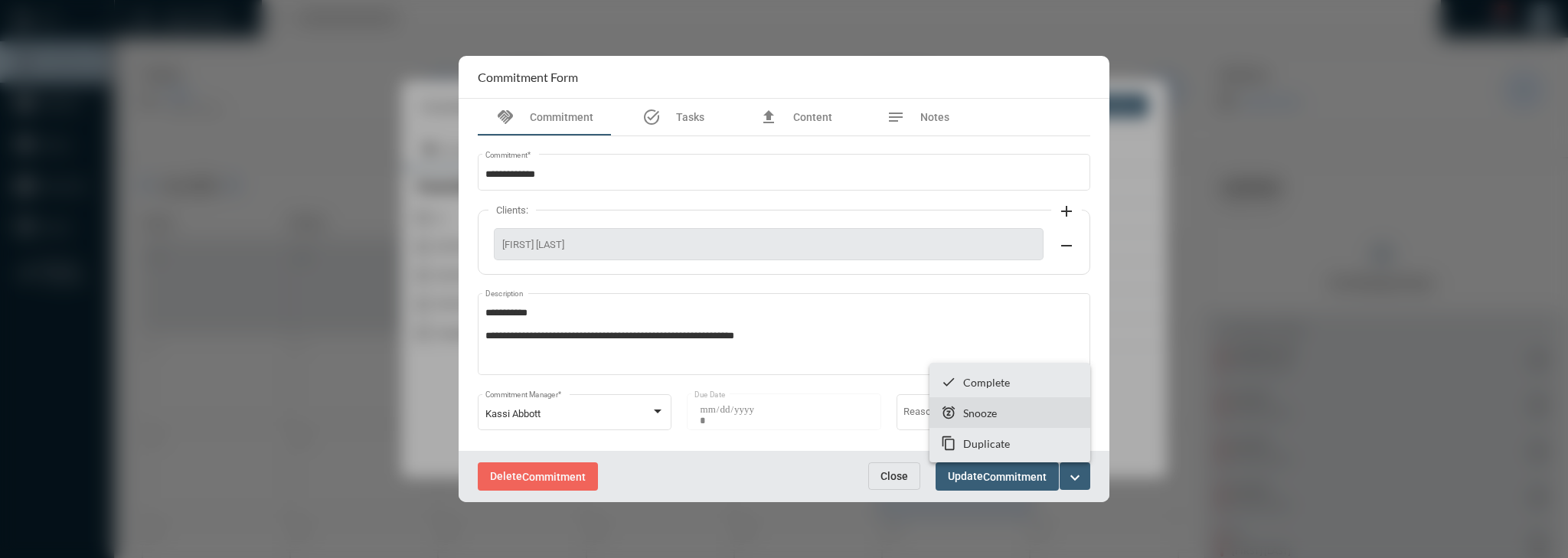 click on "snooze" at bounding box center (949, 413) 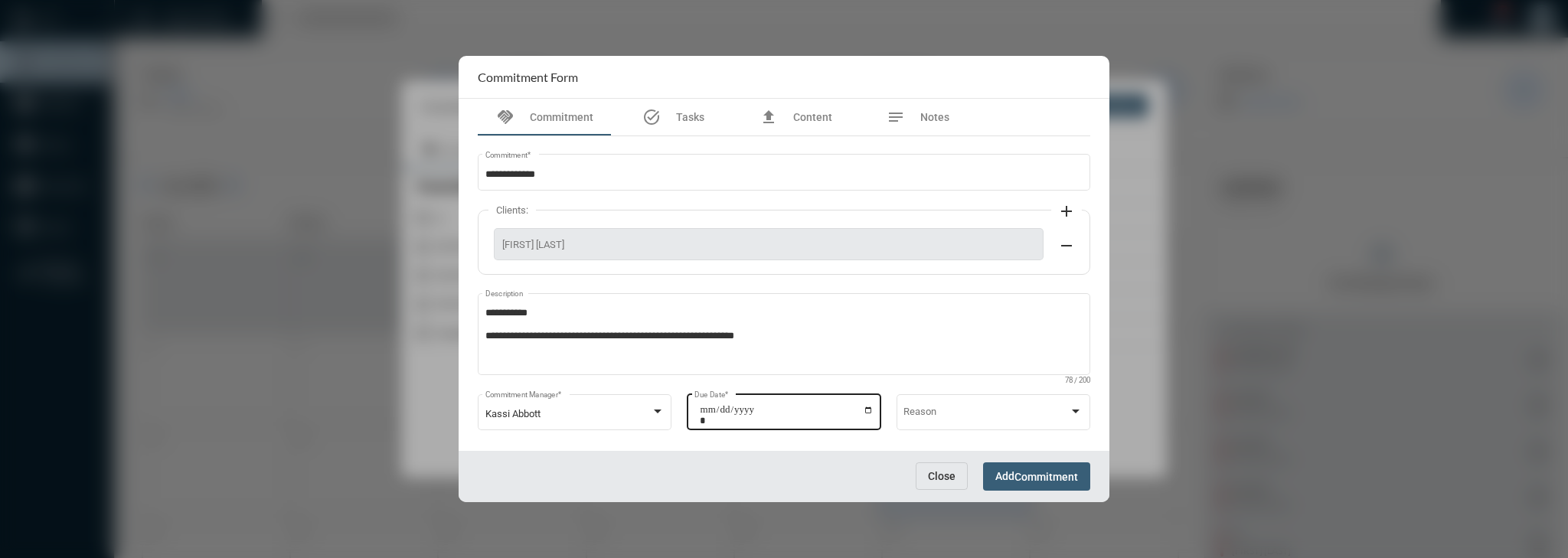 click on "**********" at bounding box center [786, 415] 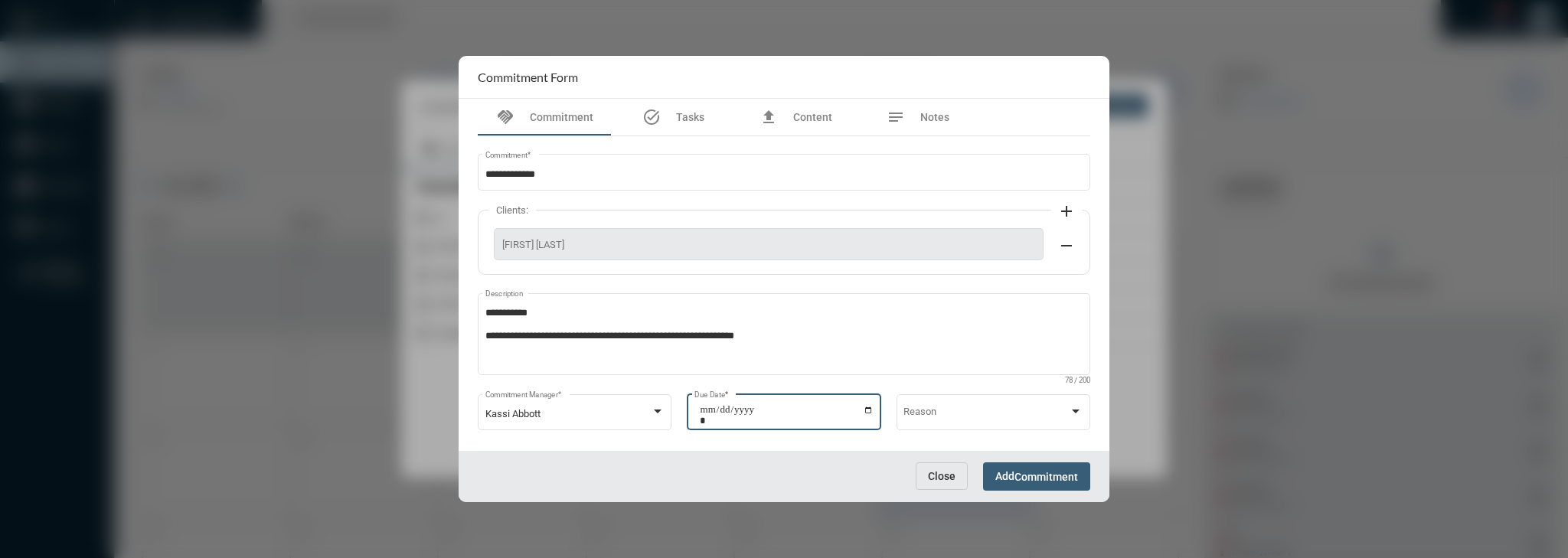 click on "**********" at bounding box center (786, 415) 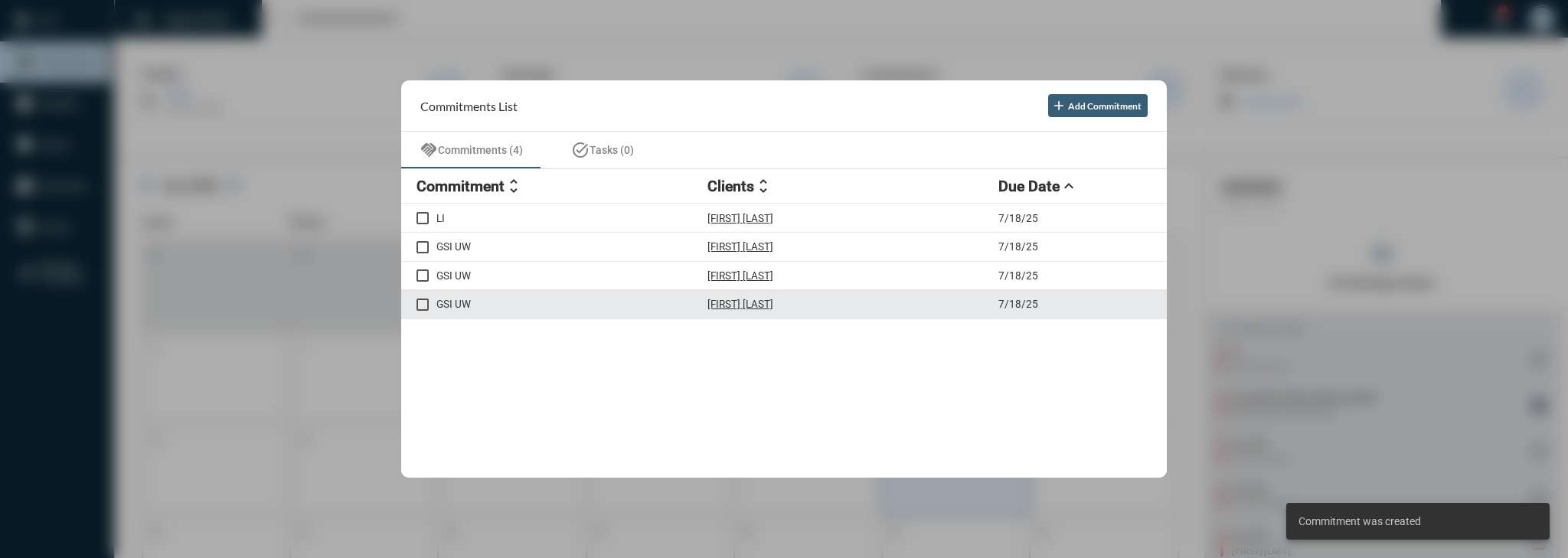 click on "GSI UW   Tyler (Christian) Thompson  7/18/25" at bounding box center [784, 305] 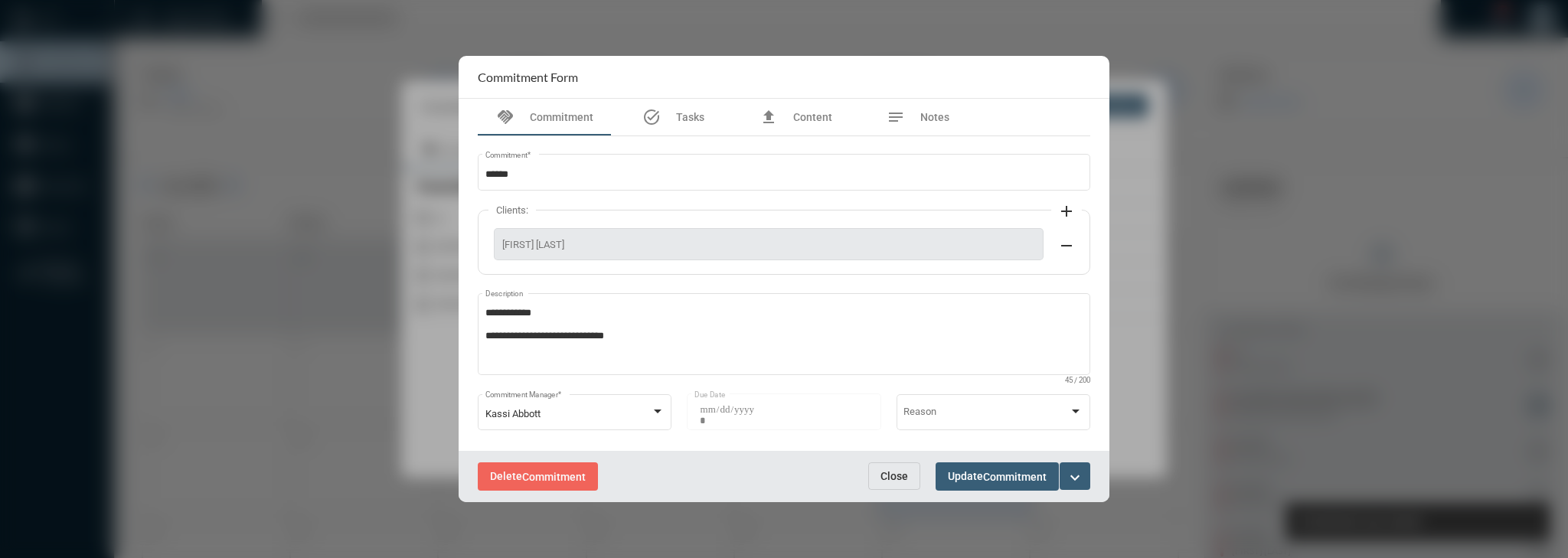click on "expand_more" at bounding box center [1075, 476] 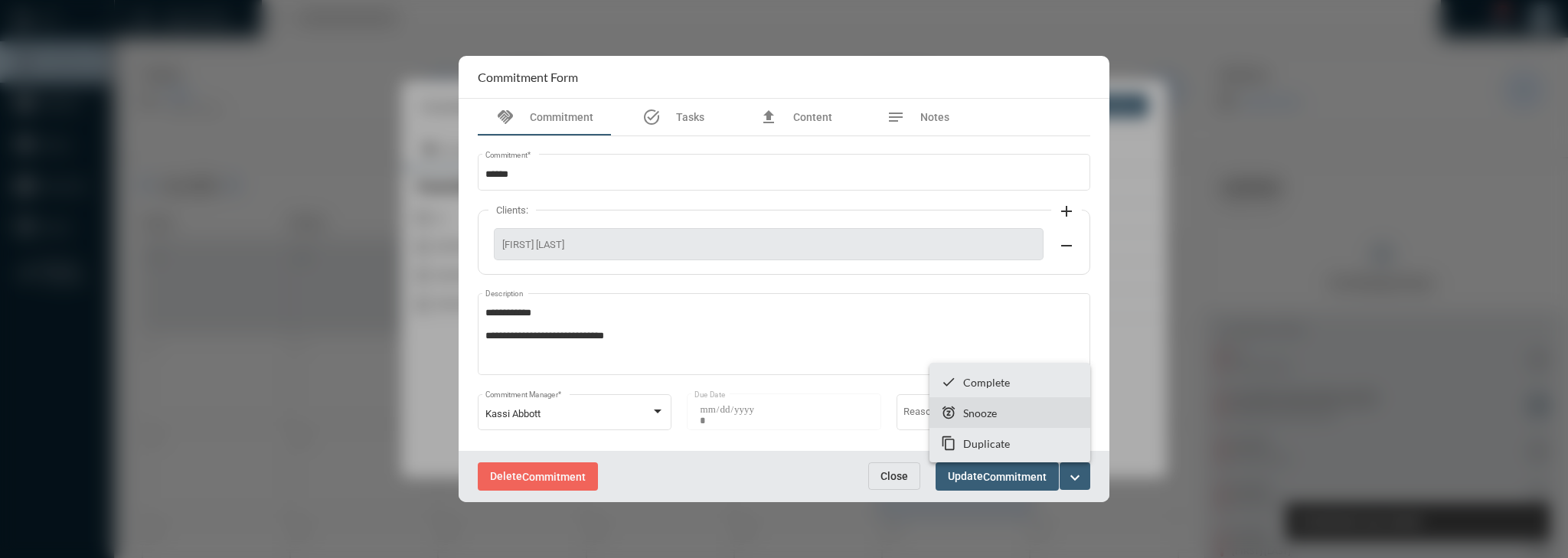 click on "snooze Snooze" at bounding box center [1010, 413] 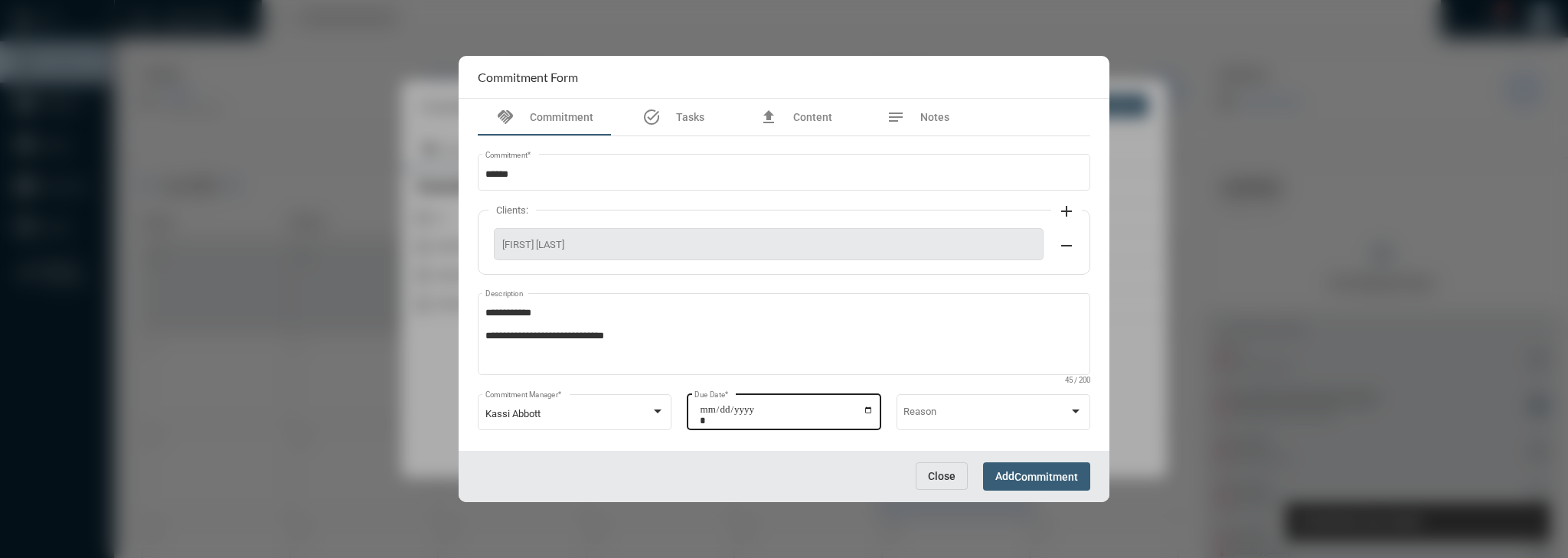 click on "**********" at bounding box center [786, 415] 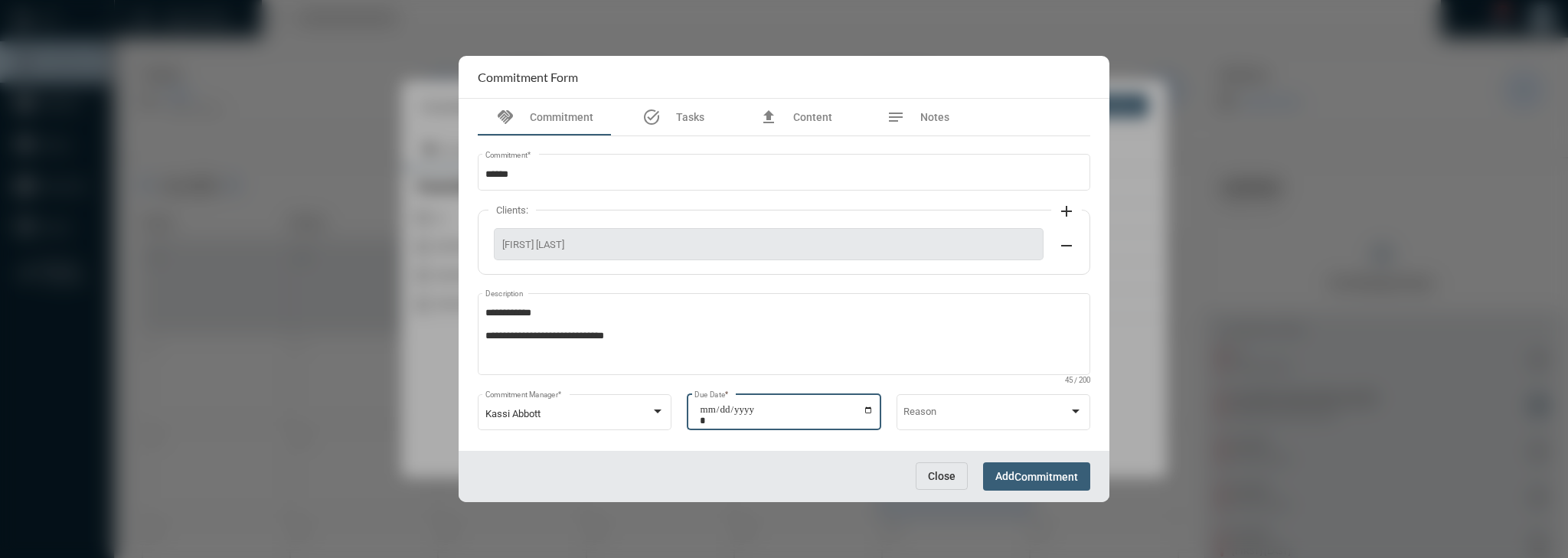 click on "**********" at bounding box center (786, 415) 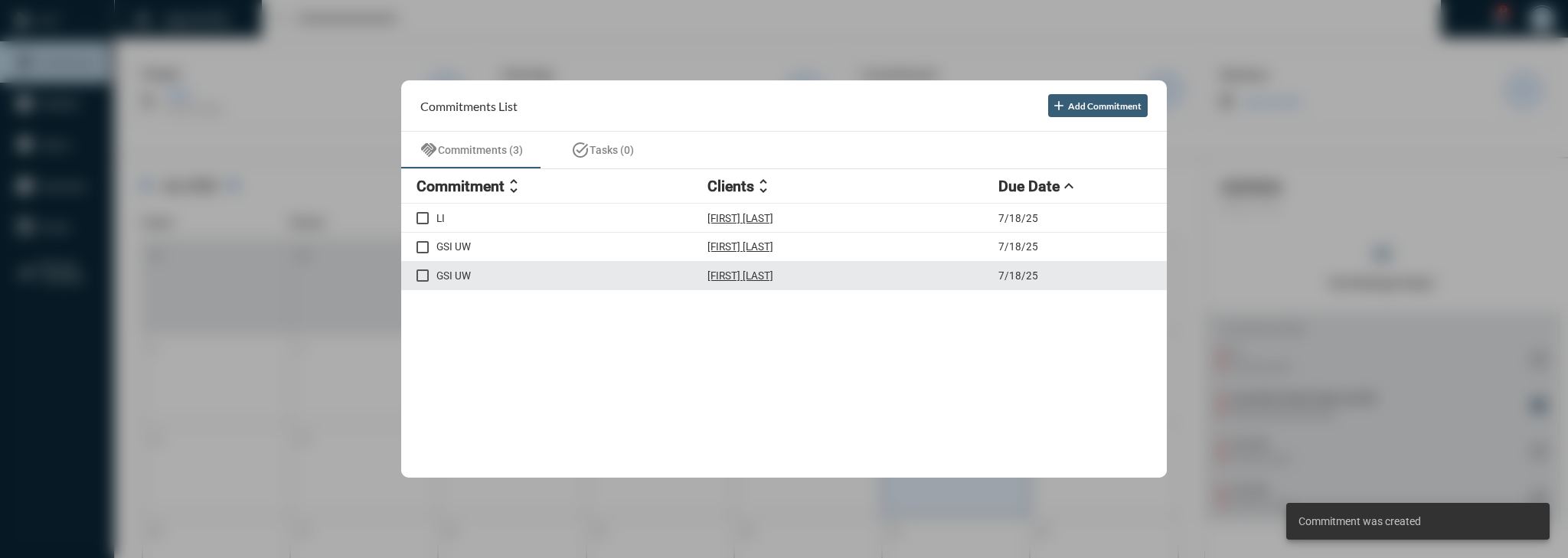 click on "GSI UW   Santiago Krumm Cabezas  7/18/25" at bounding box center [784, 276] 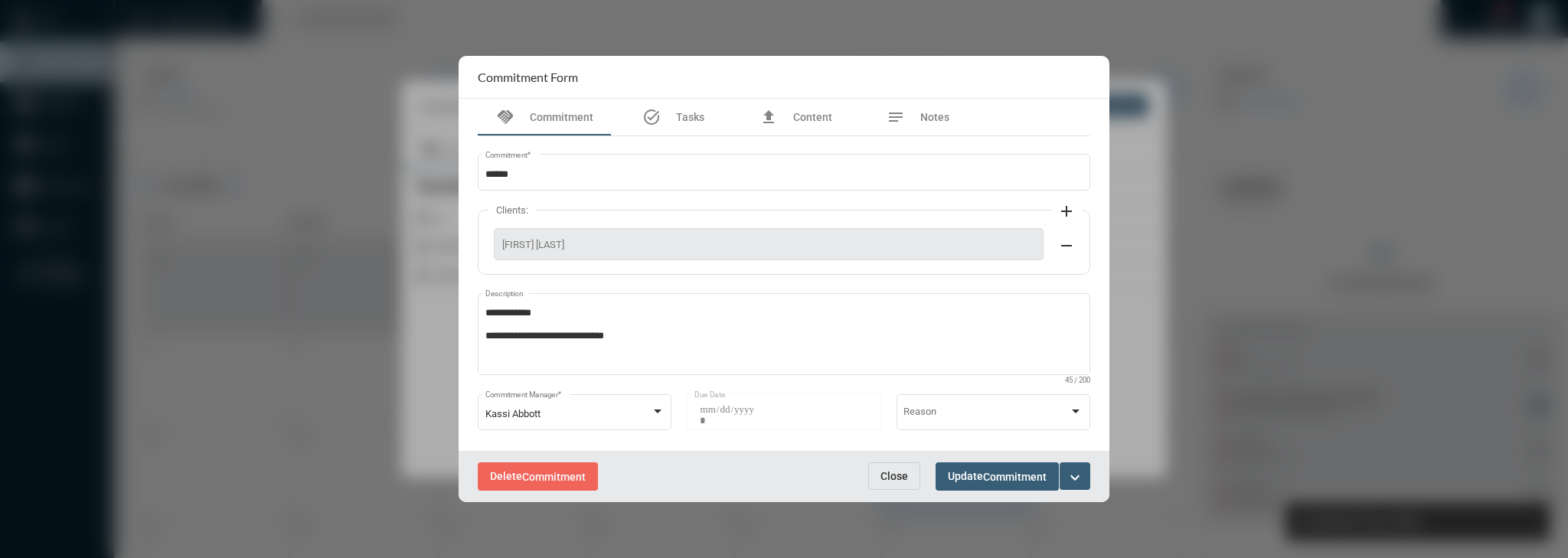 click on "expand_more" at bounding box center (1075, 476) 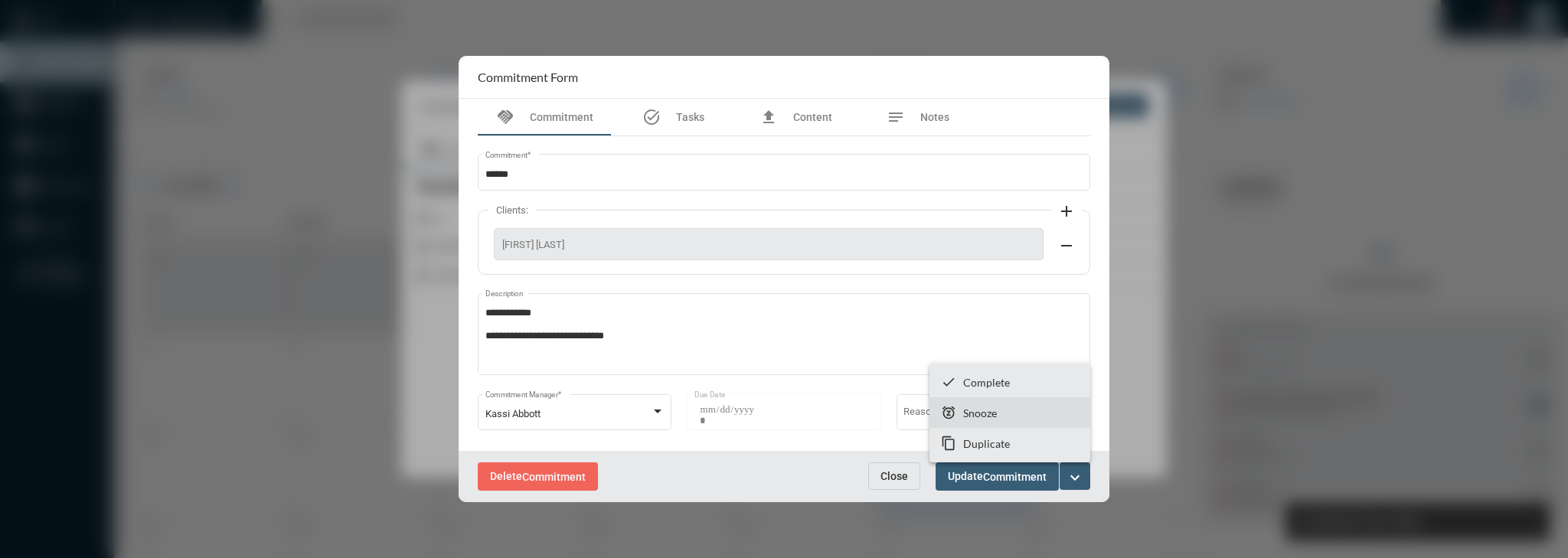 click on "Snooze" at bounding box center (980, 413) 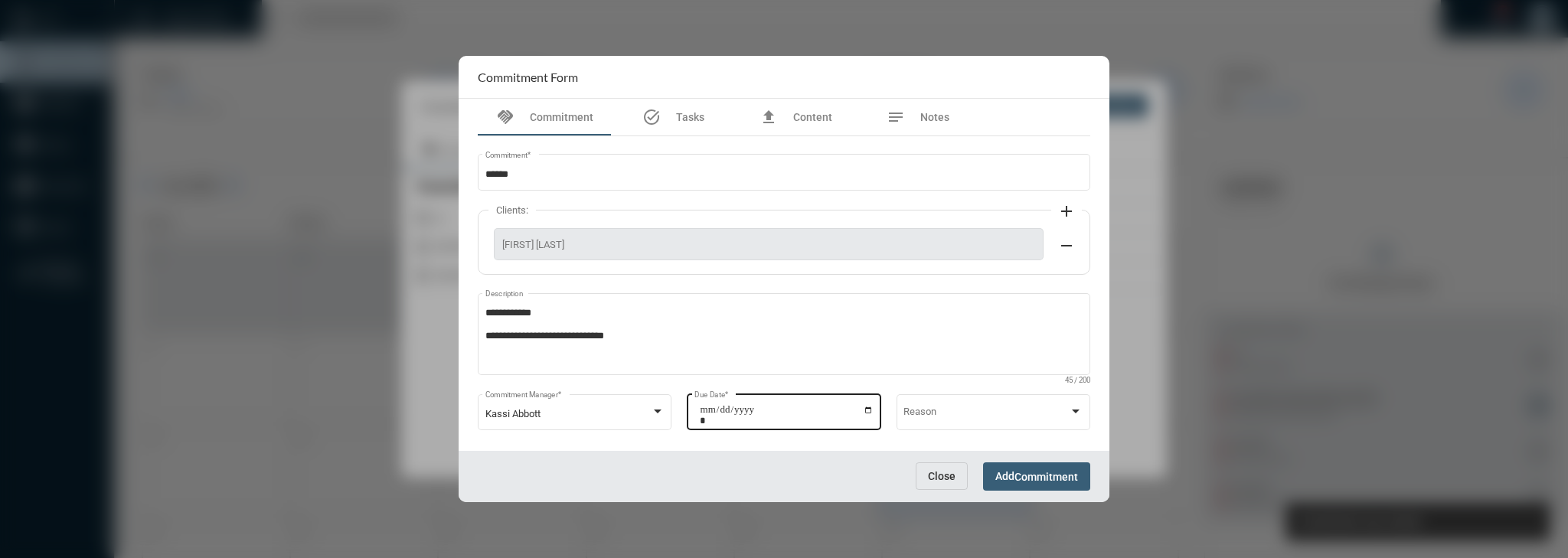 click on "**********" at bounding box center [786, 415] 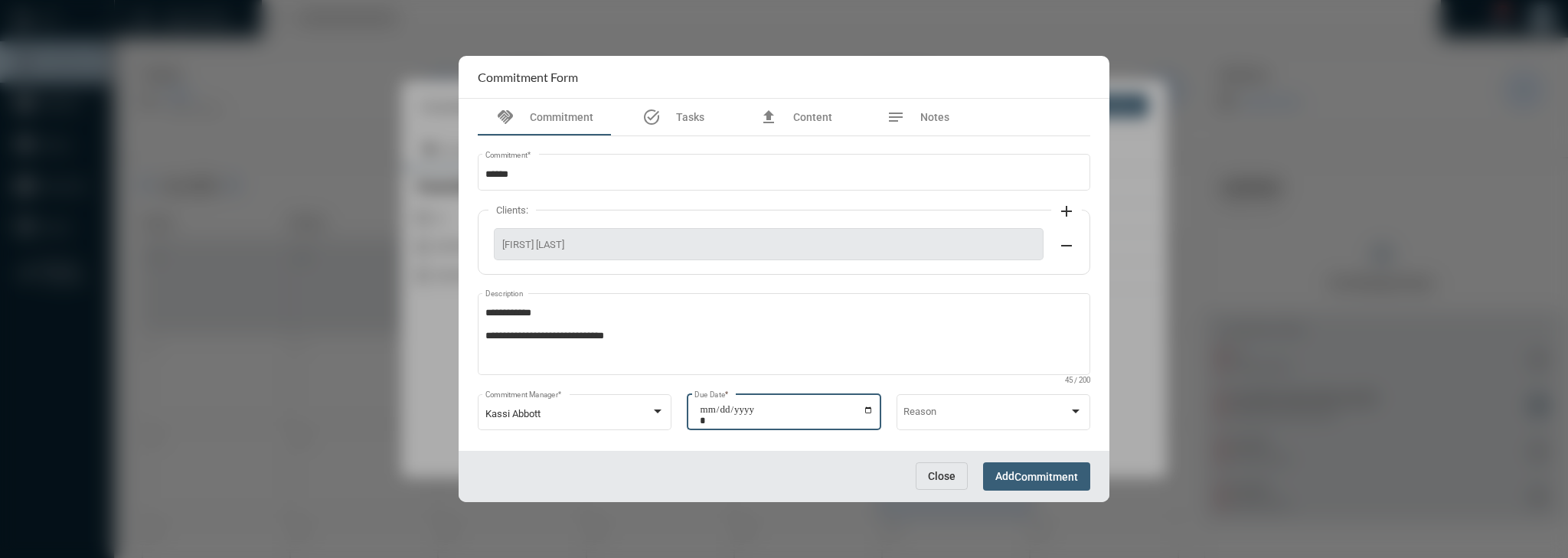 click on "**********" at bounding box center (786, 415) 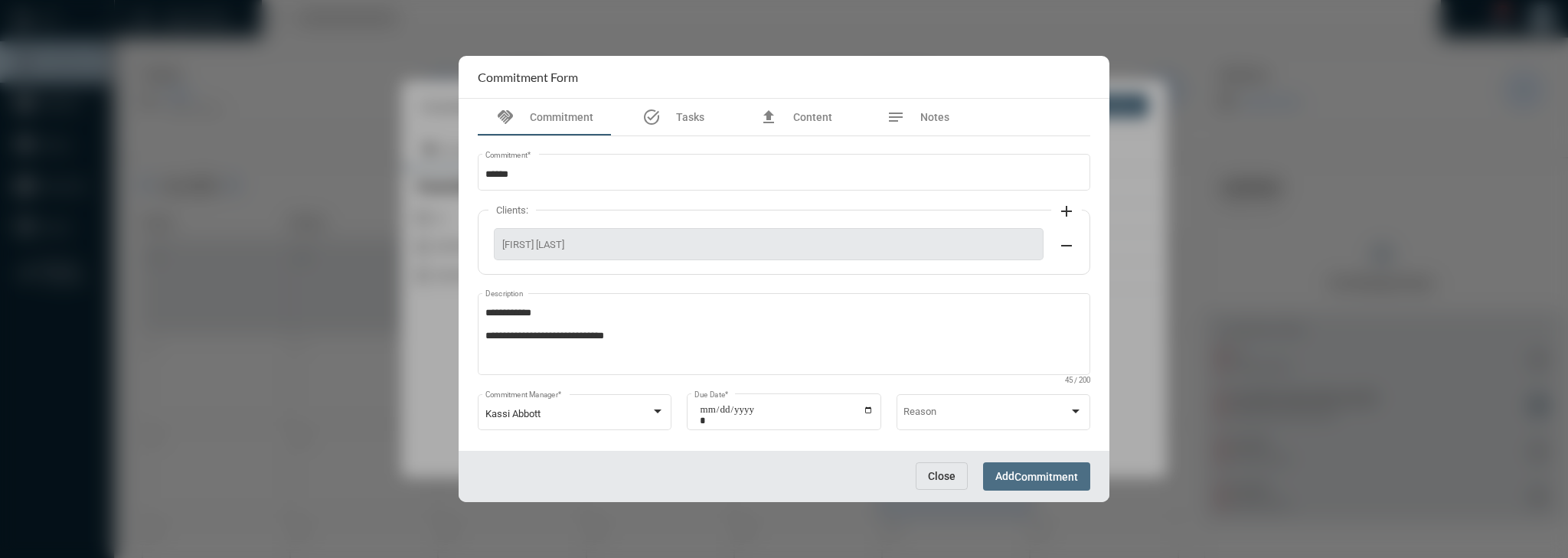 click on "Add   Commitment" at bounding box center [1037, 476] 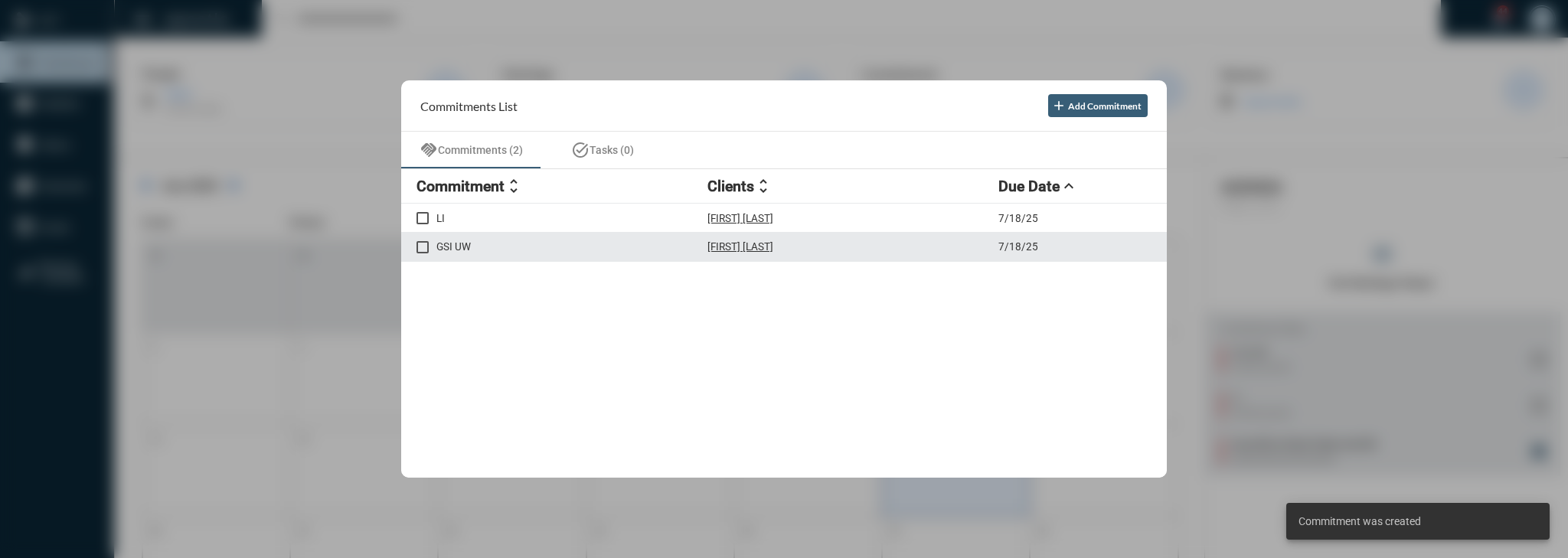 click on "[FIRST] [LAST]" at bounding box center [853, 246] 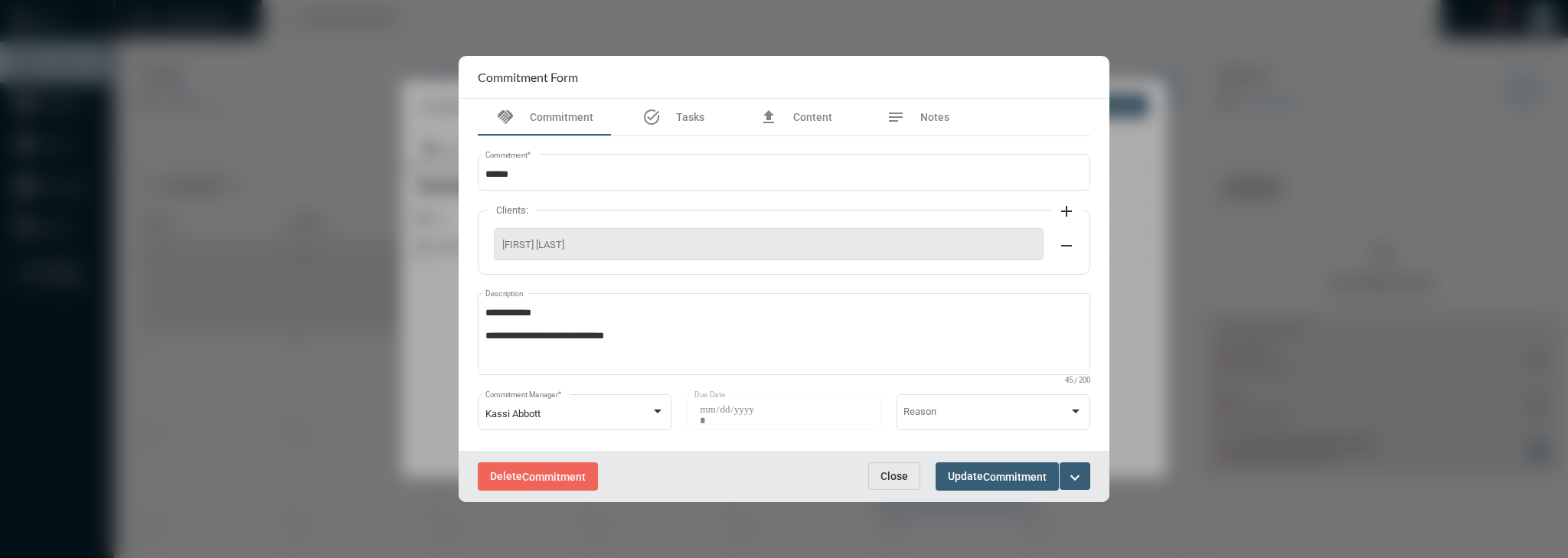 click on "expand_more" at bounding box center (1075, 478) 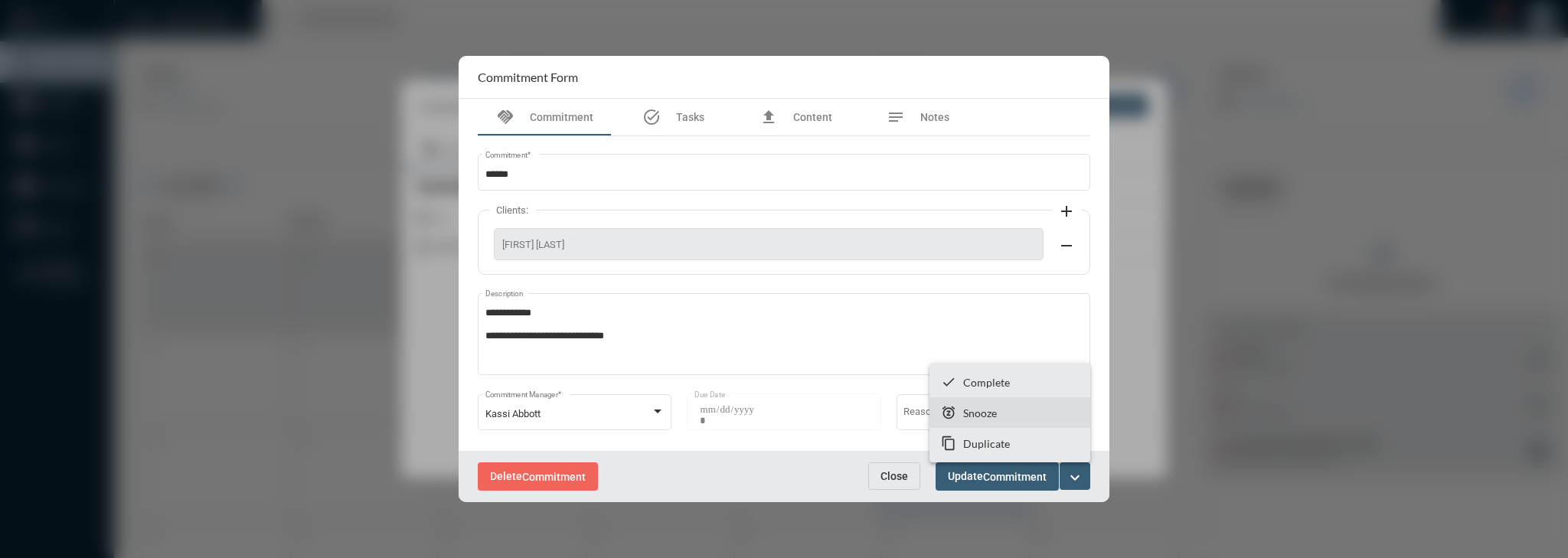 click on "snooze Snooze" at bounding box center (1010, 413) 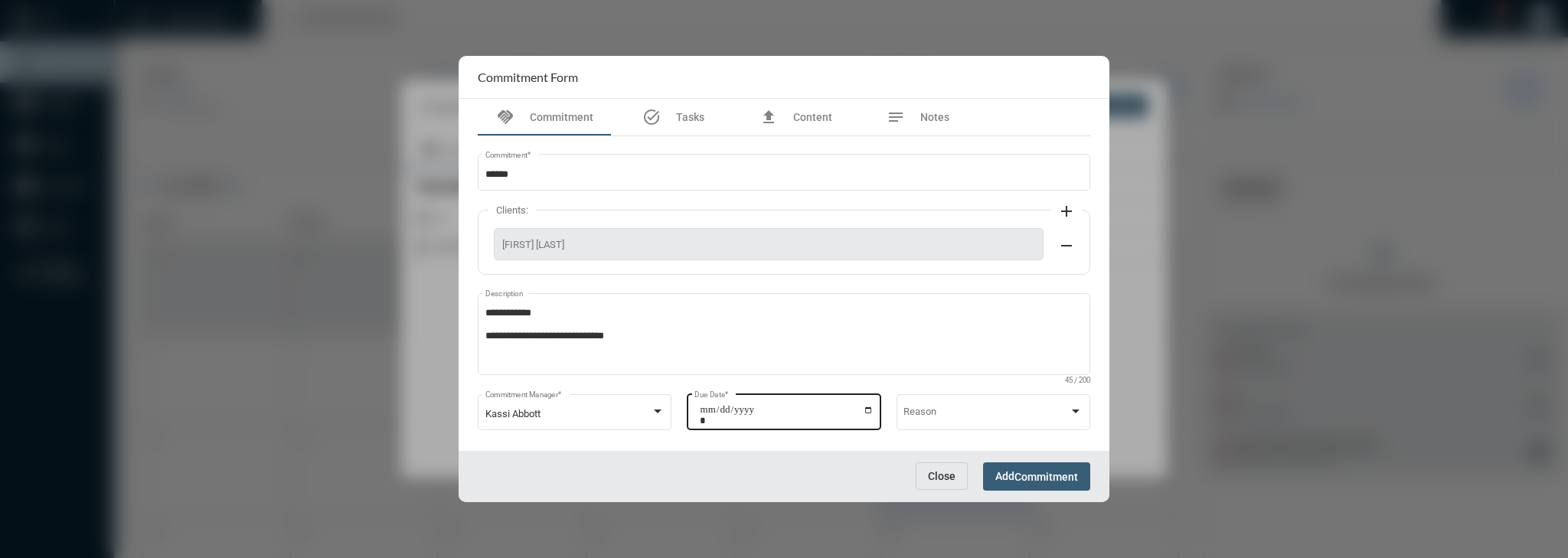 click on "**********" at bounding box center [786, 415] 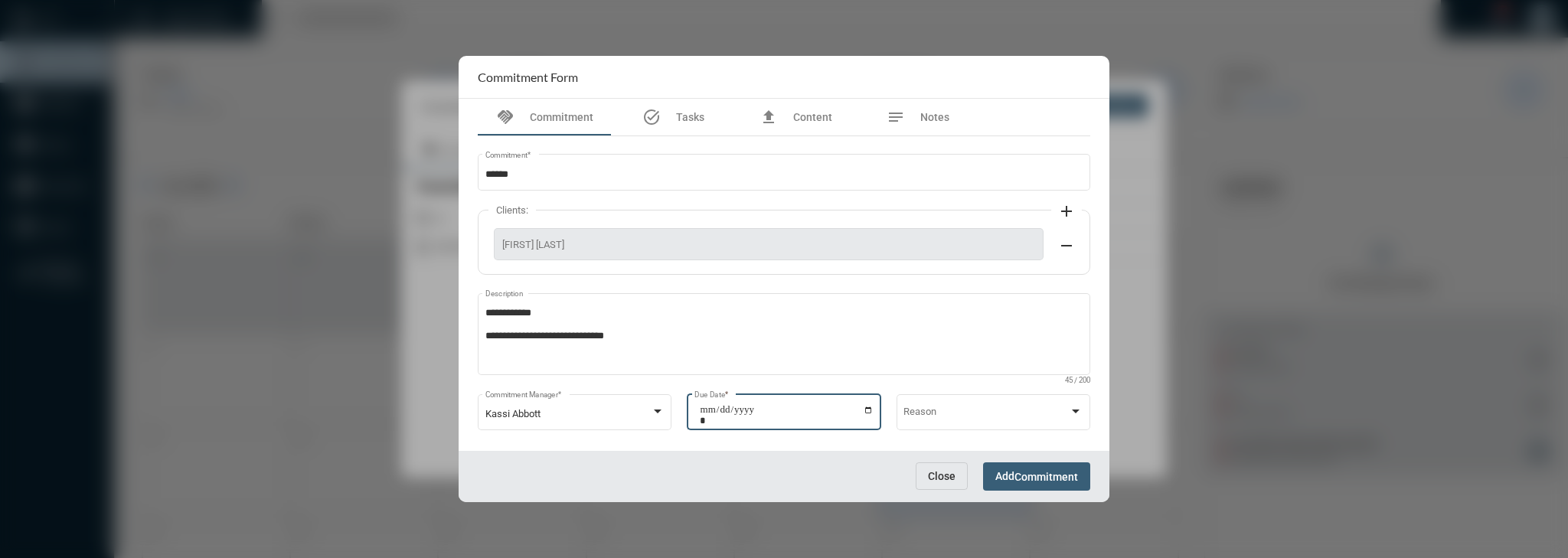 type on "**********" 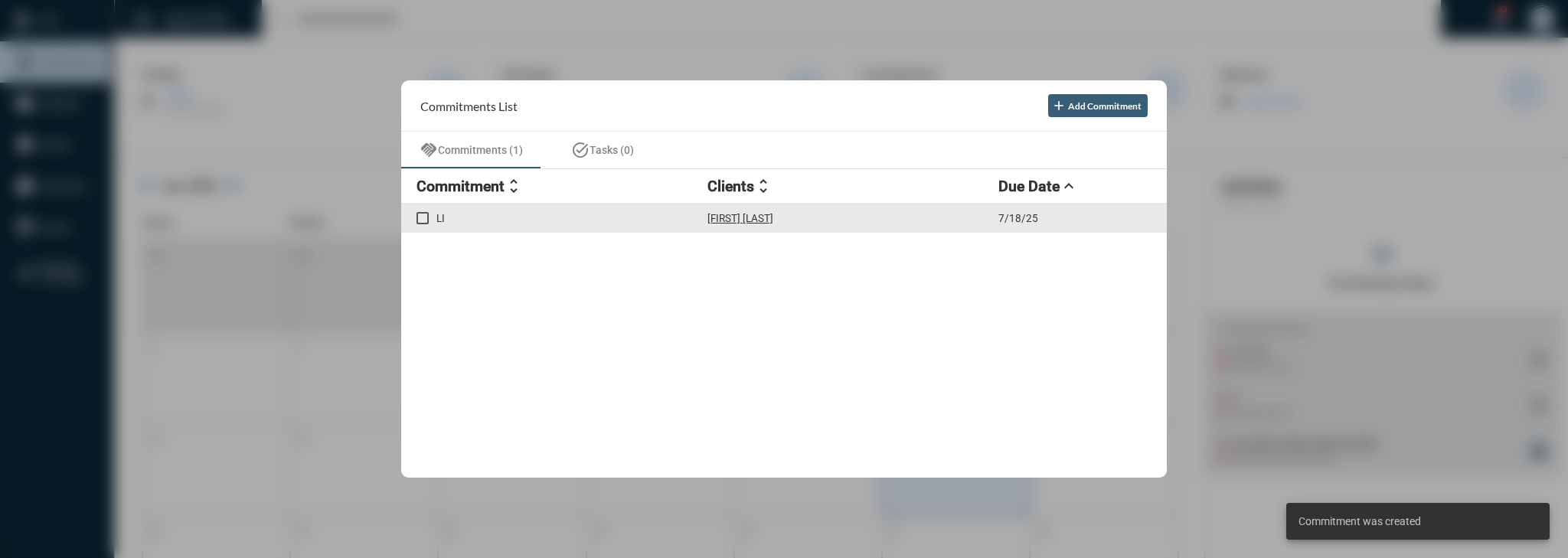 click on "[FIRST] [LAST]" at bounding box center (853, 217) 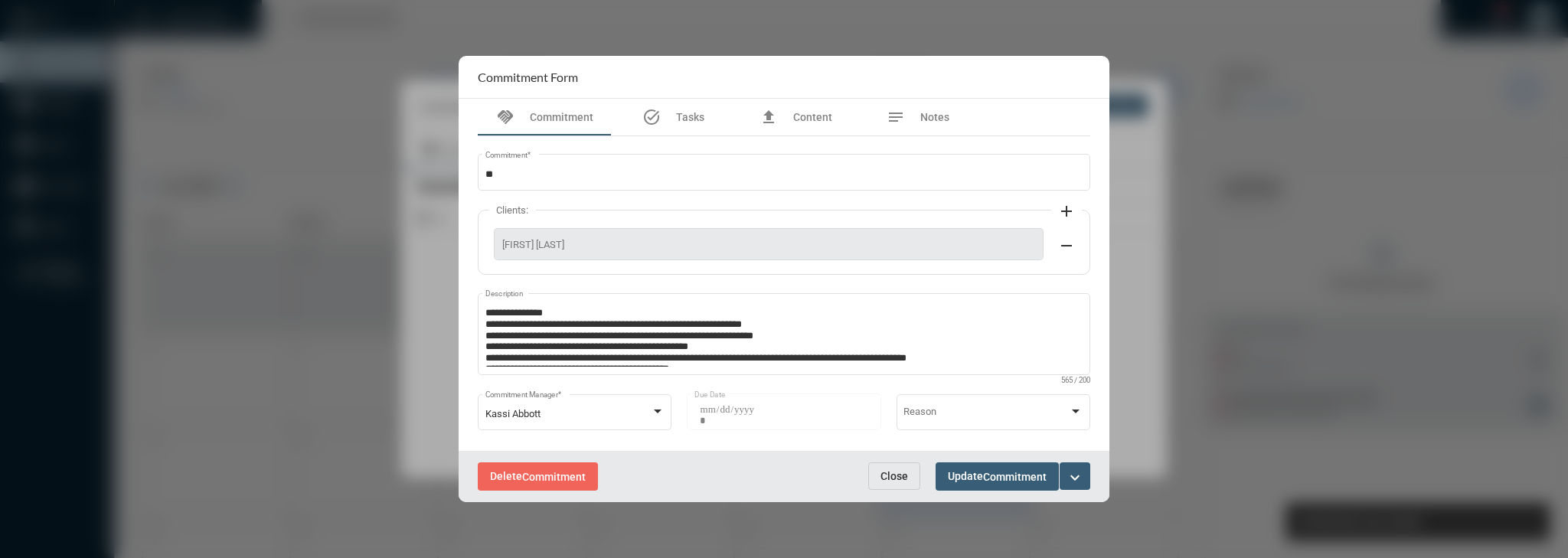 click on "expand_more" at bounding box center [1075, 476] 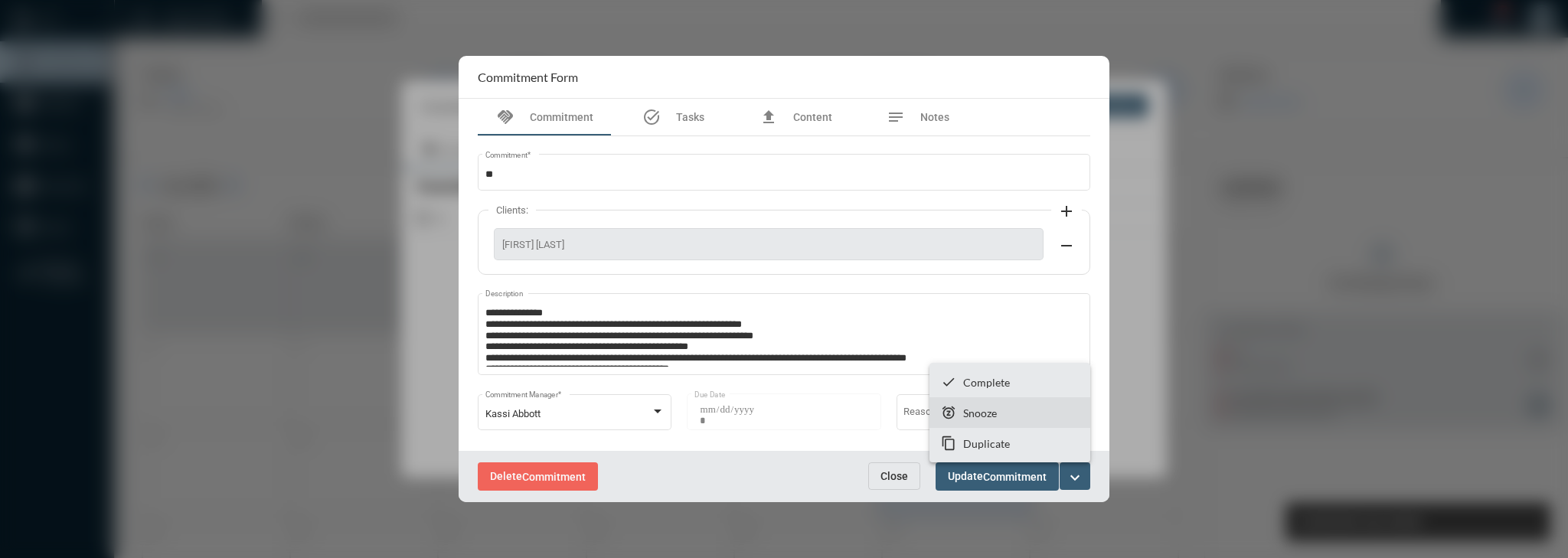 click on "snooze Snooze" at bounding box center [1010, 413] 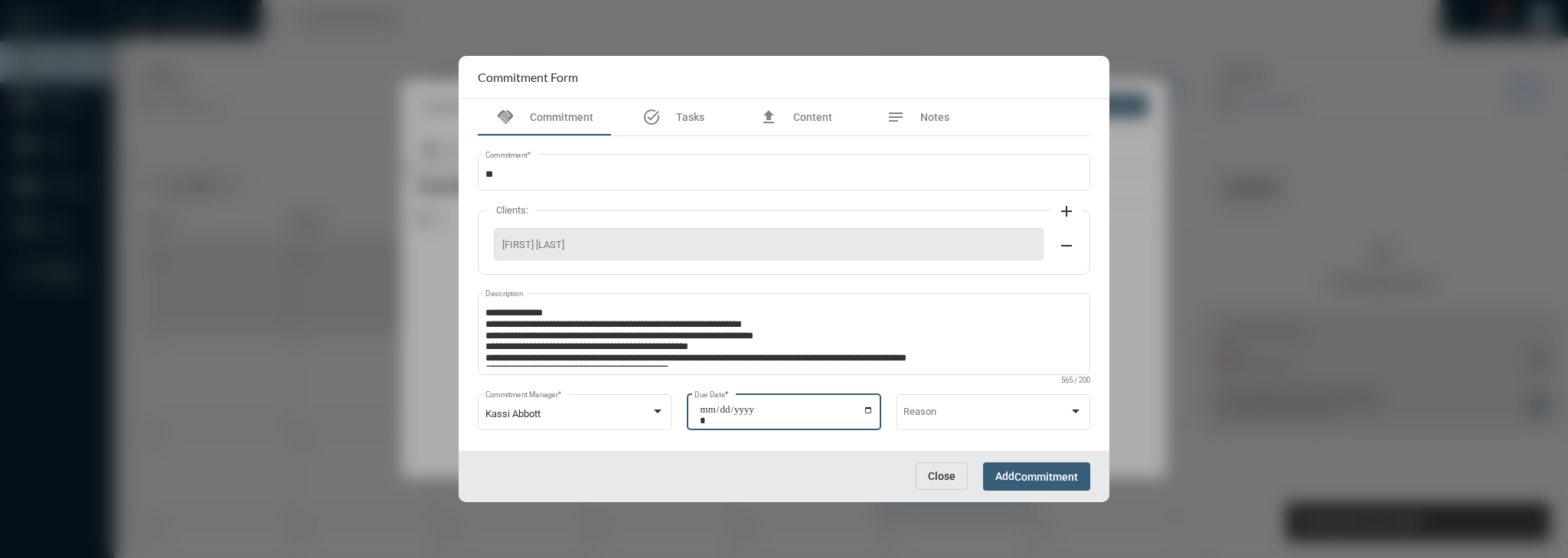 click on "**********" at bounding box center [786, 415] 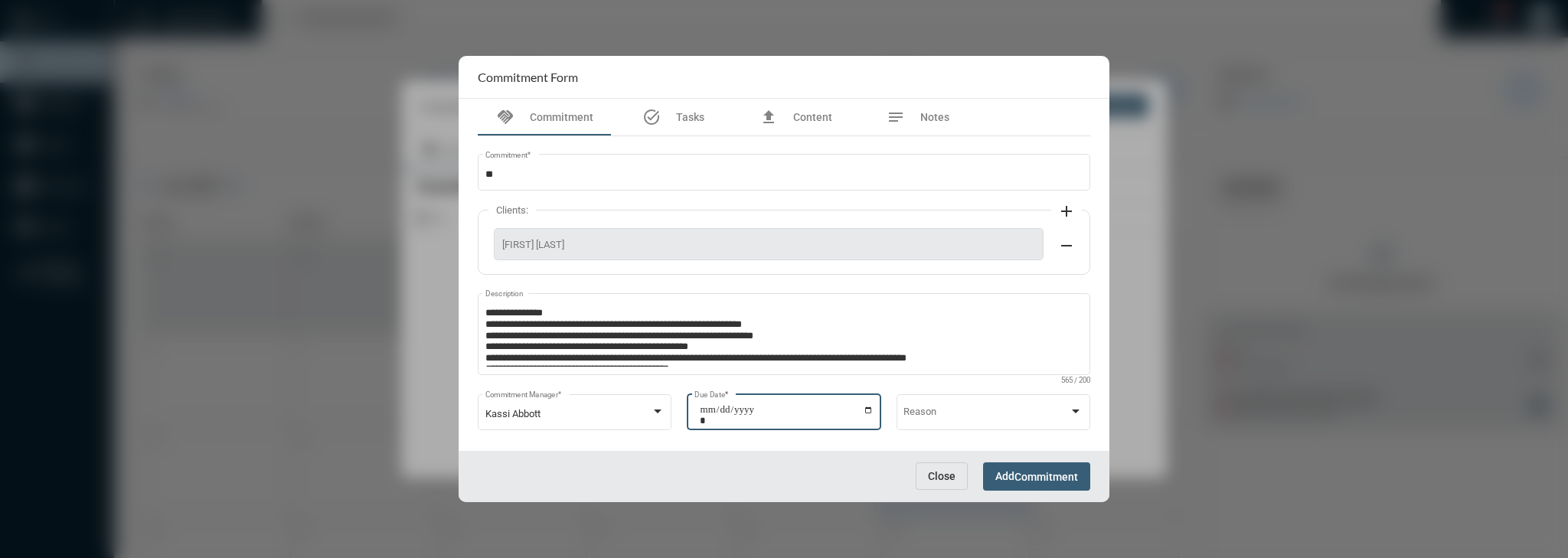 type on "**********" 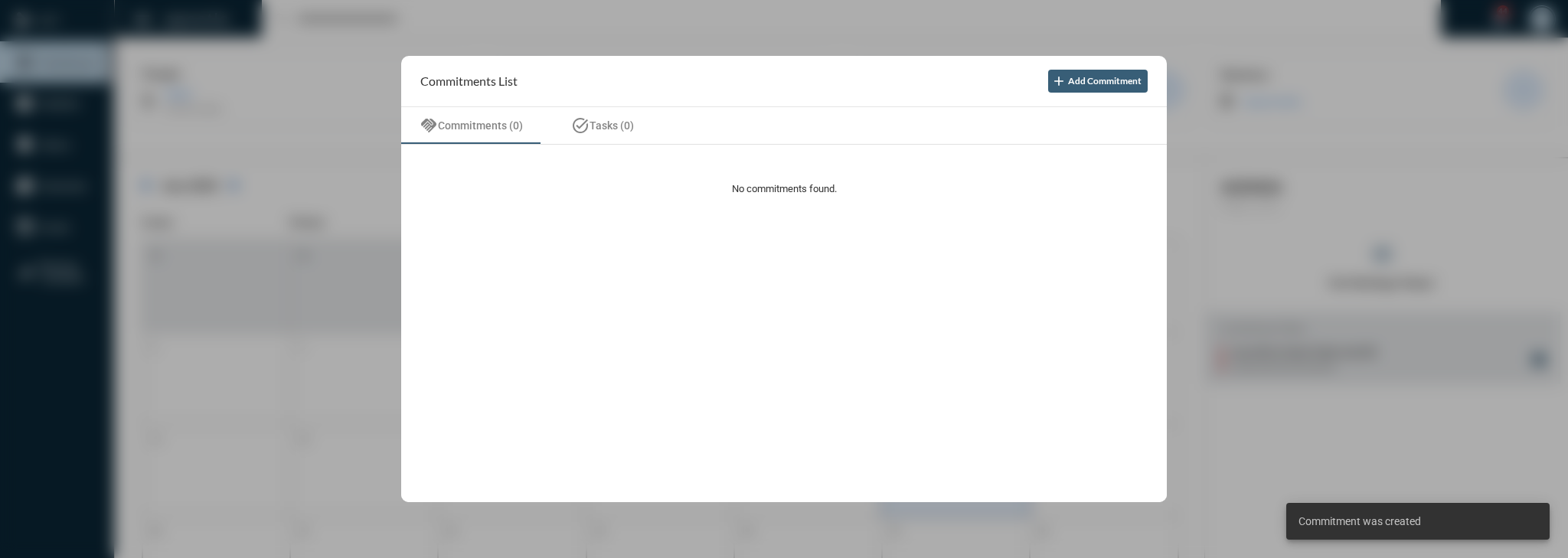 click at bounding box center [784, 279] 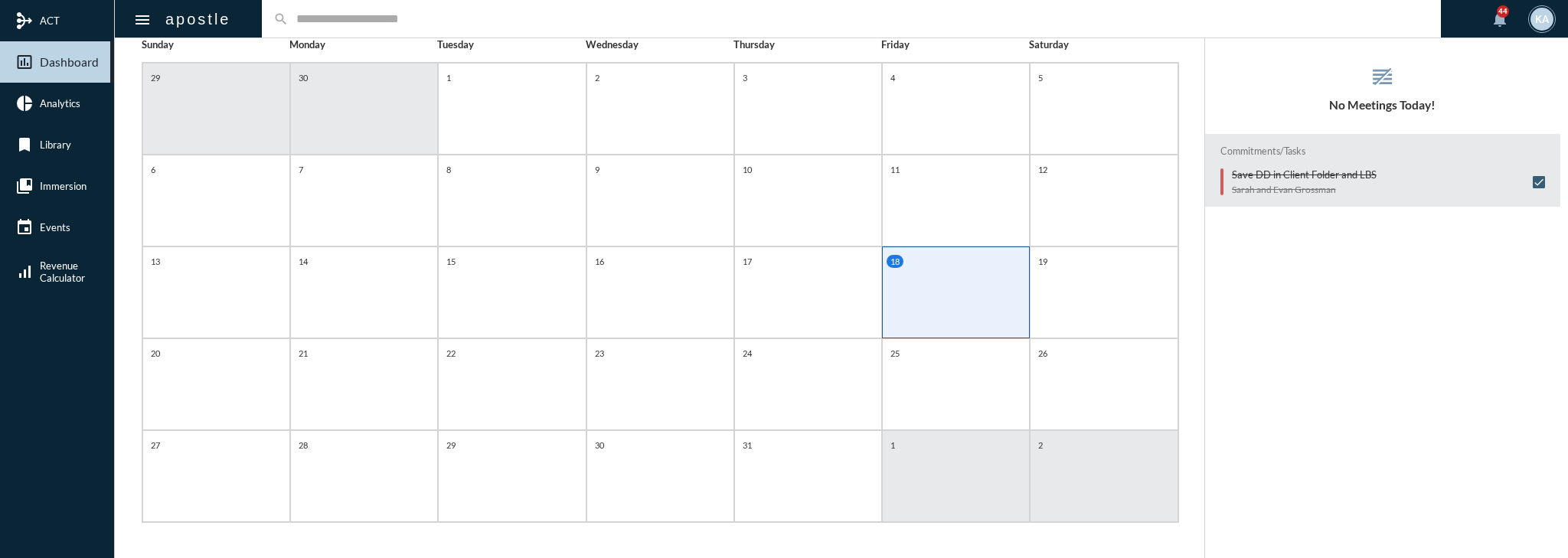 scroll, scrollTop: 0, scrollLeft: 0, axis: both 